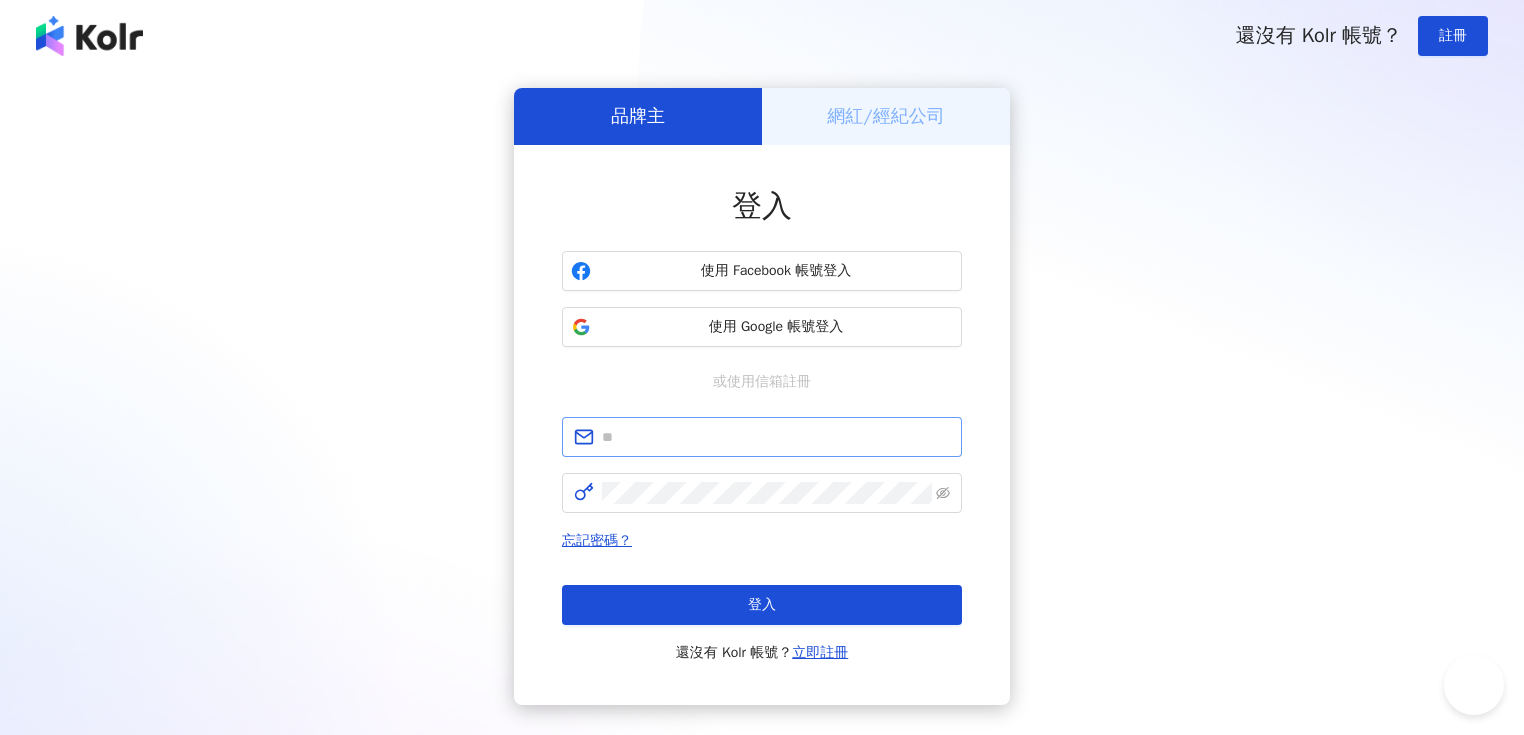 scroll, scrollTop: 0, scrollLeft: 0, axis: both 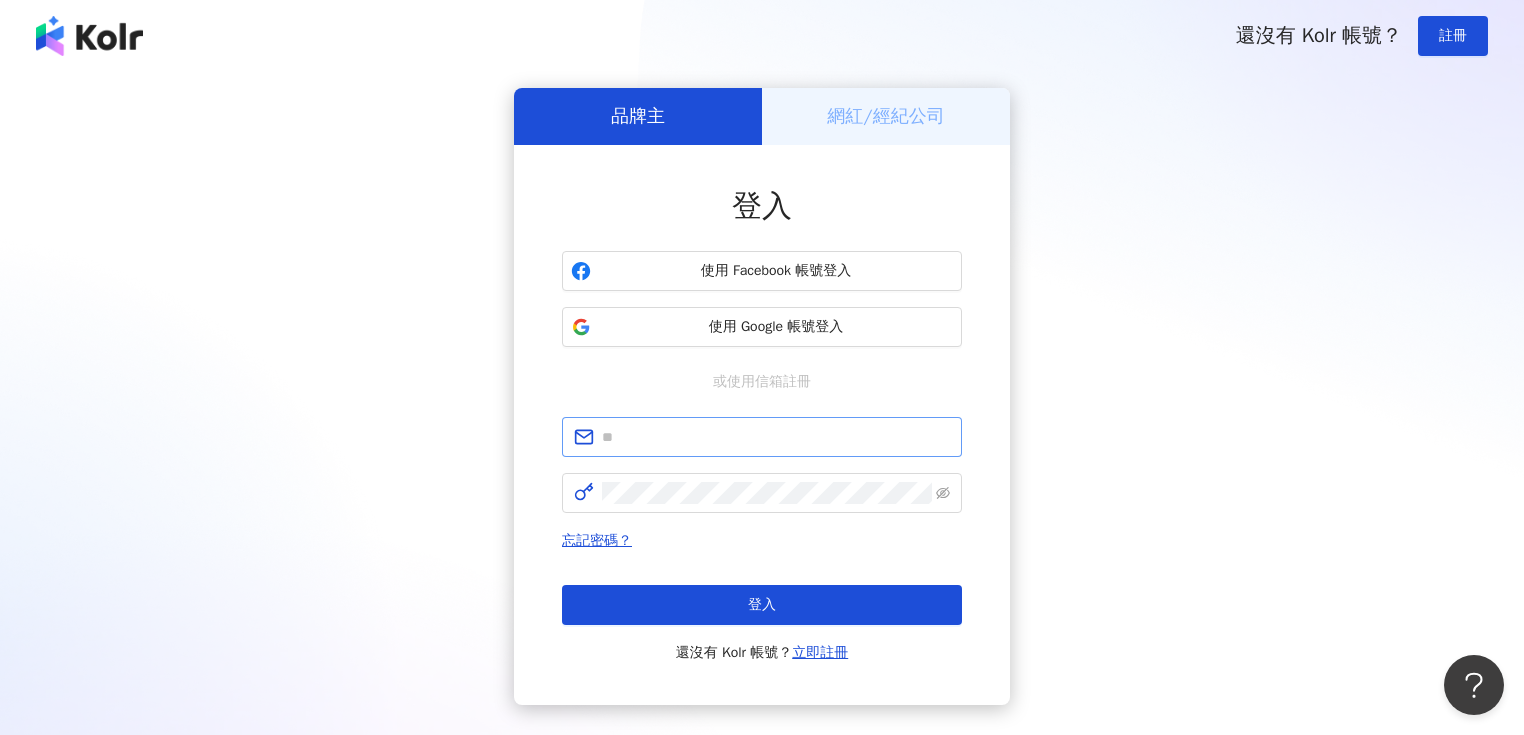 click at bounding box center (762, 437) 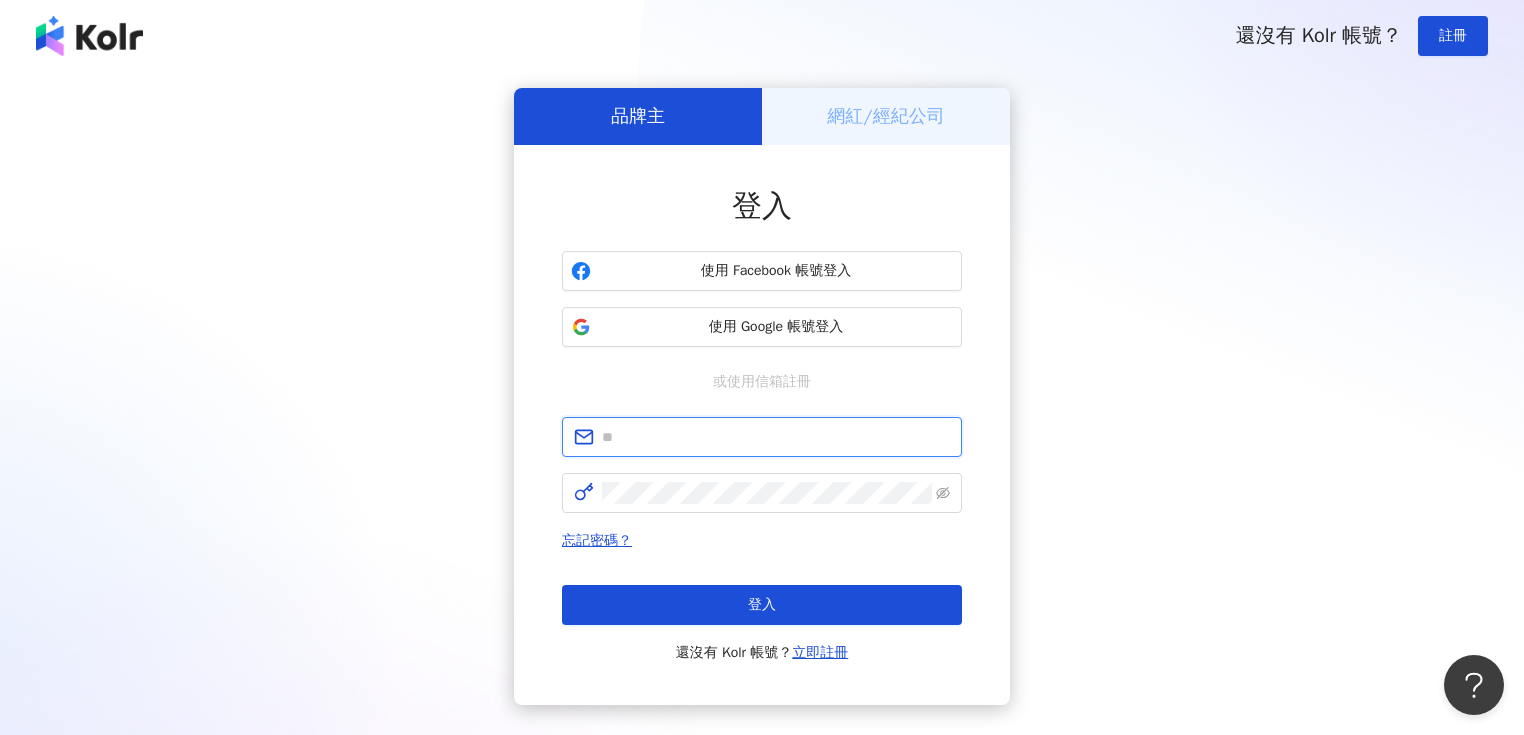 click at bounding box center [776, 437] 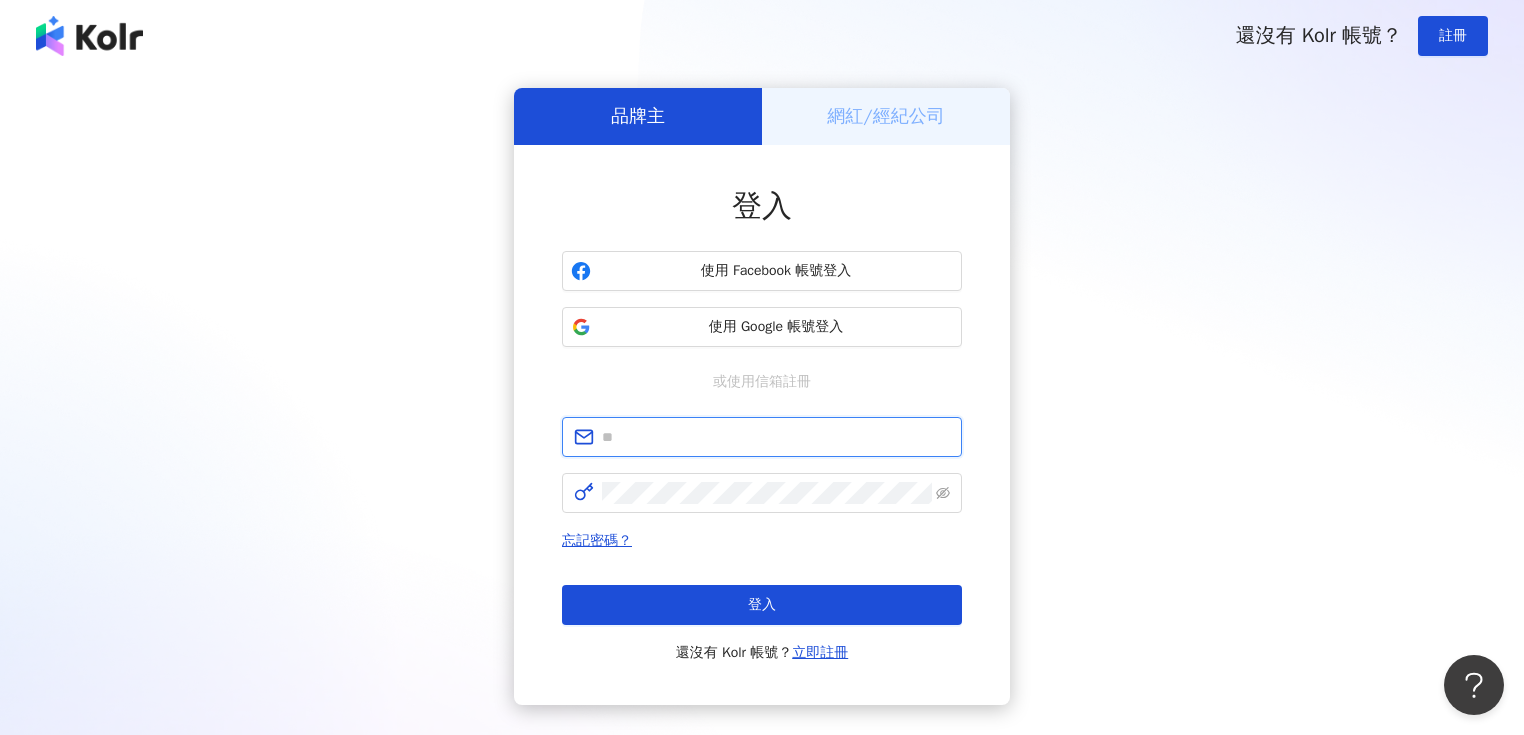 type on "**********" 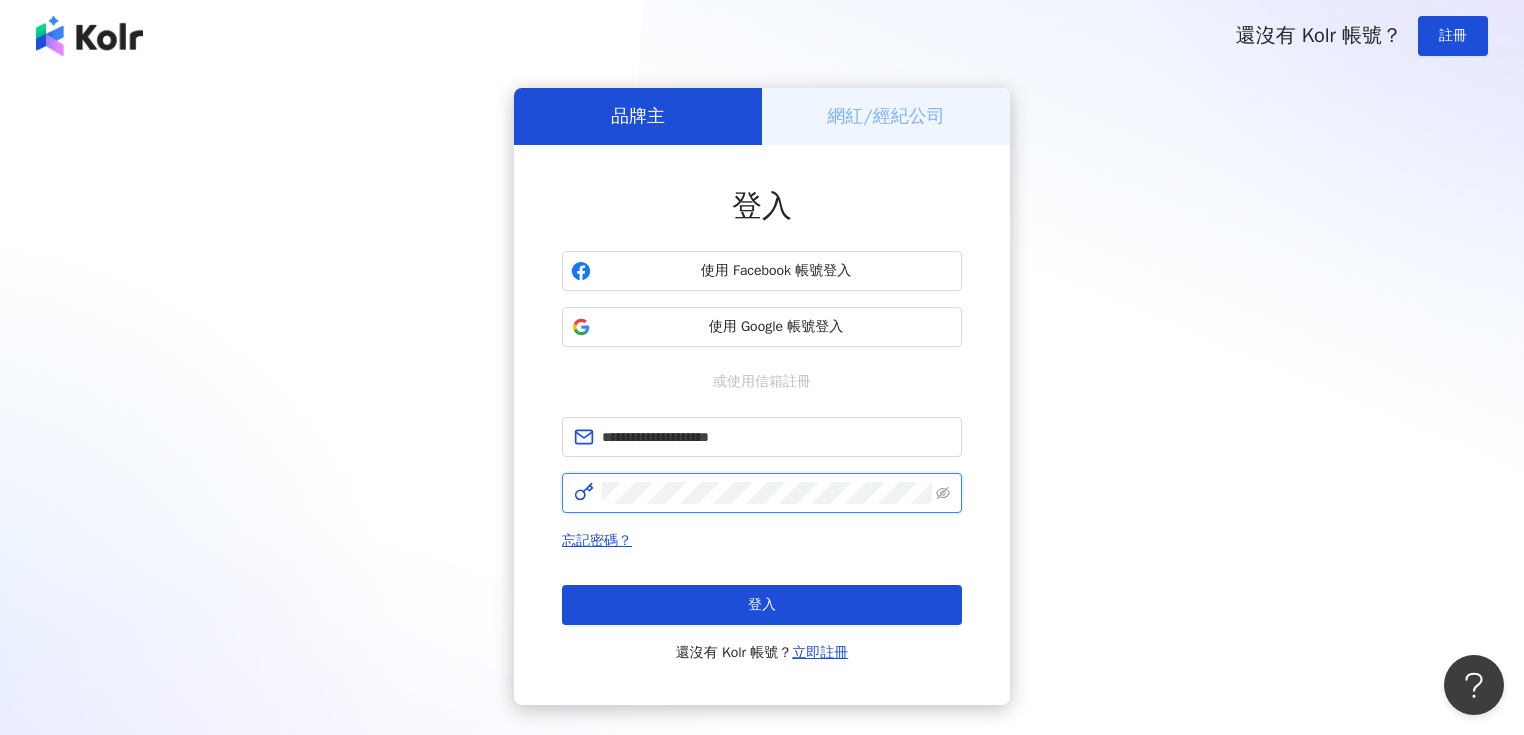 click on "登入" at bounding box center [762, 605] 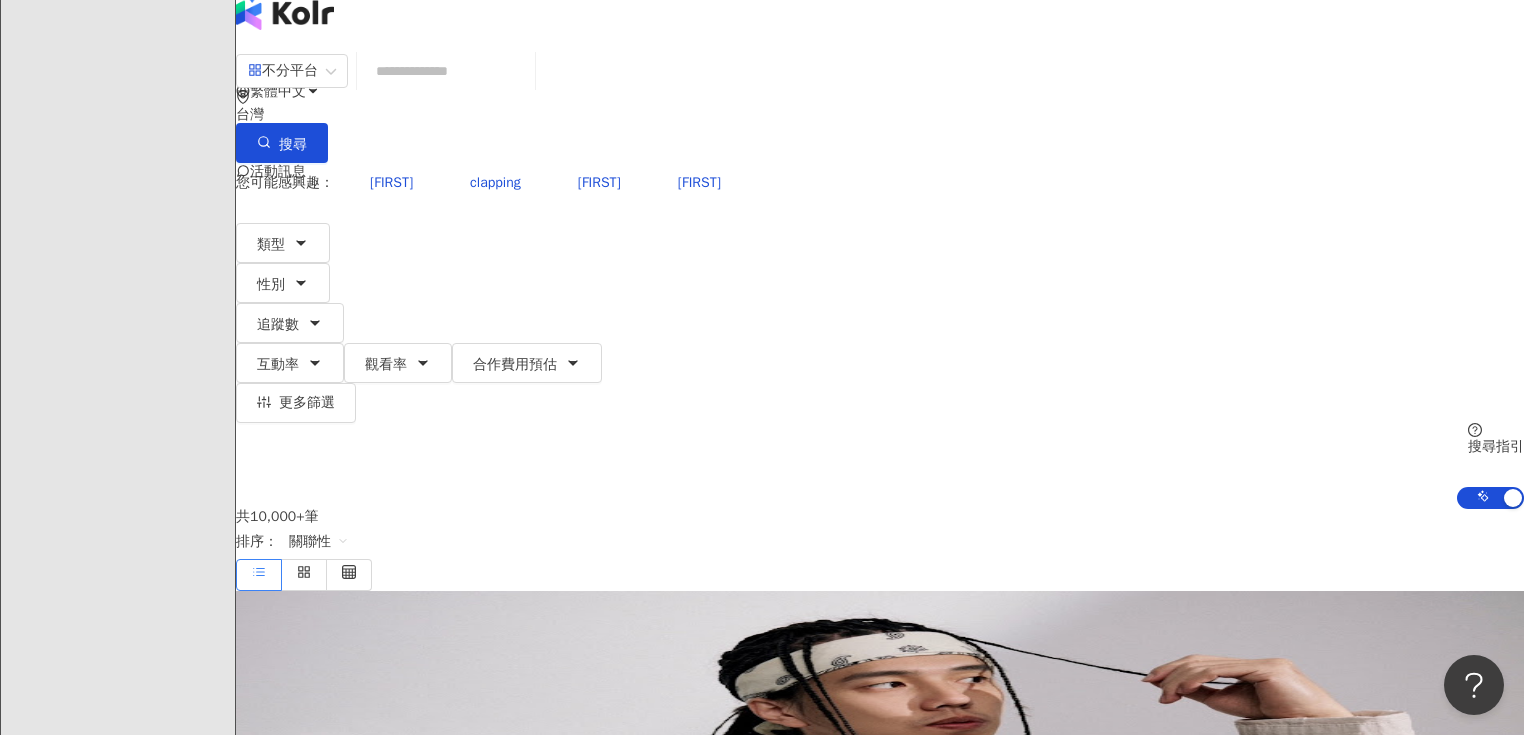 scroll, scrollTop: 0, scrollLeft: 0, axis: both 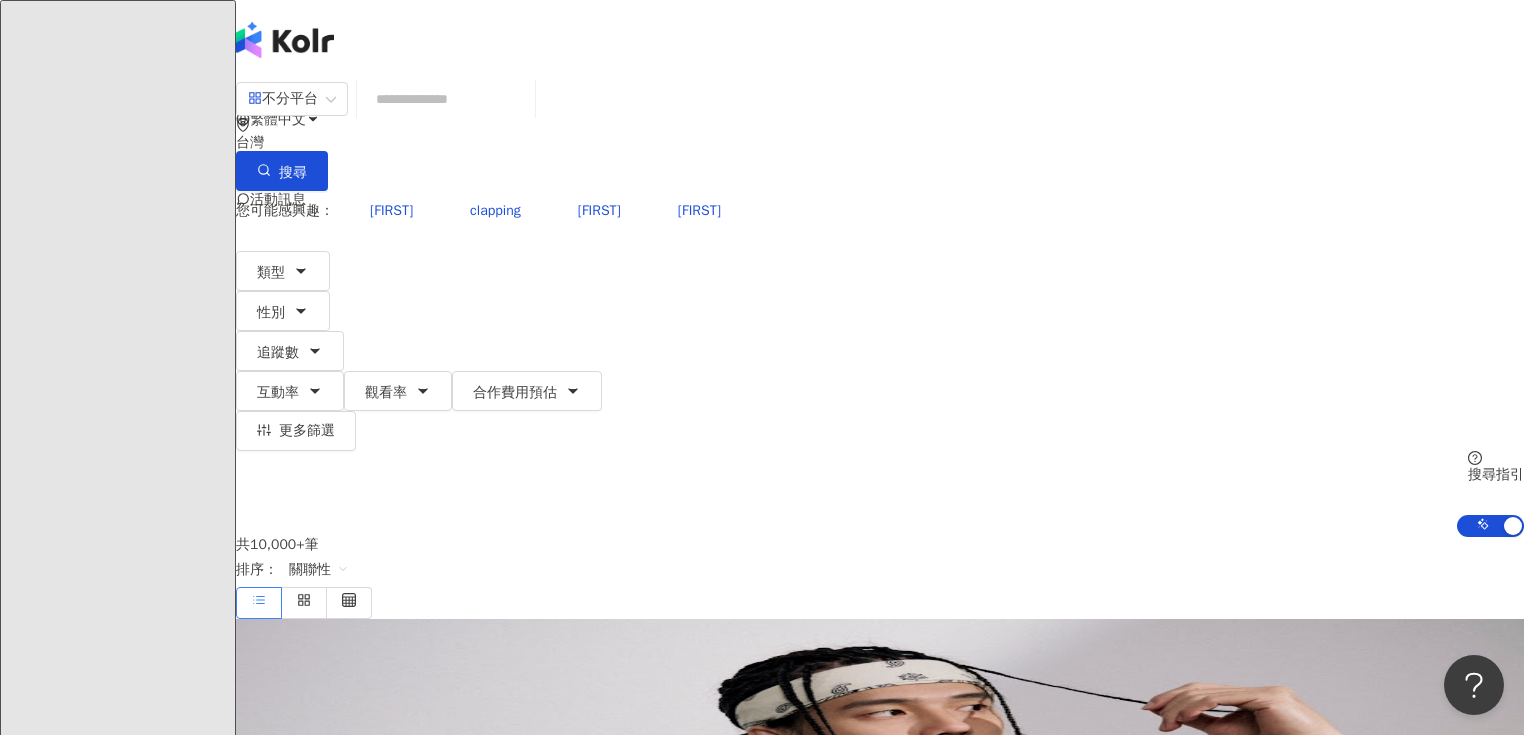click on "資源庫" at bounding box center (117, 3564) 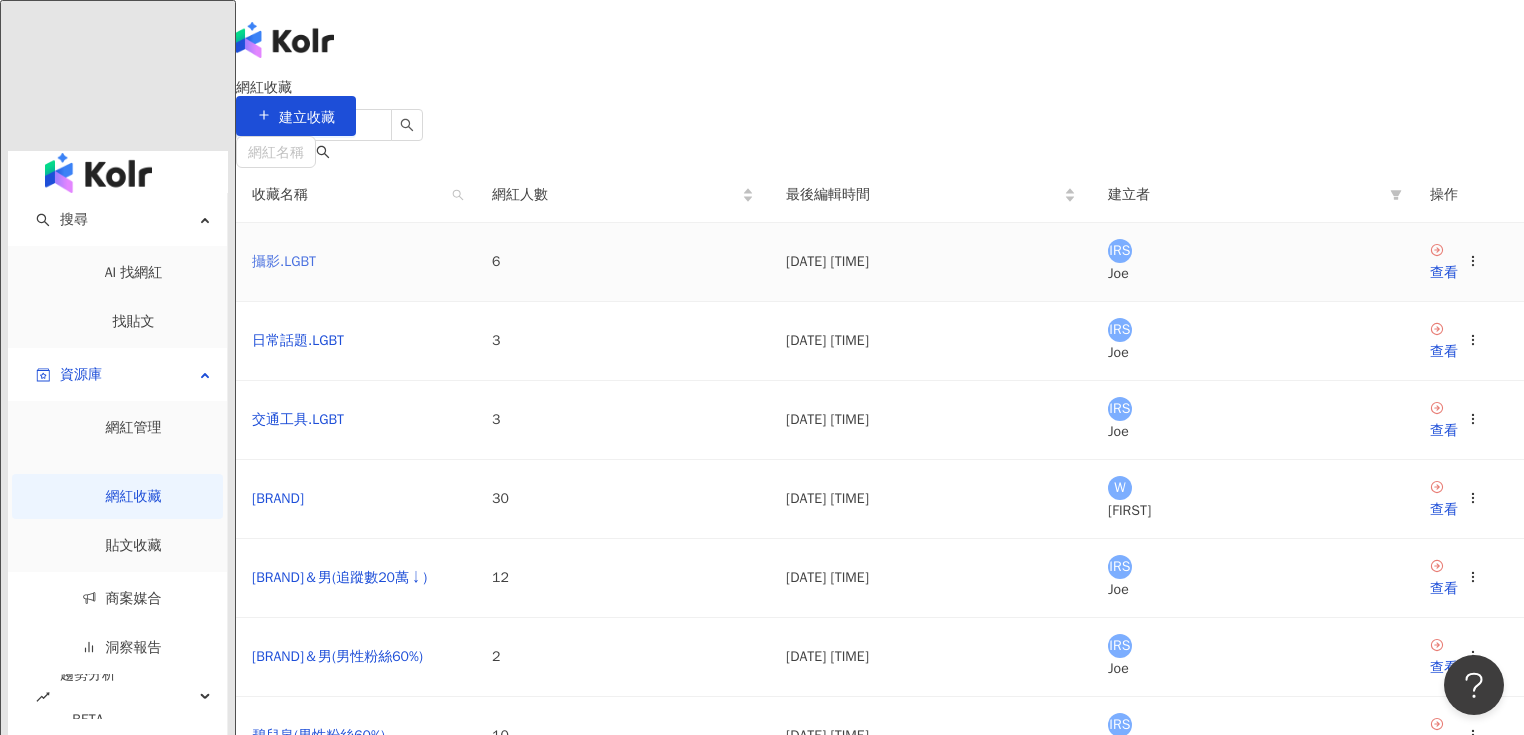 click on "攝影.LGBT" at bounding box center (284, 261) 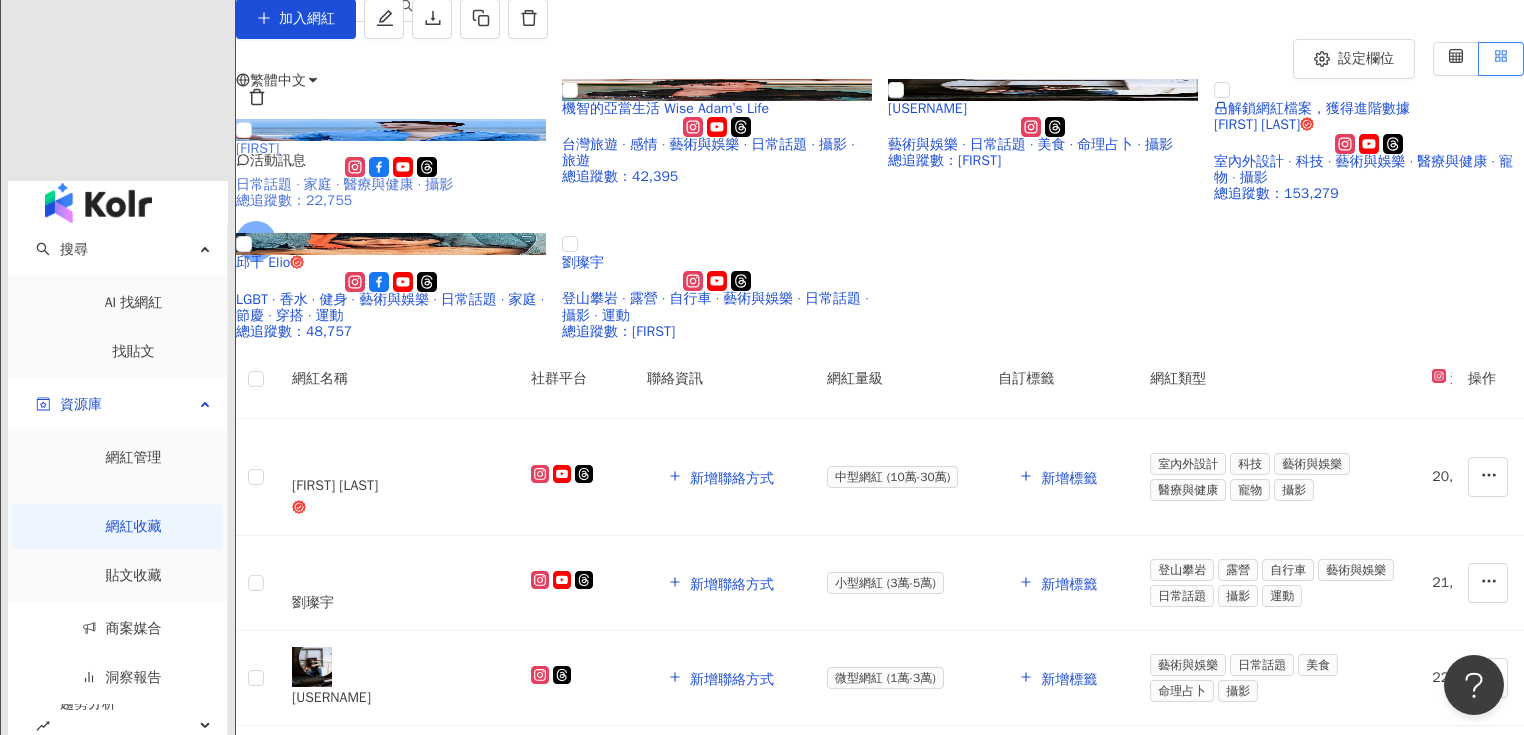 scroll, scrollTop: 0, scrollLeft: 0, axis: both 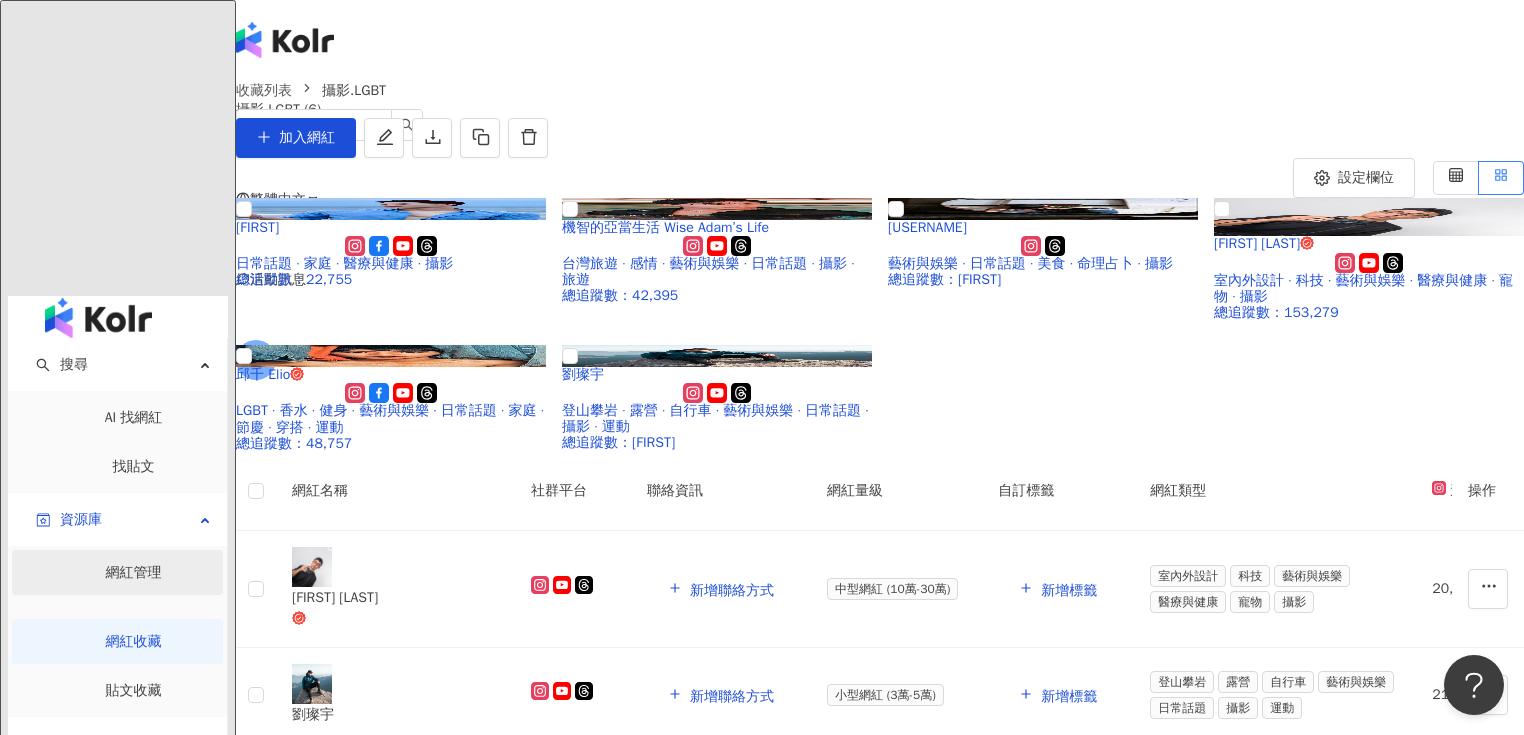 click on "網紅管理" at bounding box center (134, 572) 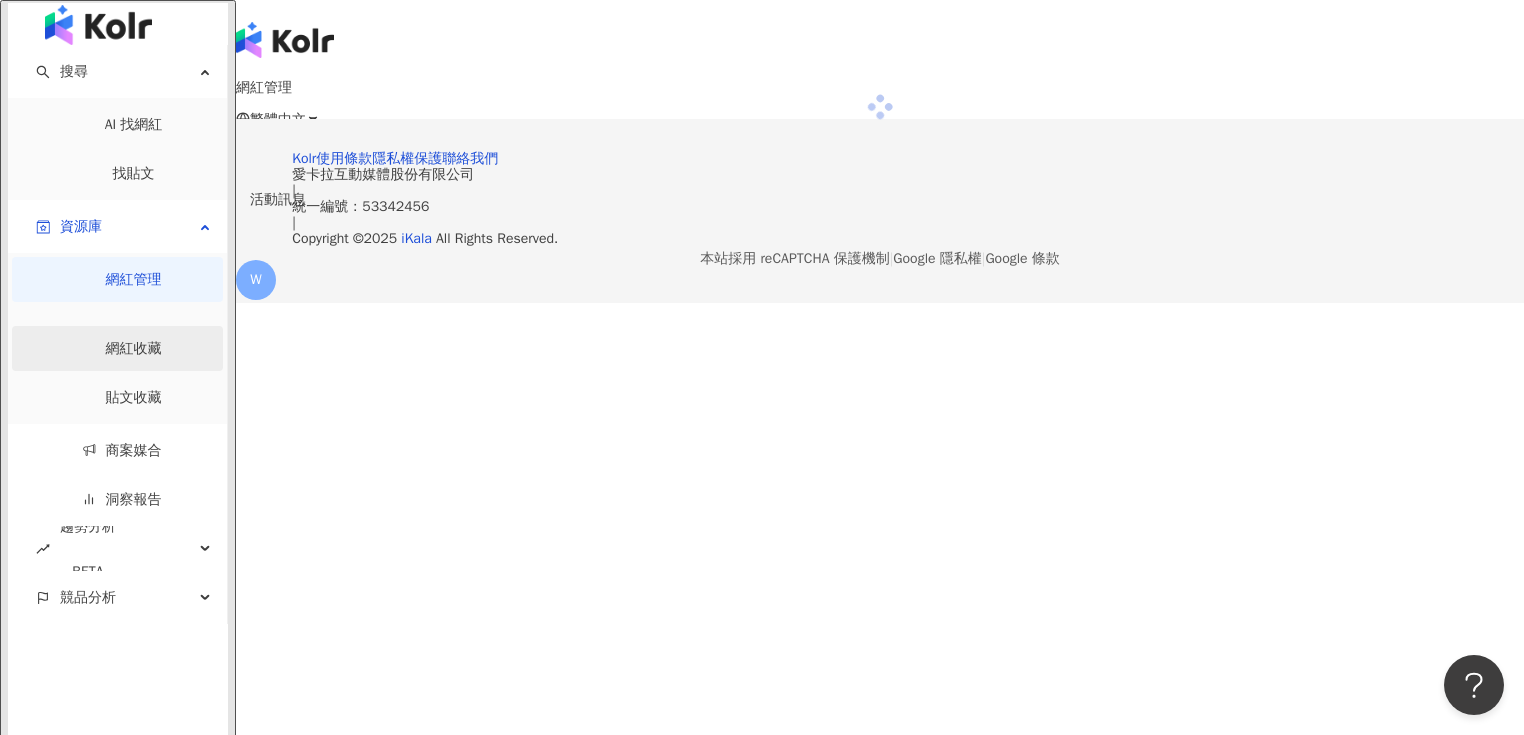 click on "網紅收藏" at bounding box center (134, 348) 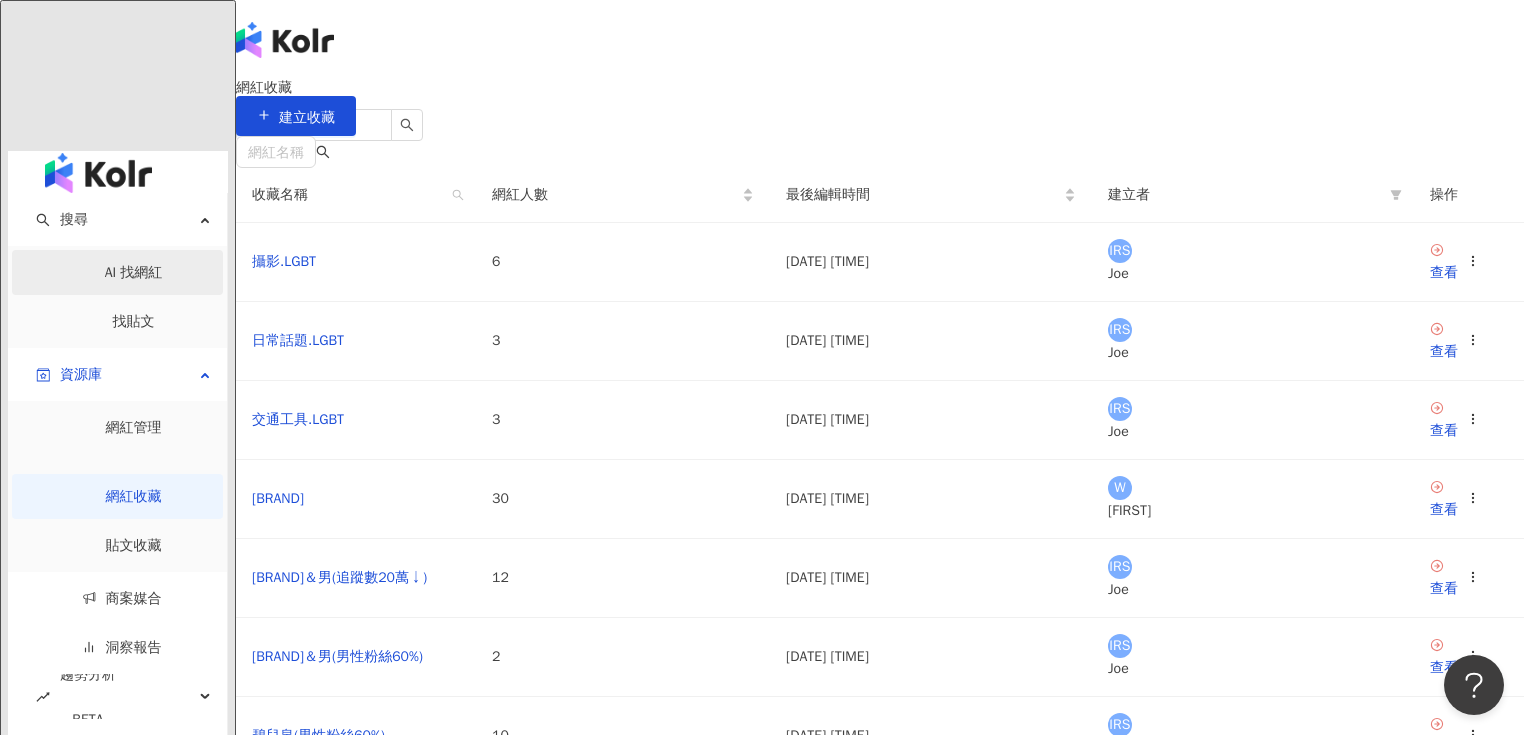 click on "AI 找網紅" at bounding box center [134, 272] 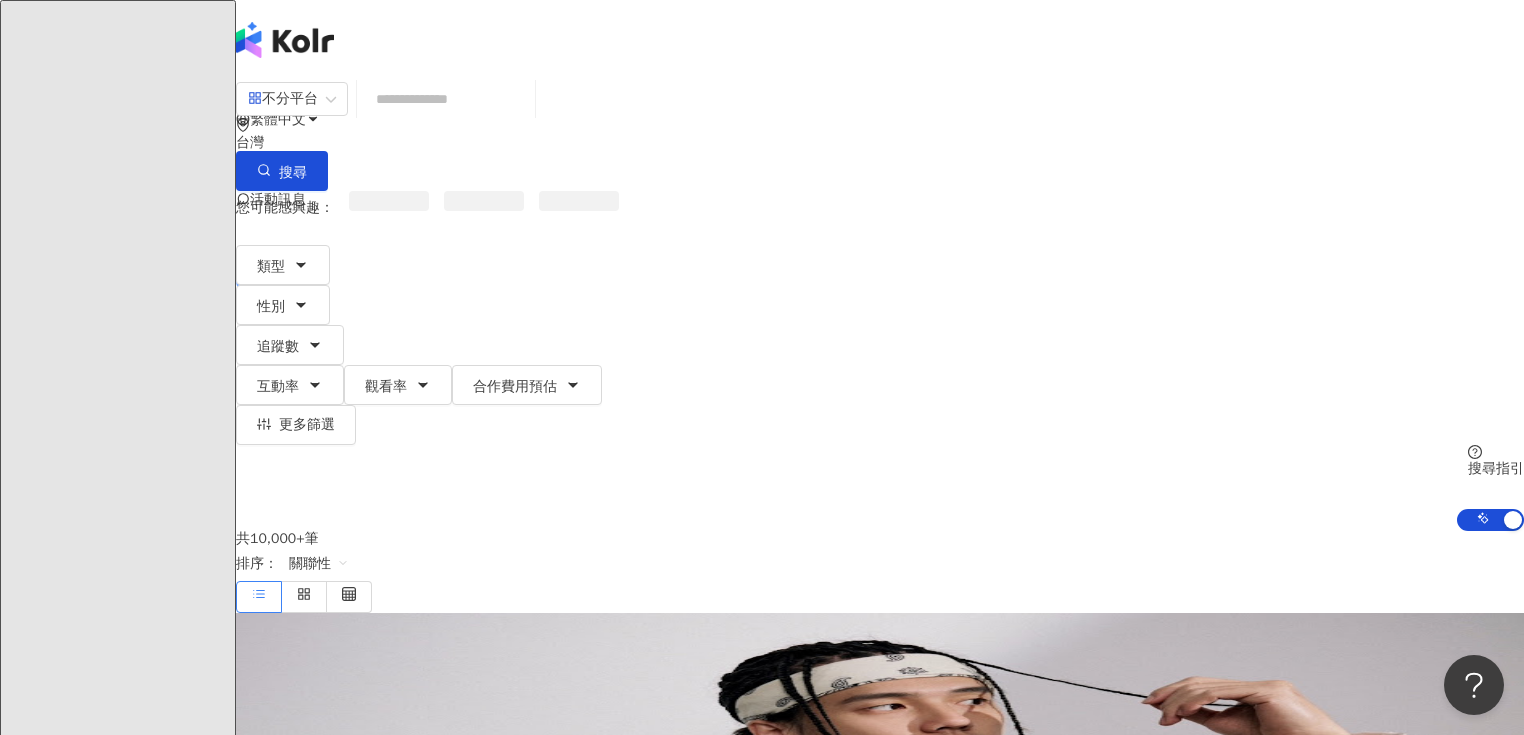 click at bounding box center (446, 99) 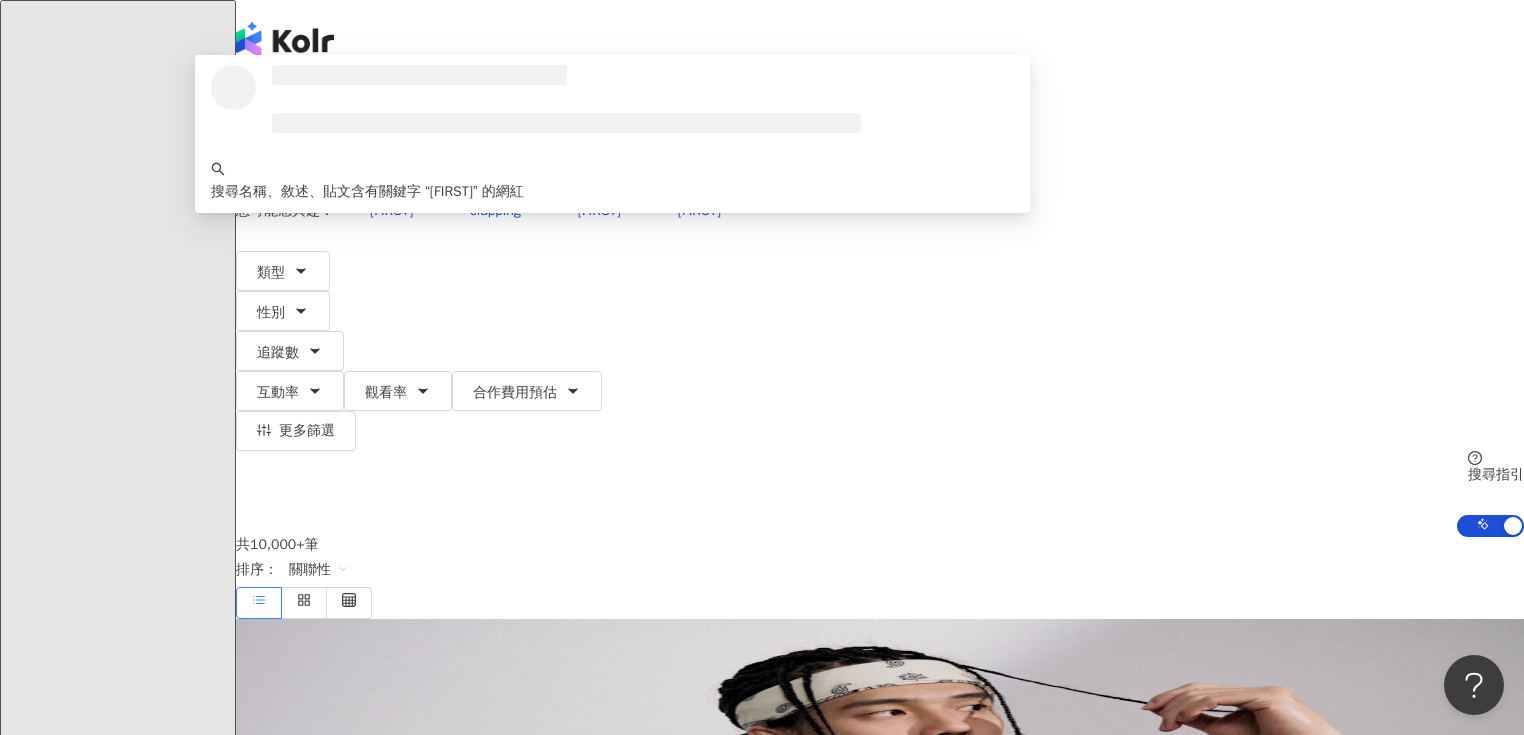 type on "*" 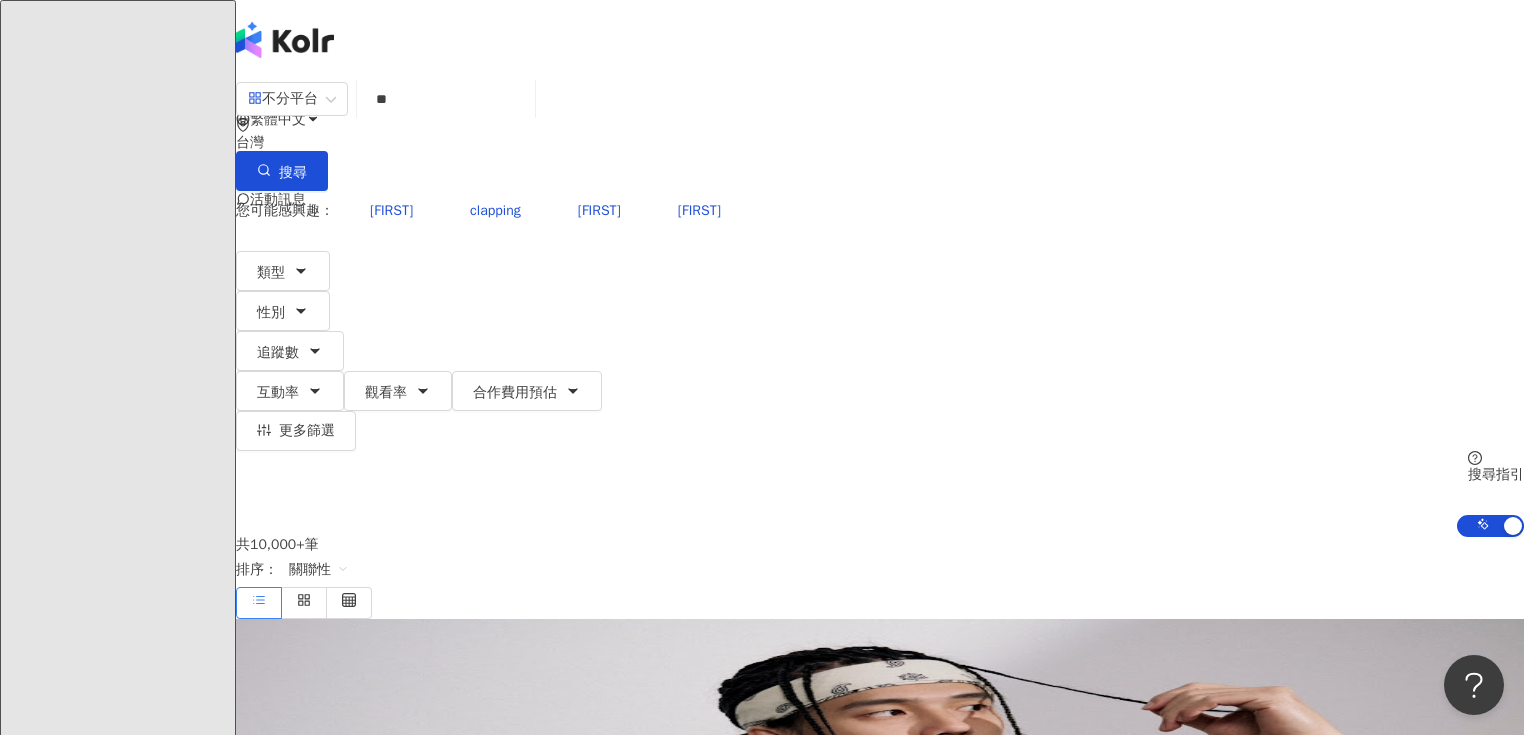 type on "**" 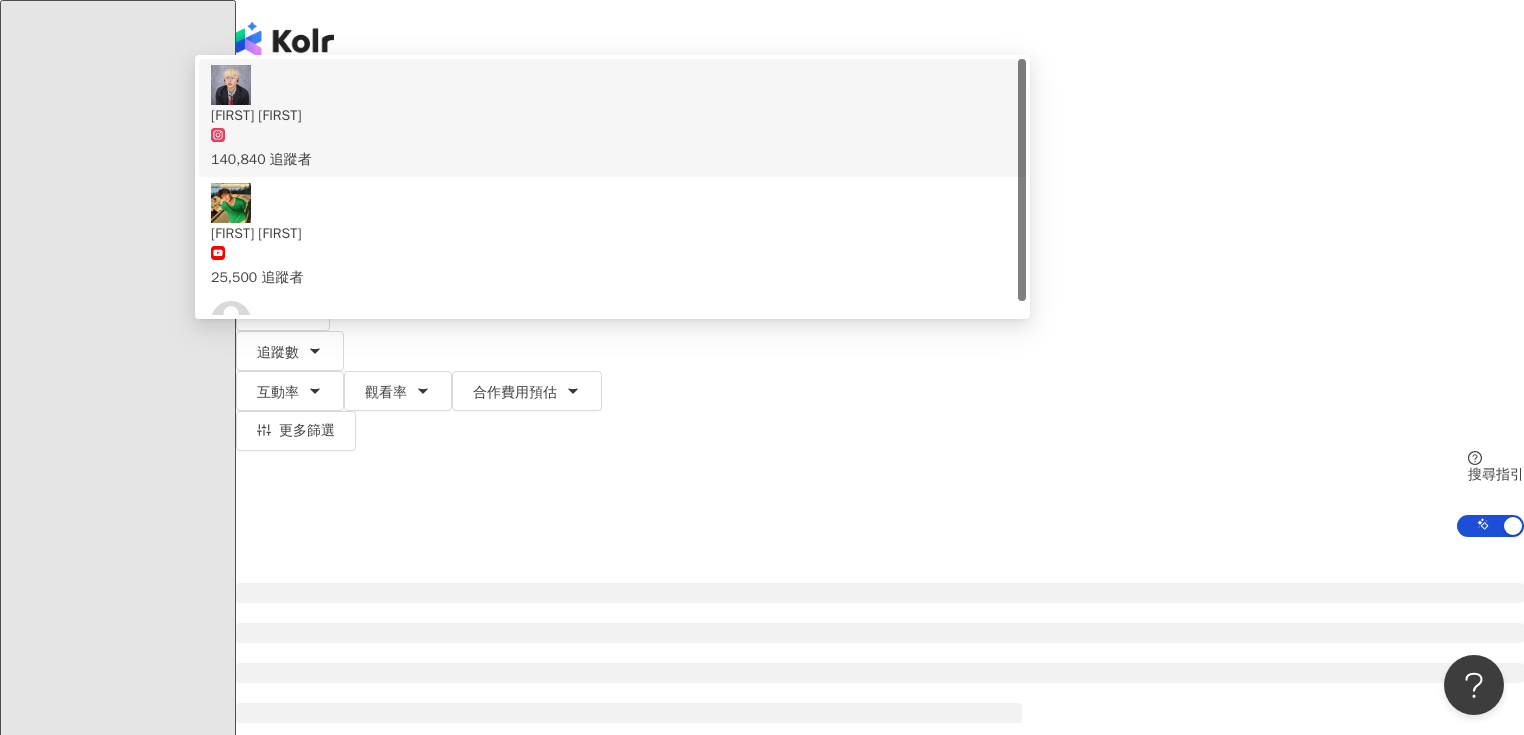 click on "140,840   追蹤者" at bounding box center (612, 149) 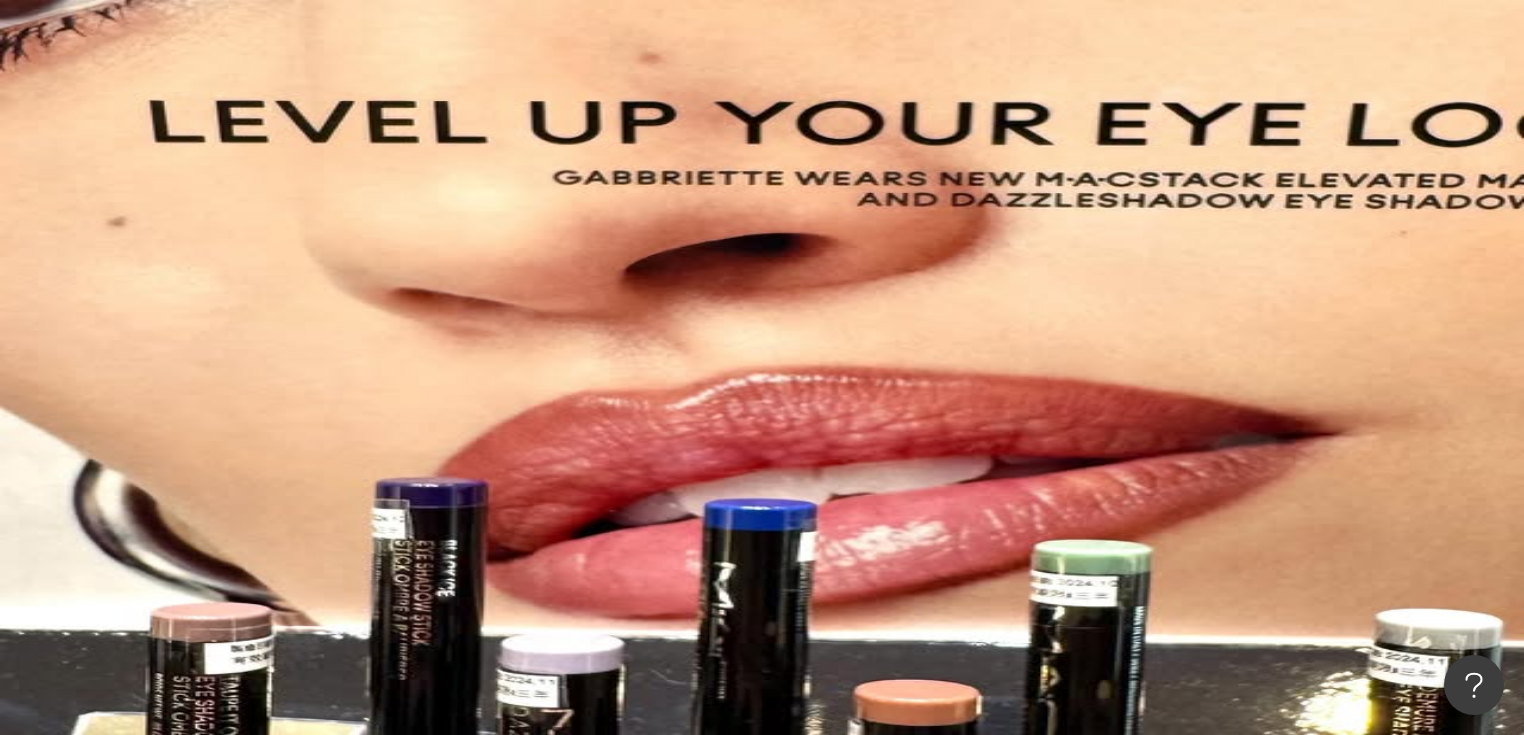 click on "網紅管理" at bounding box center (134, 2356) 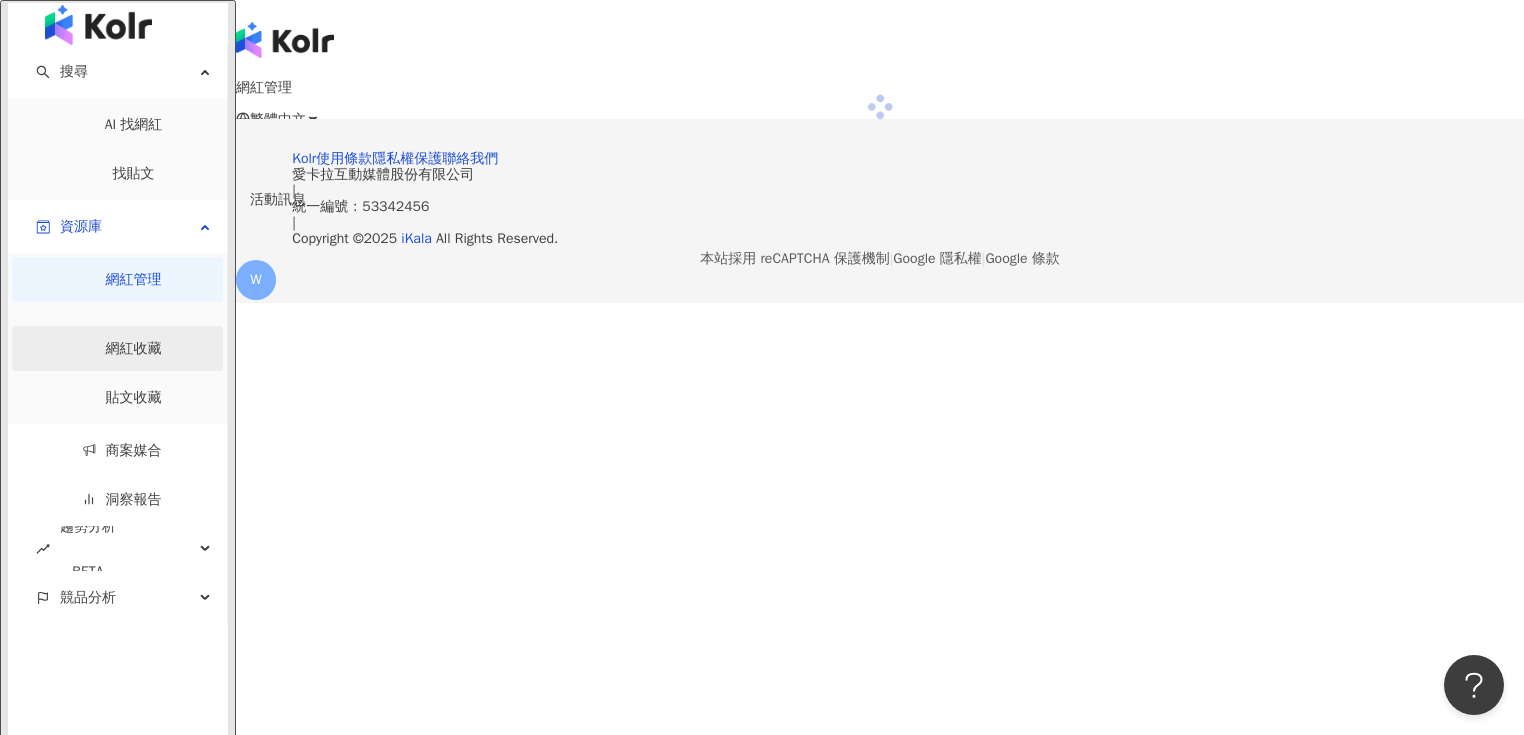 click on "網紅收藏" at bounding box center (134, 348) 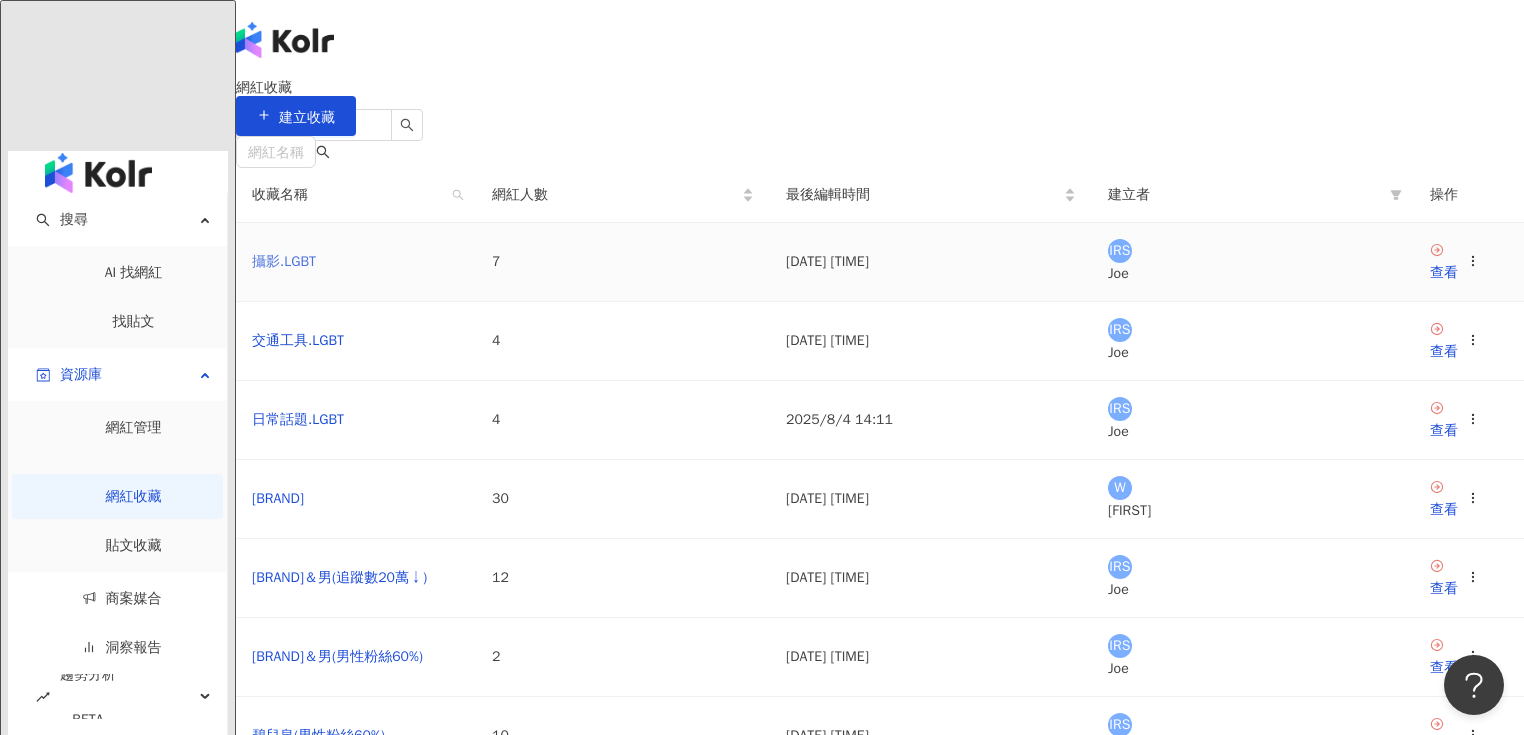 click on "攝影.LGBT" at bounding box center (284, 261) 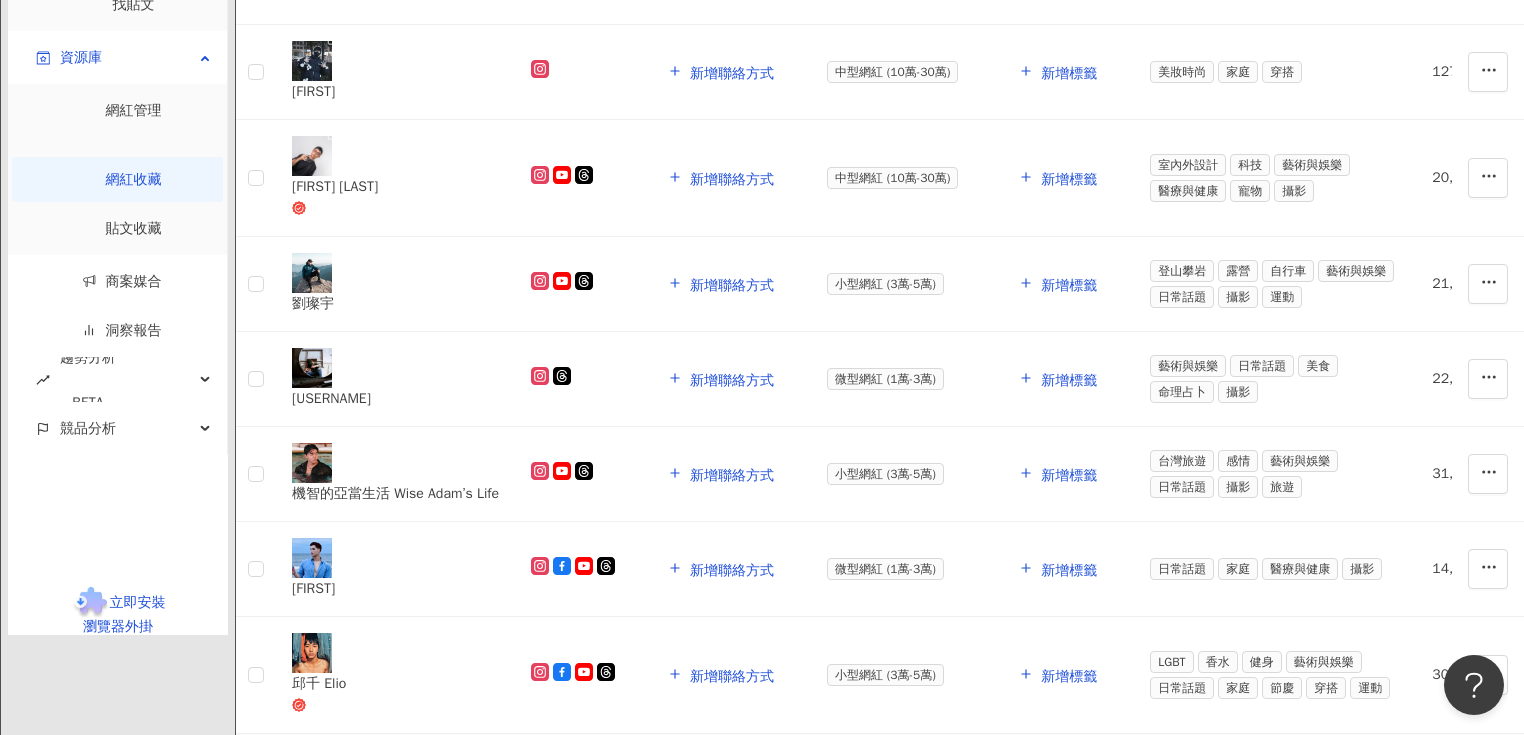 scroll, scrollTop: 542, scrollLeft: 0, axis: vertical 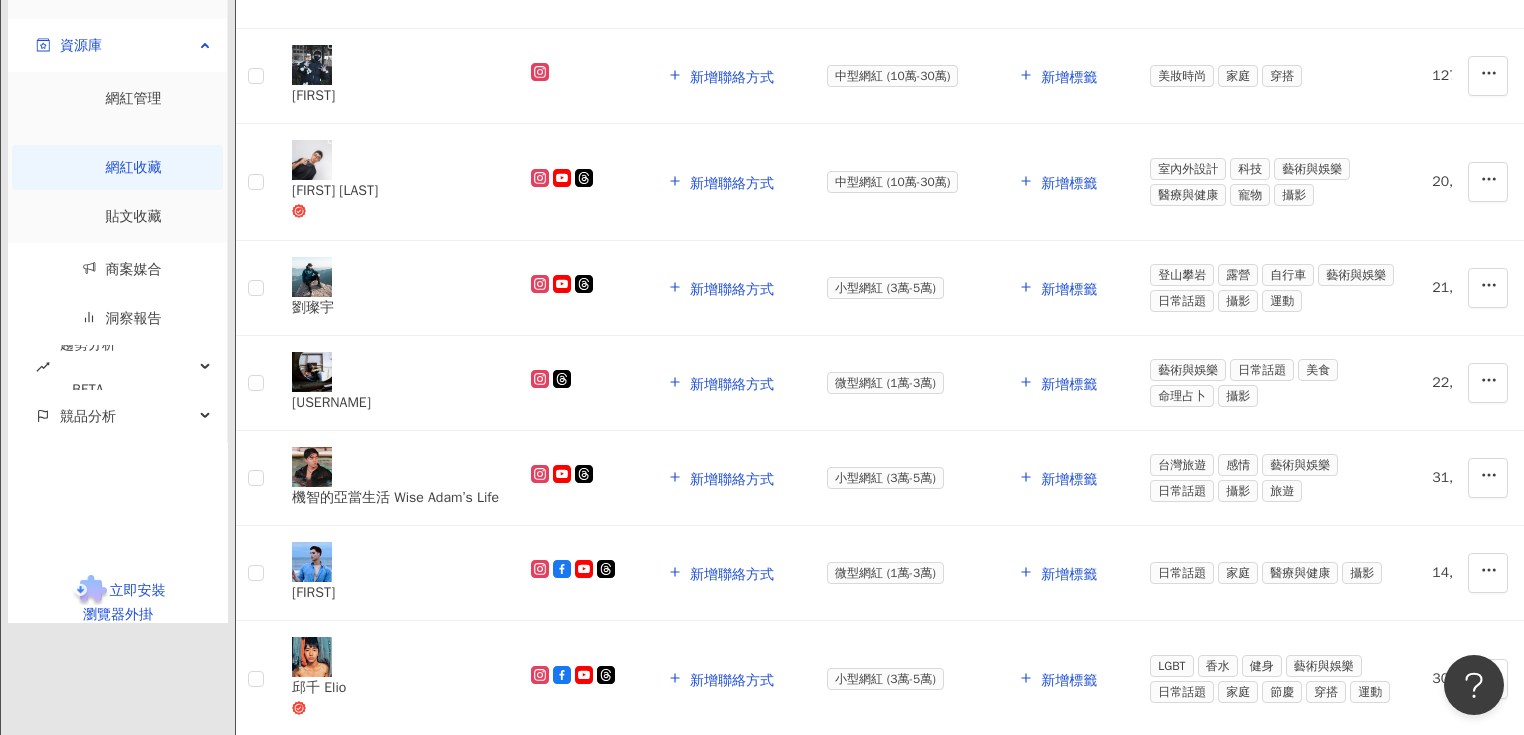 click on "嫁許" at bounding box center (257, -112) 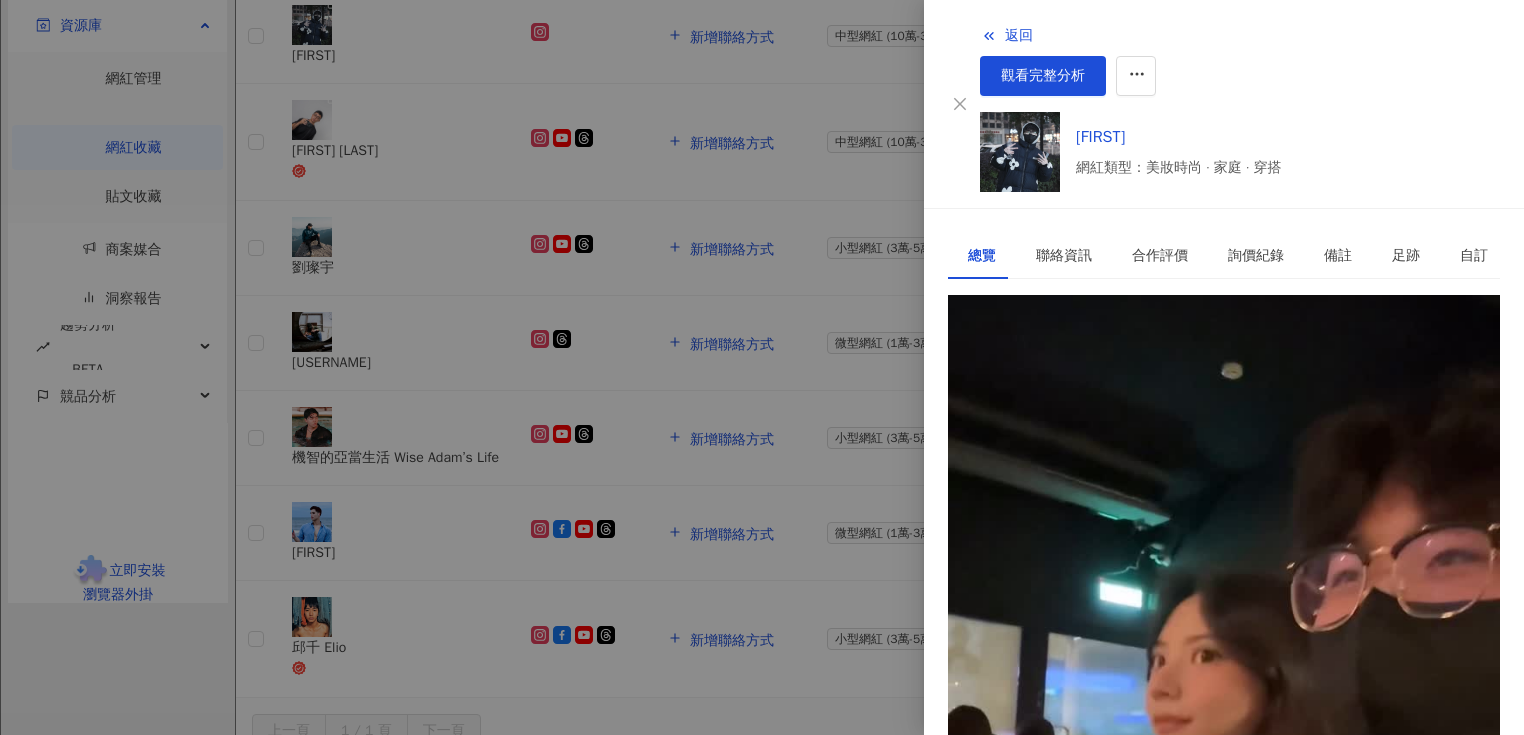 click on "https://www.instagram.com/joshwei41319/" at bounding box center (1097, 387) 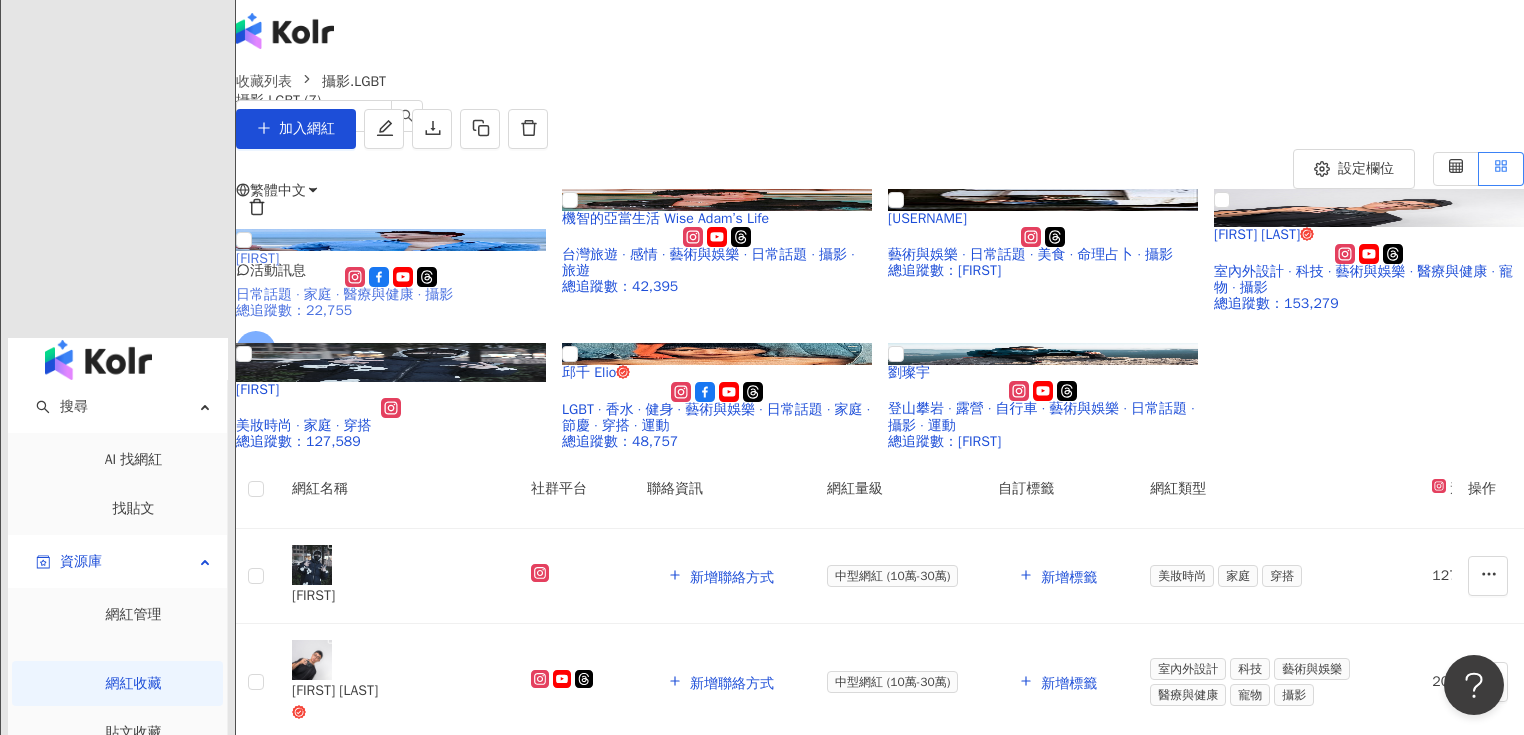 scroll, scrollTop: 0, scrollLeft: 0, axis: both 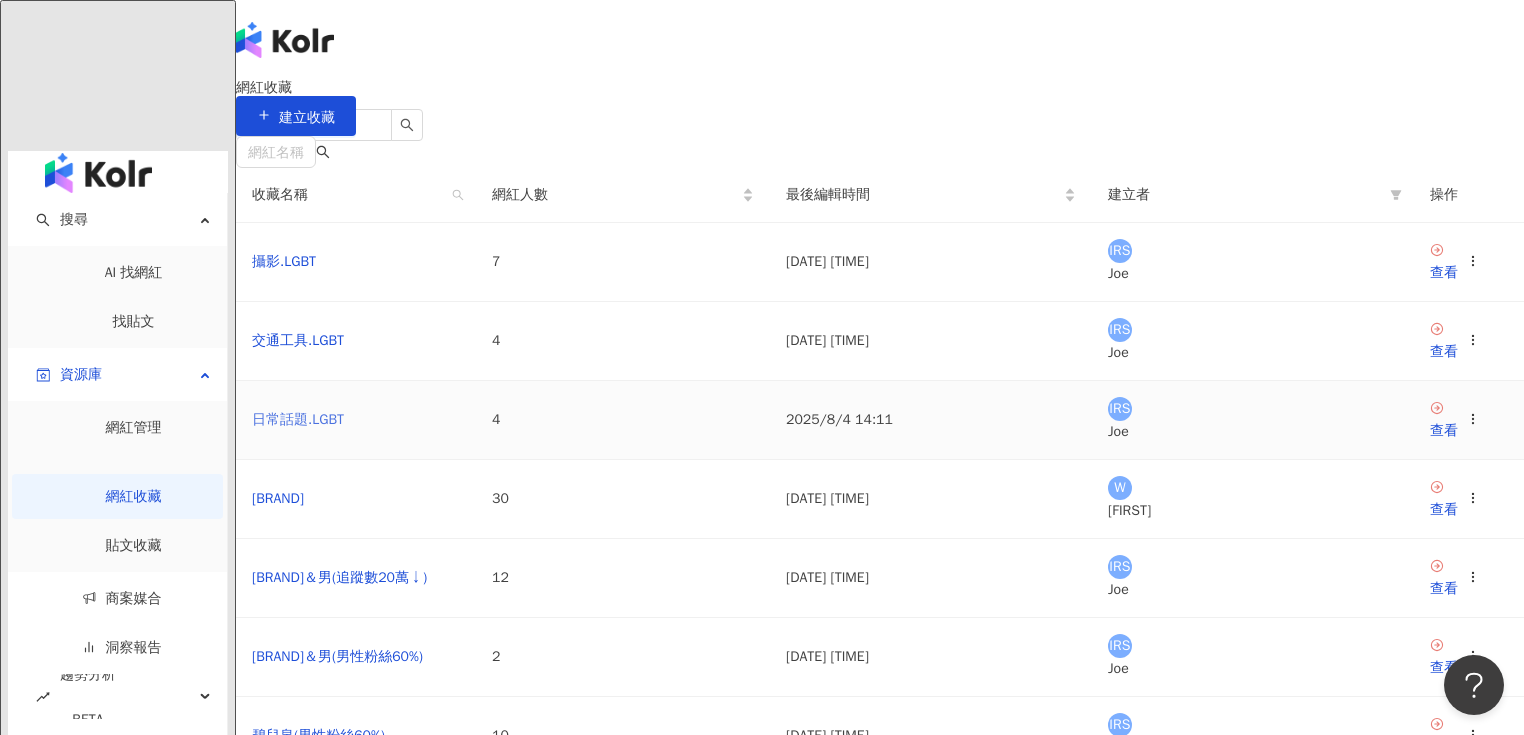 click on "日常話題.LGBT" at bounding box center (298, 419) 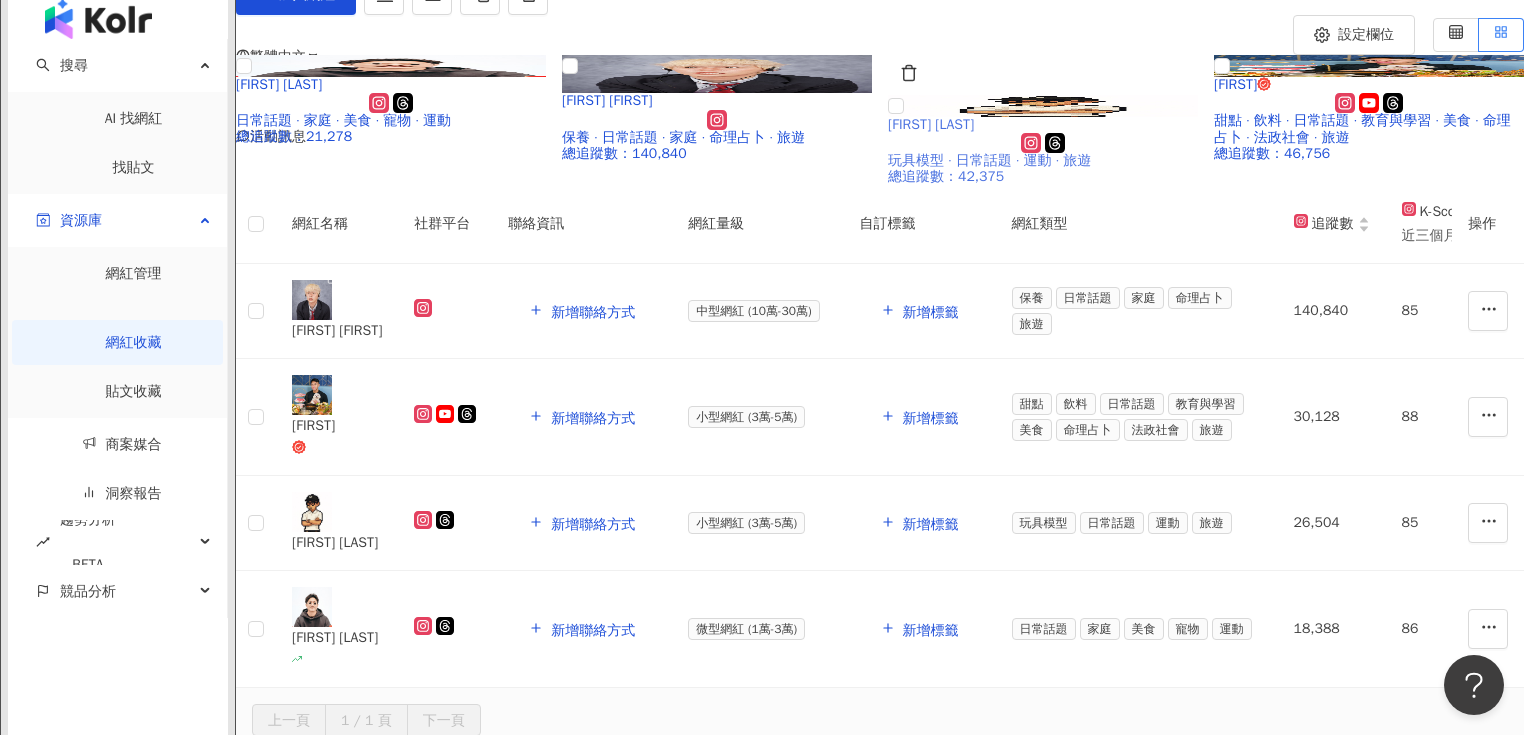 scroll, scrollTop: 160, scrollLeft: 0, axis: vertical 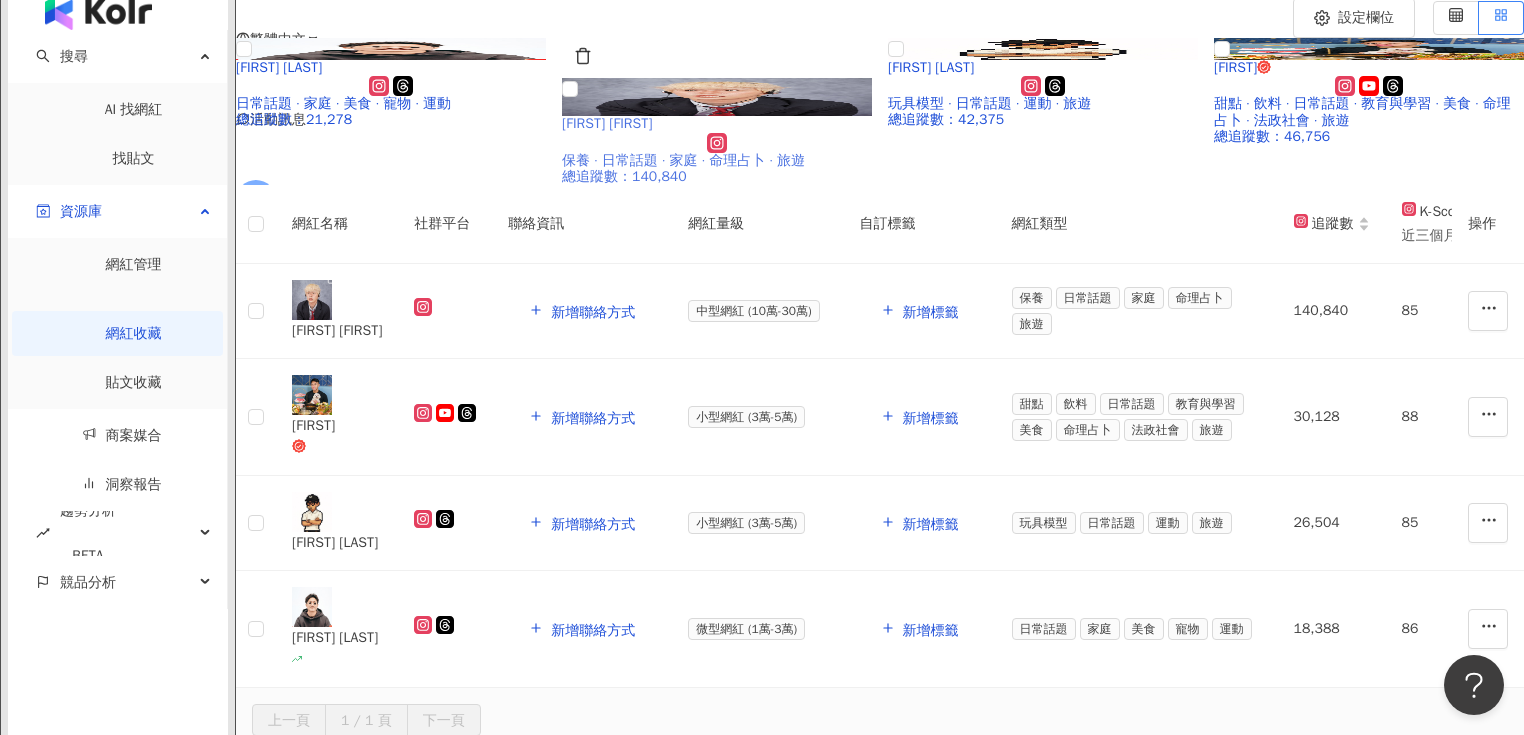 click on "灰佬 Funo" at bounding box center (607, 123) 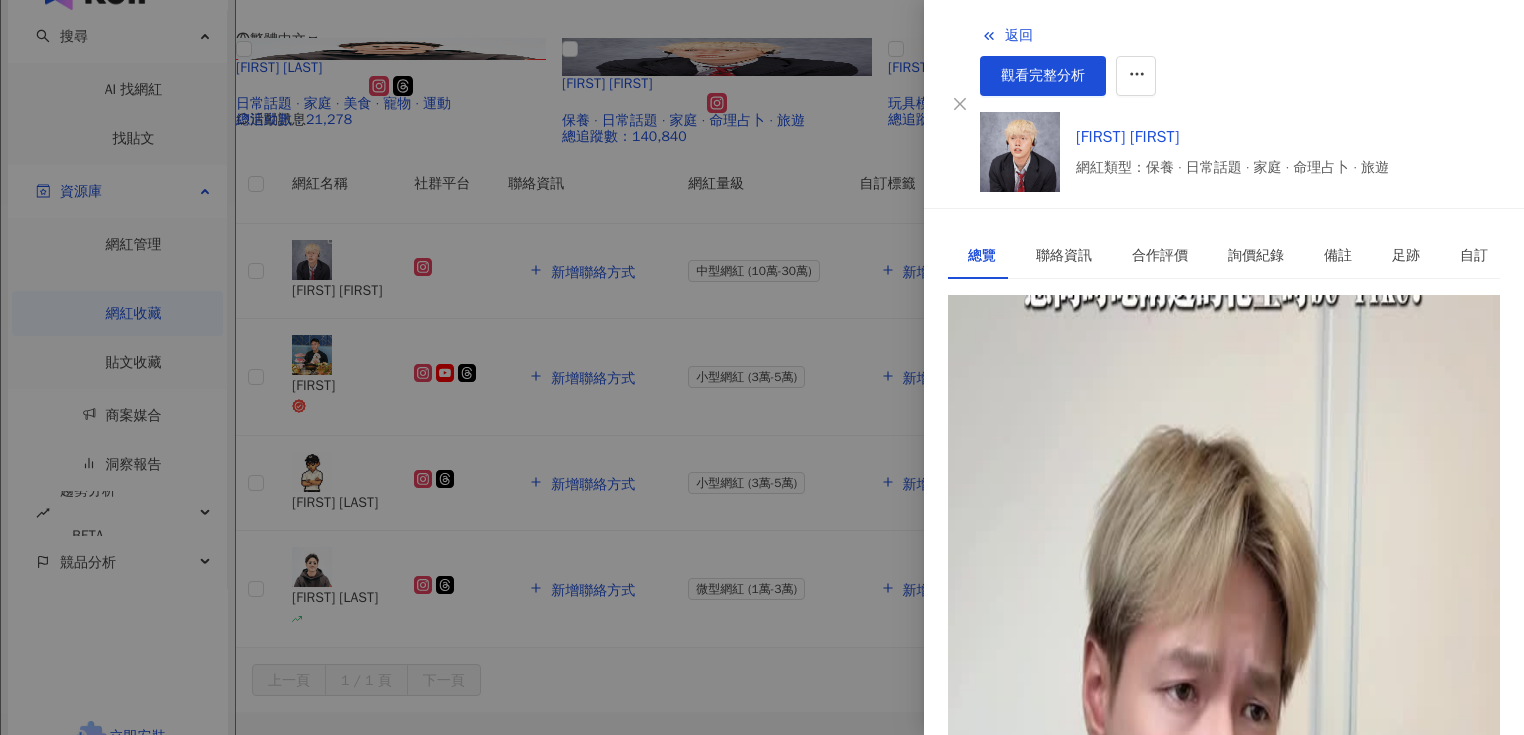 click on "https://www.instagram.com/funo729/" at bounding box center (1097, 387) 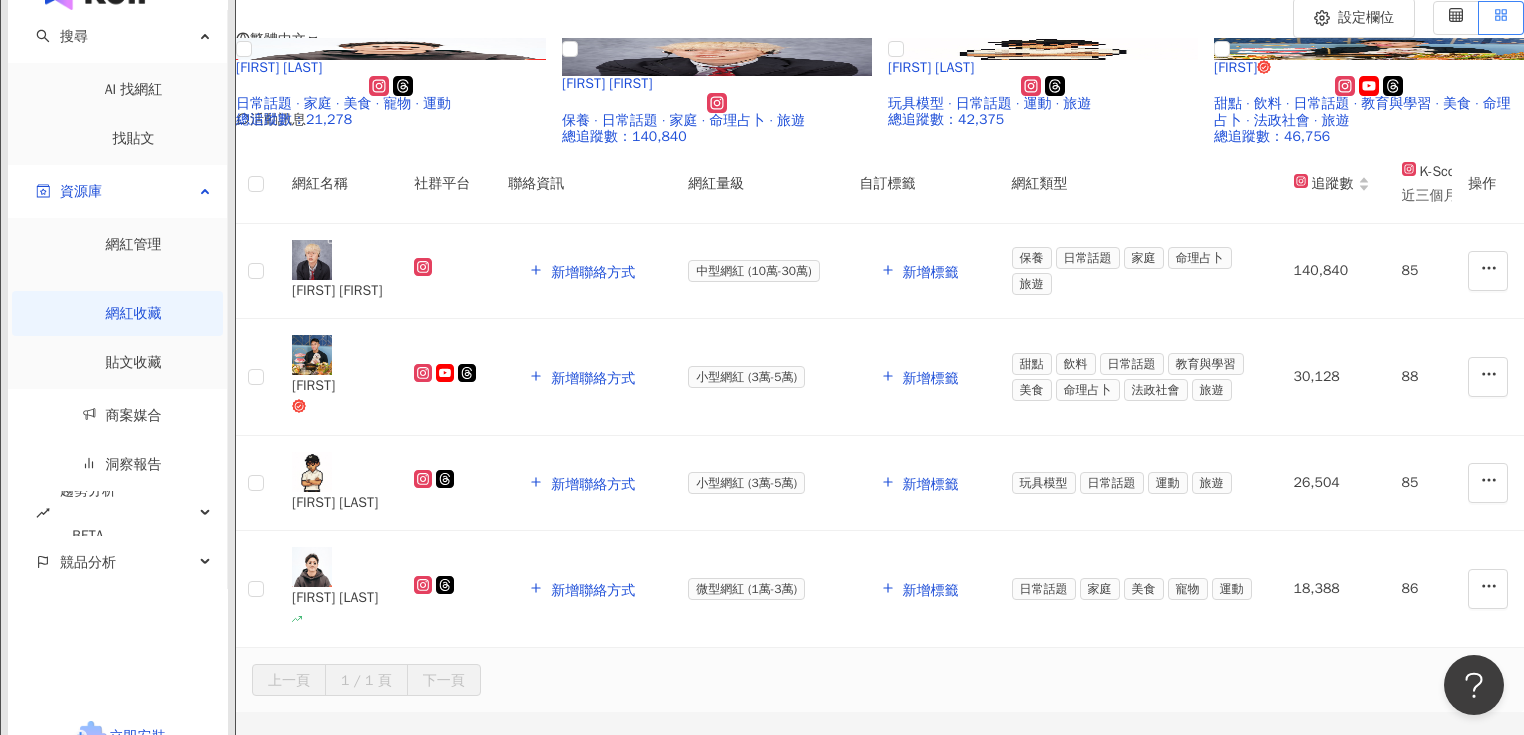 scroll, scrollTop: 0, scrollLeft: 0, axis: both 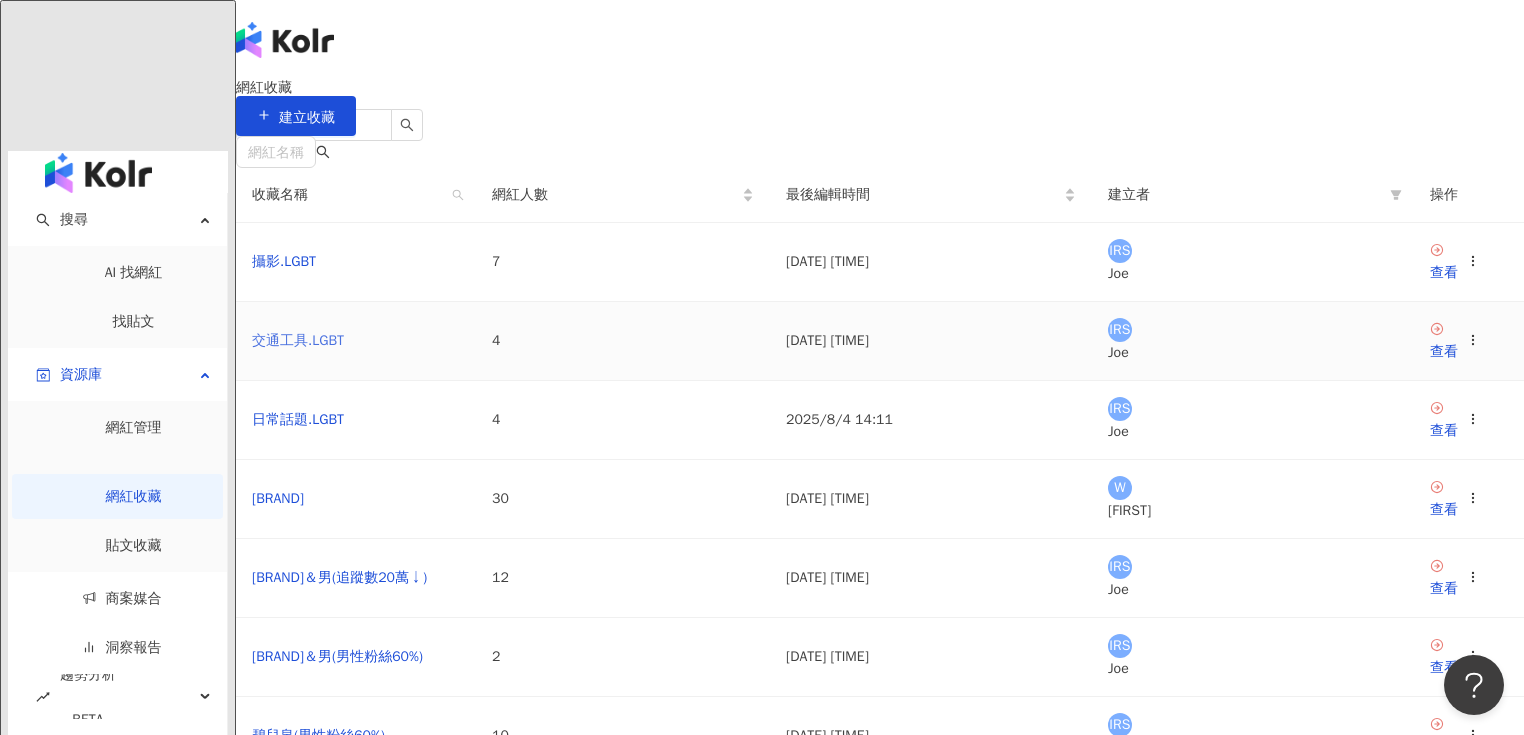 click on "交通工具.LGBT" at bounding box center (298, 340) 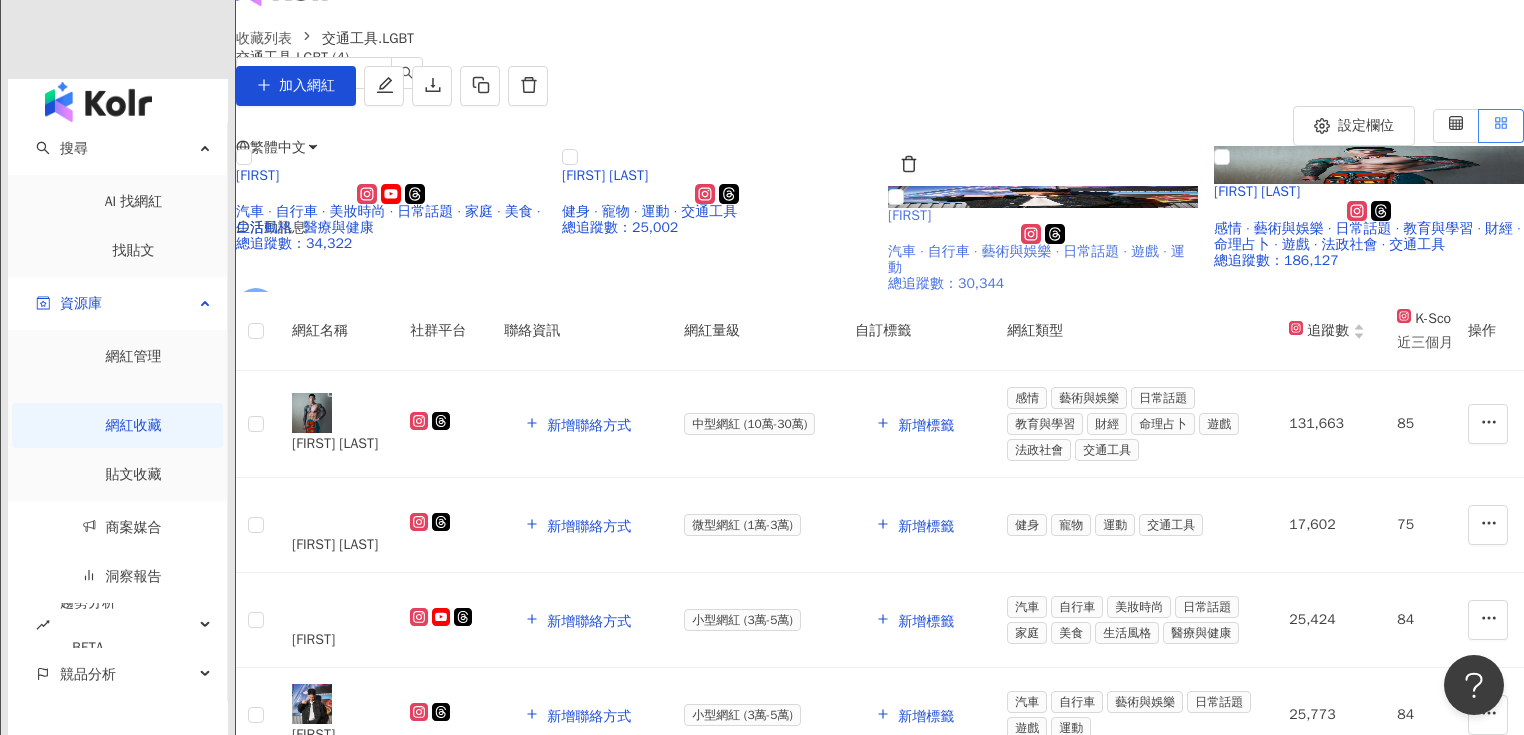 scroll, scrollTop: 80, scrollLeft: 0, axis: vertical 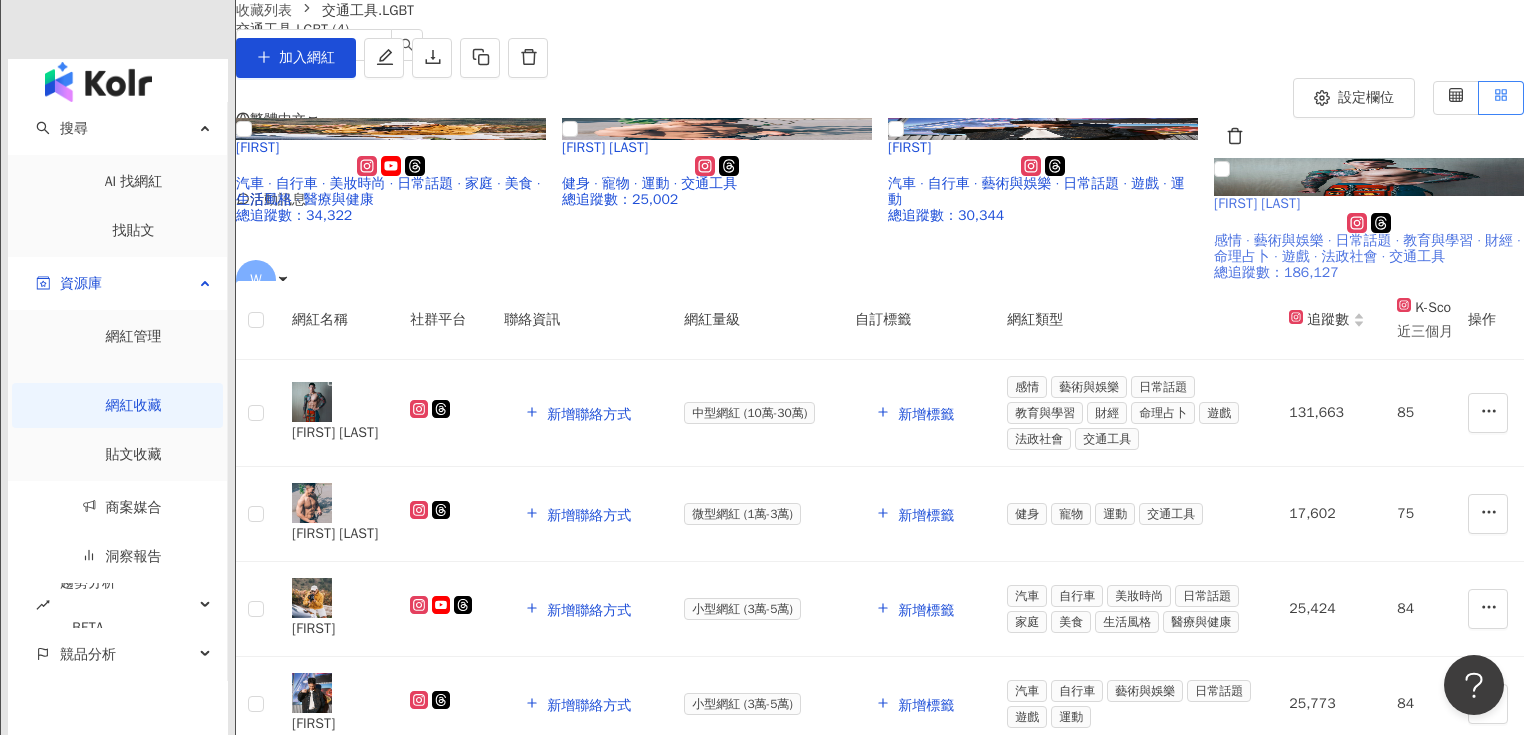 click on "姜柏克" at bounding box center (1257, 203) 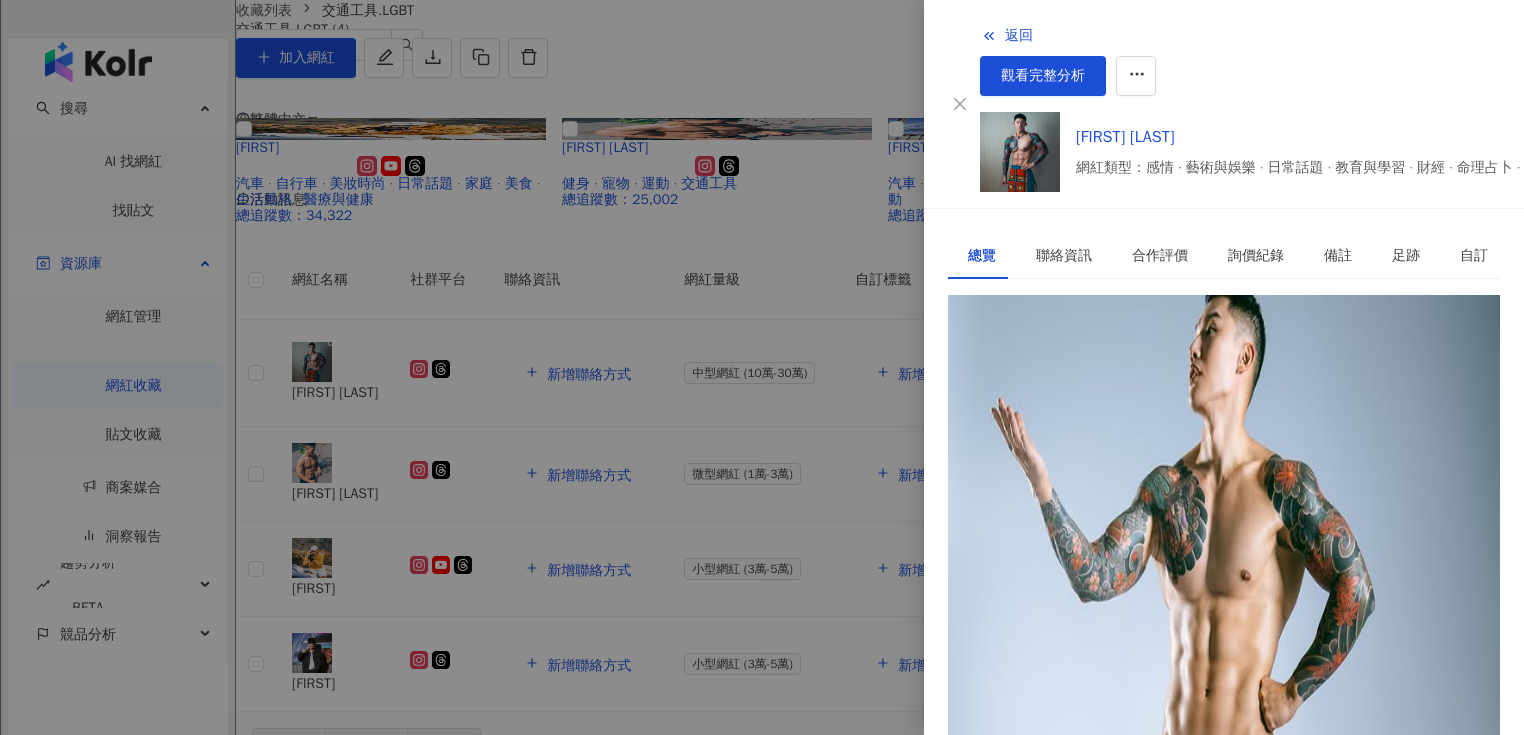 click on "https://www.instagram.com/chiang_gogo2/" at bounding box center (1097, 387) 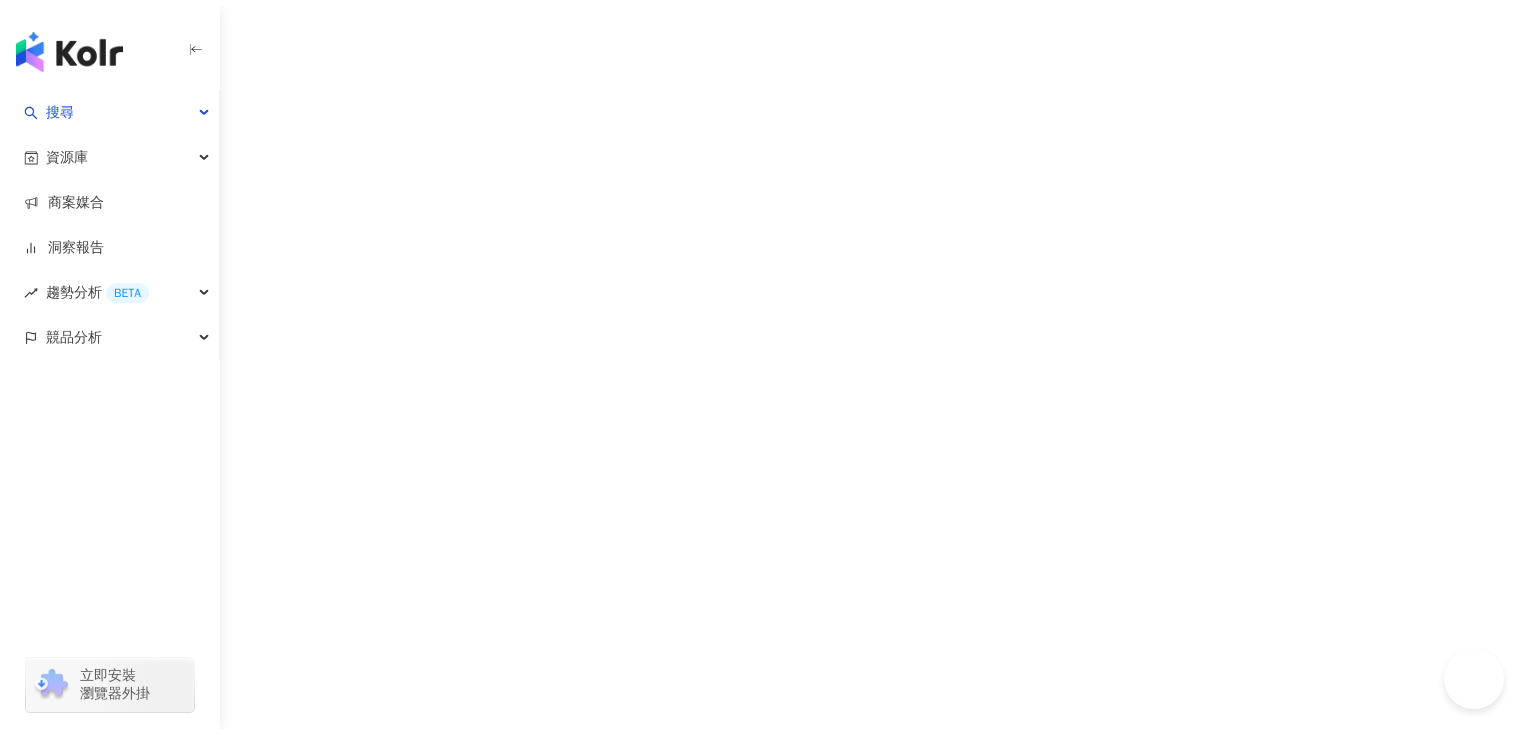 scroll, scrollTop: 0, scrollLeft: 0, axis: both 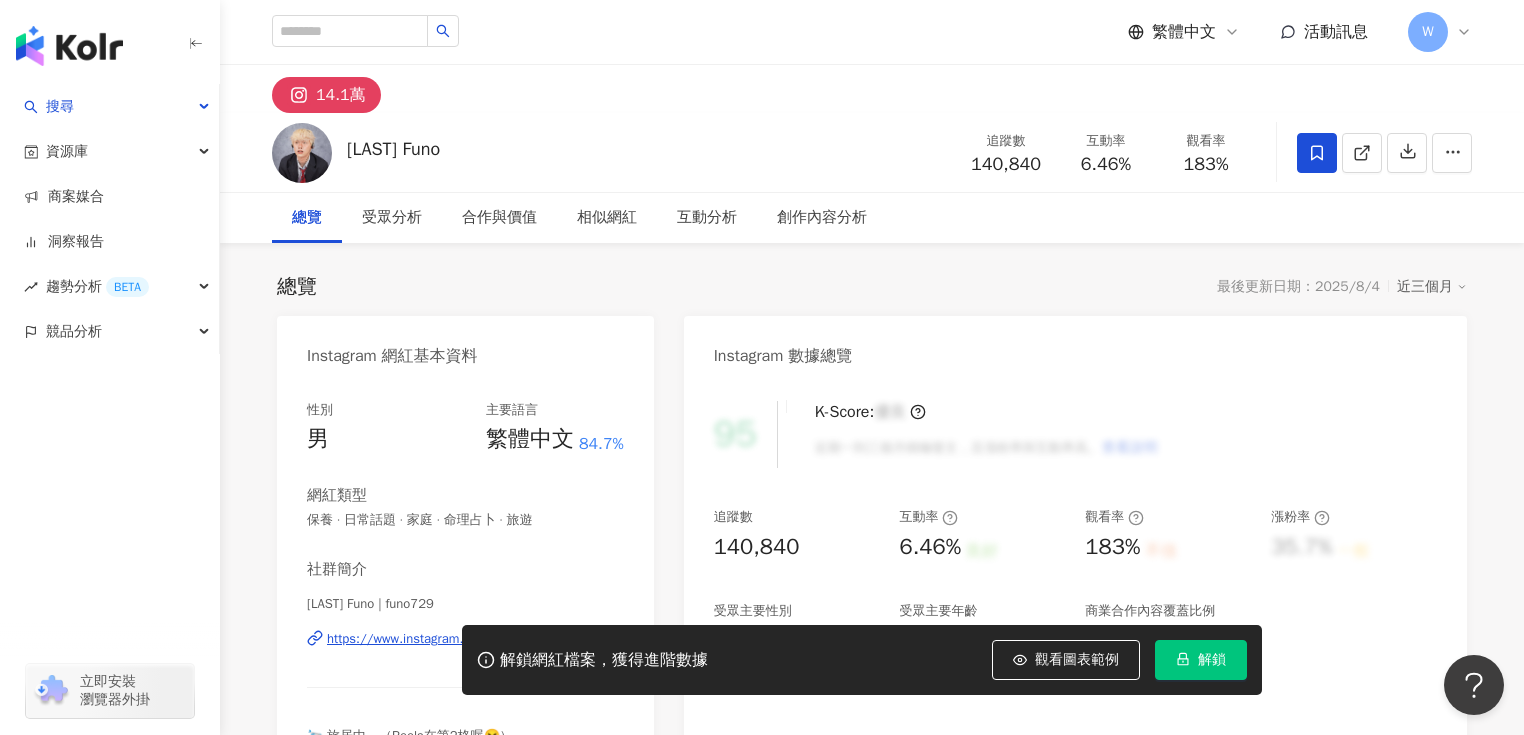 click 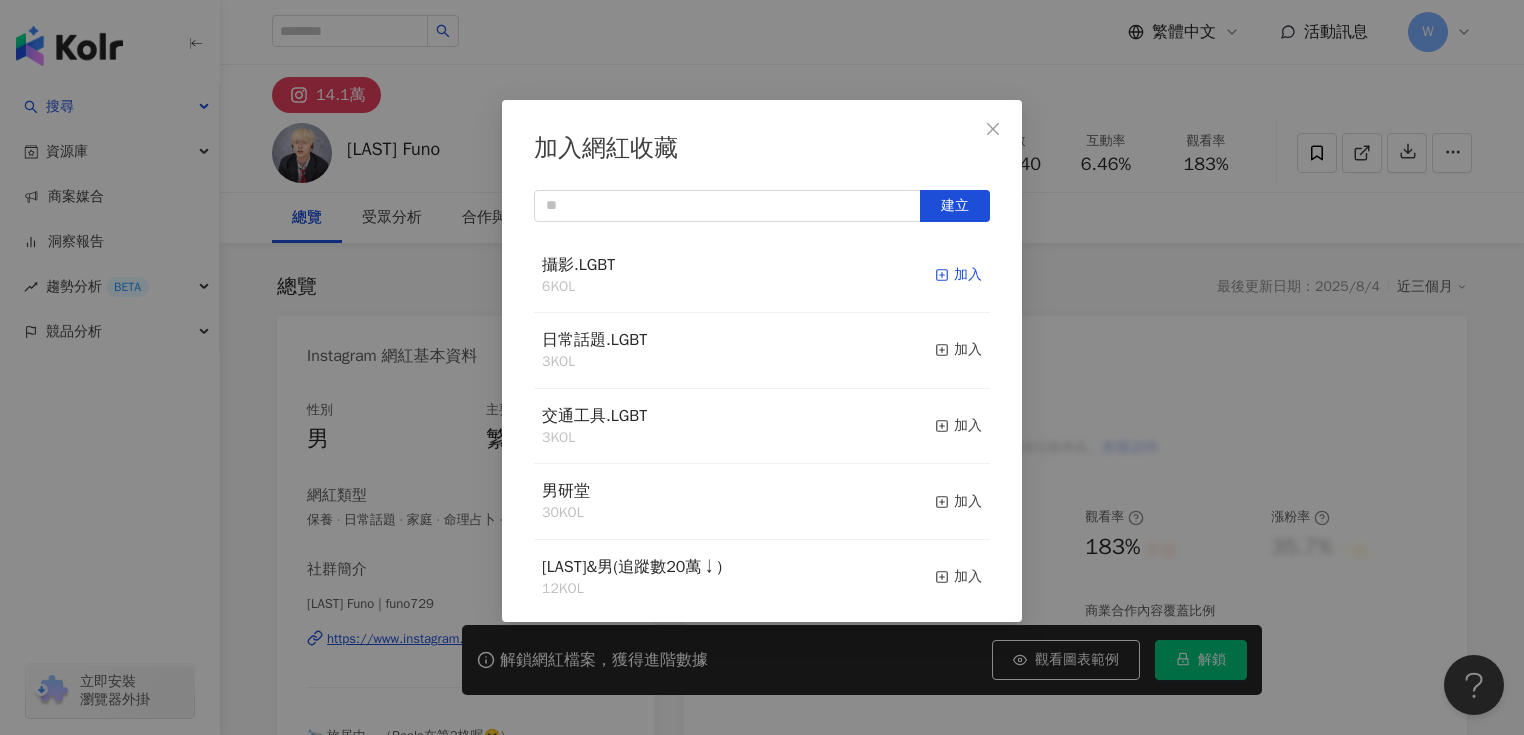 click 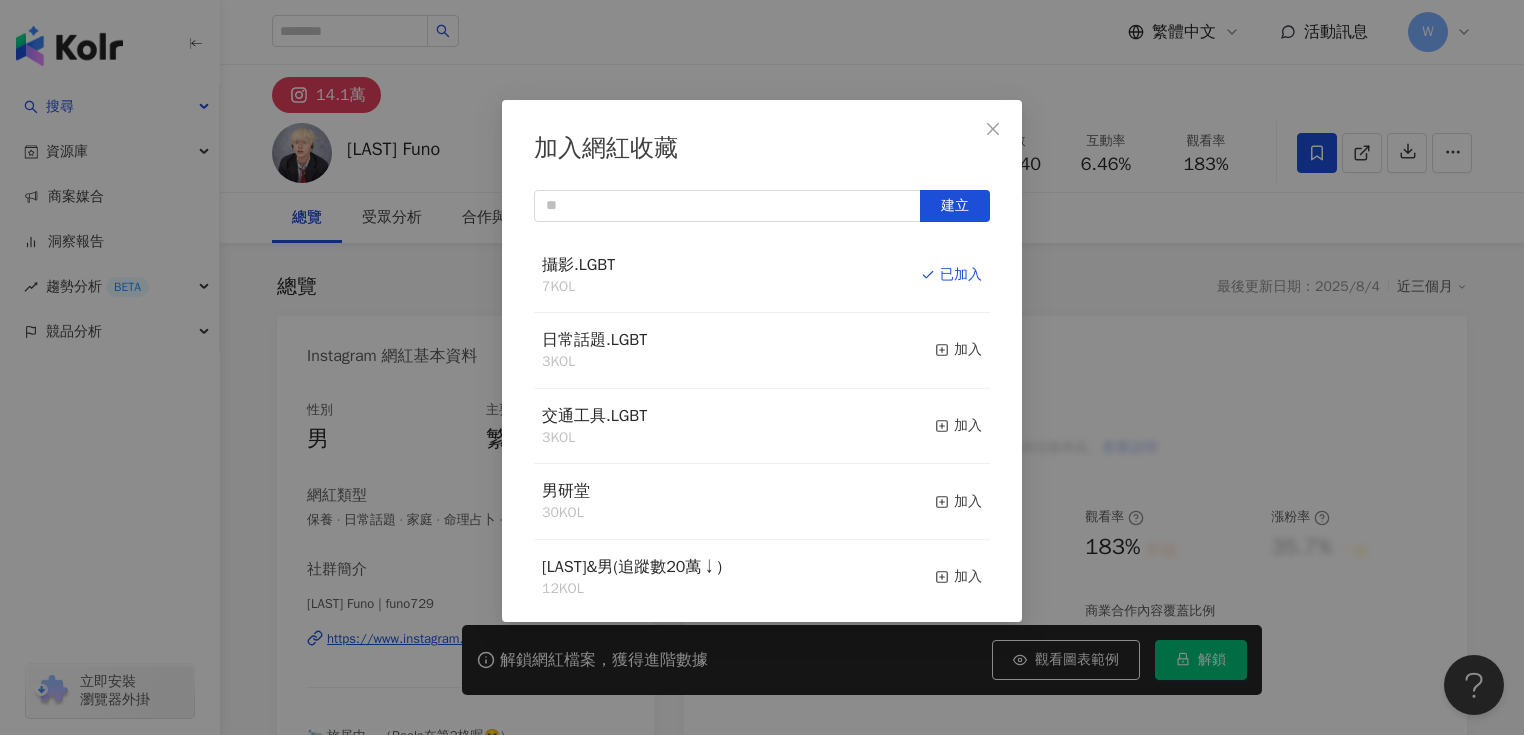 click on "已加入" at bounding box center [951, 275] 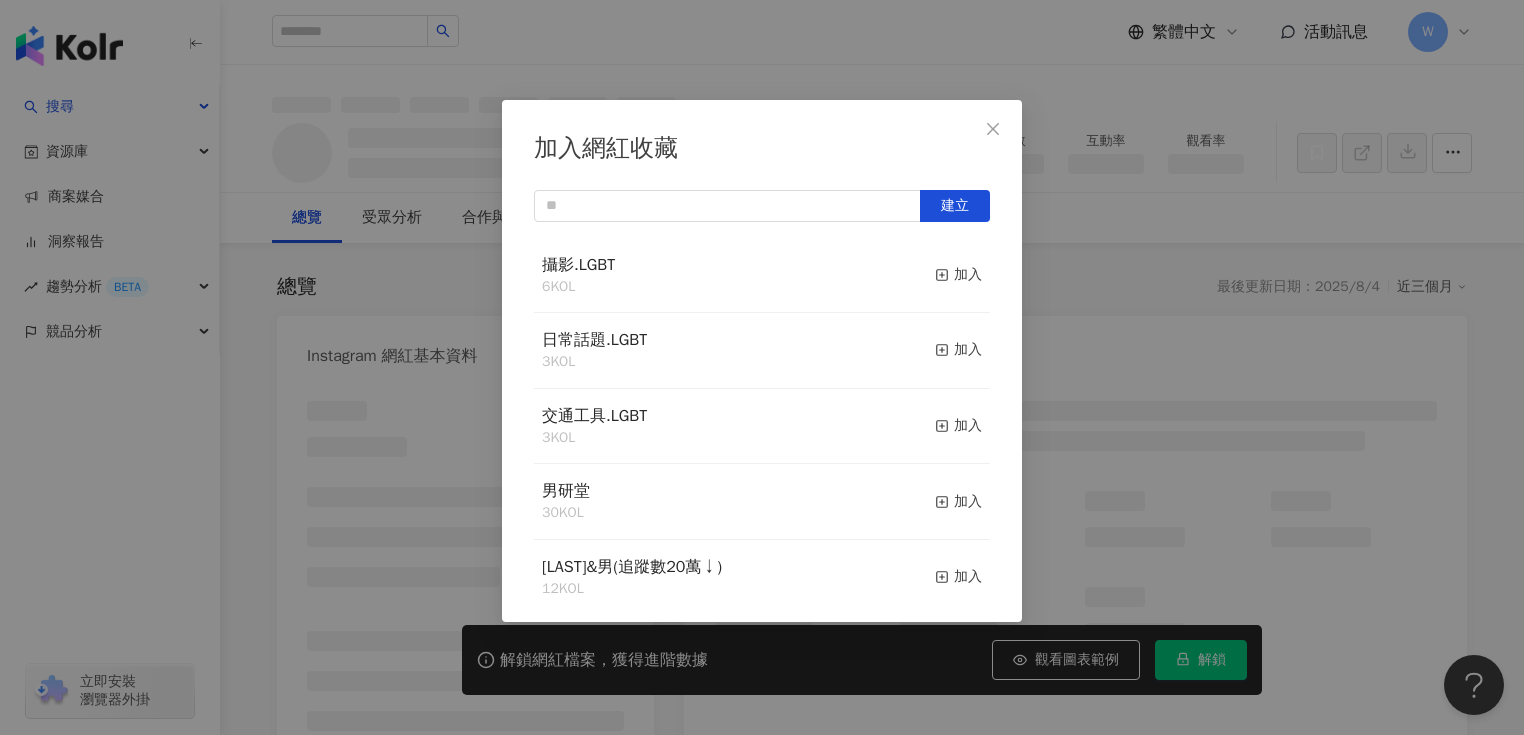 click 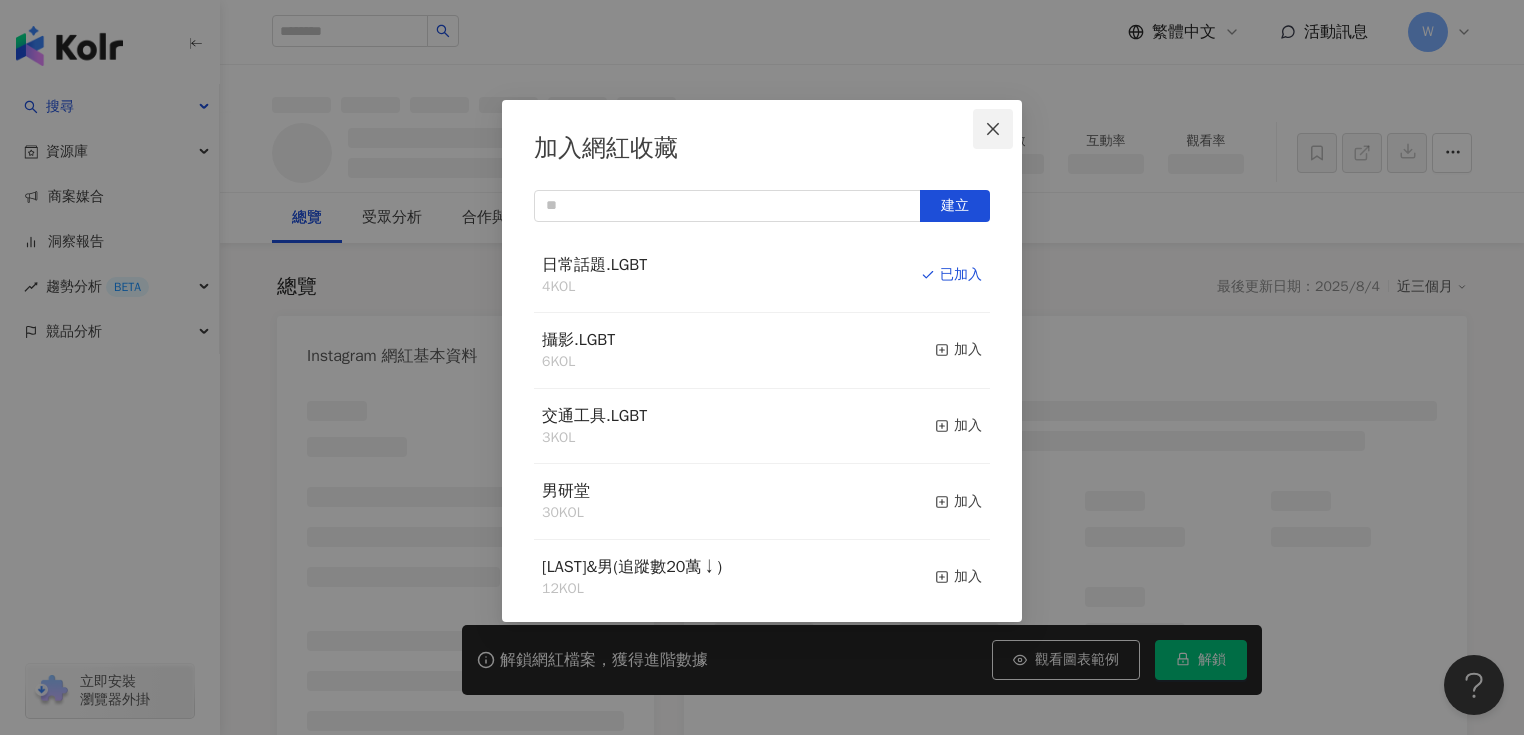 click 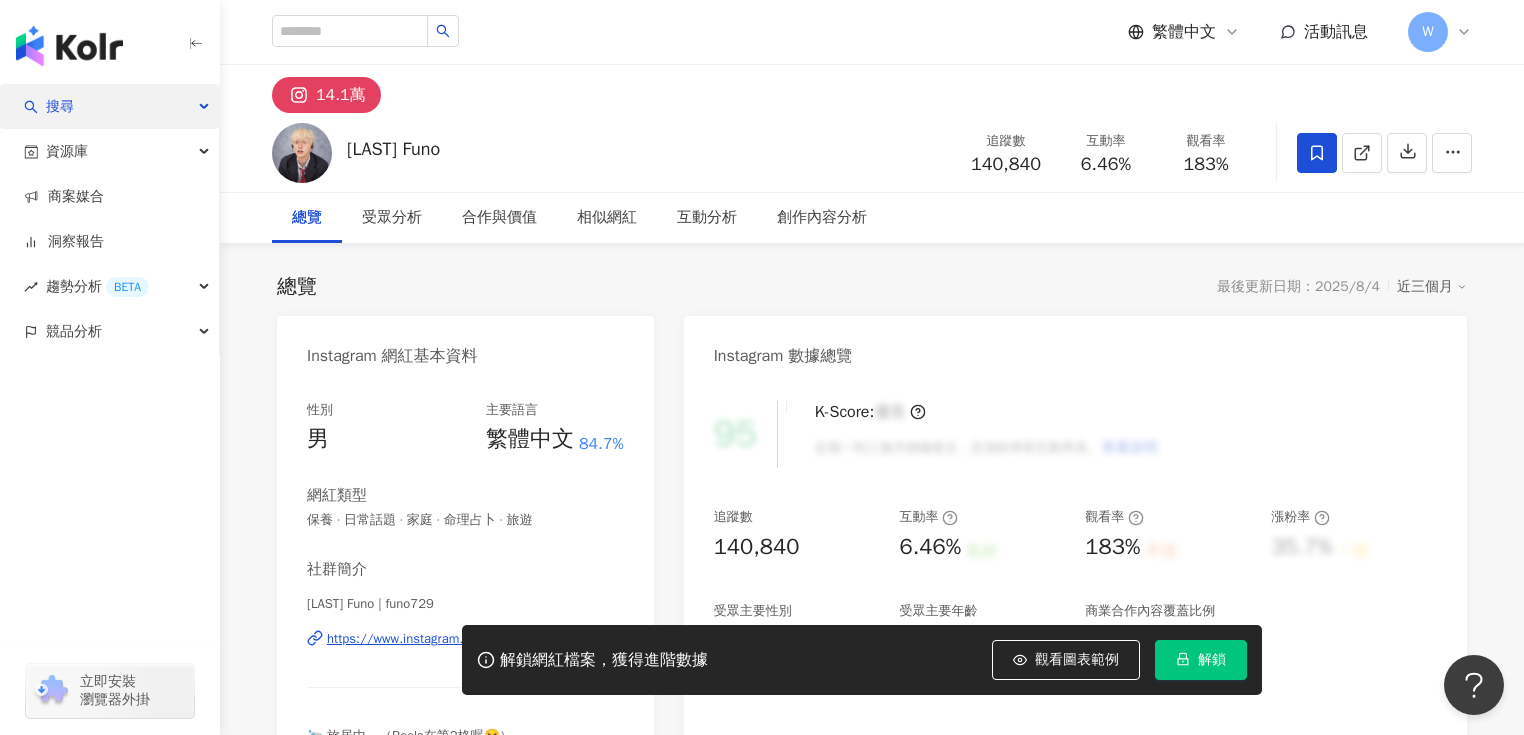click on "搜尋" at bounding box center [60, 106] 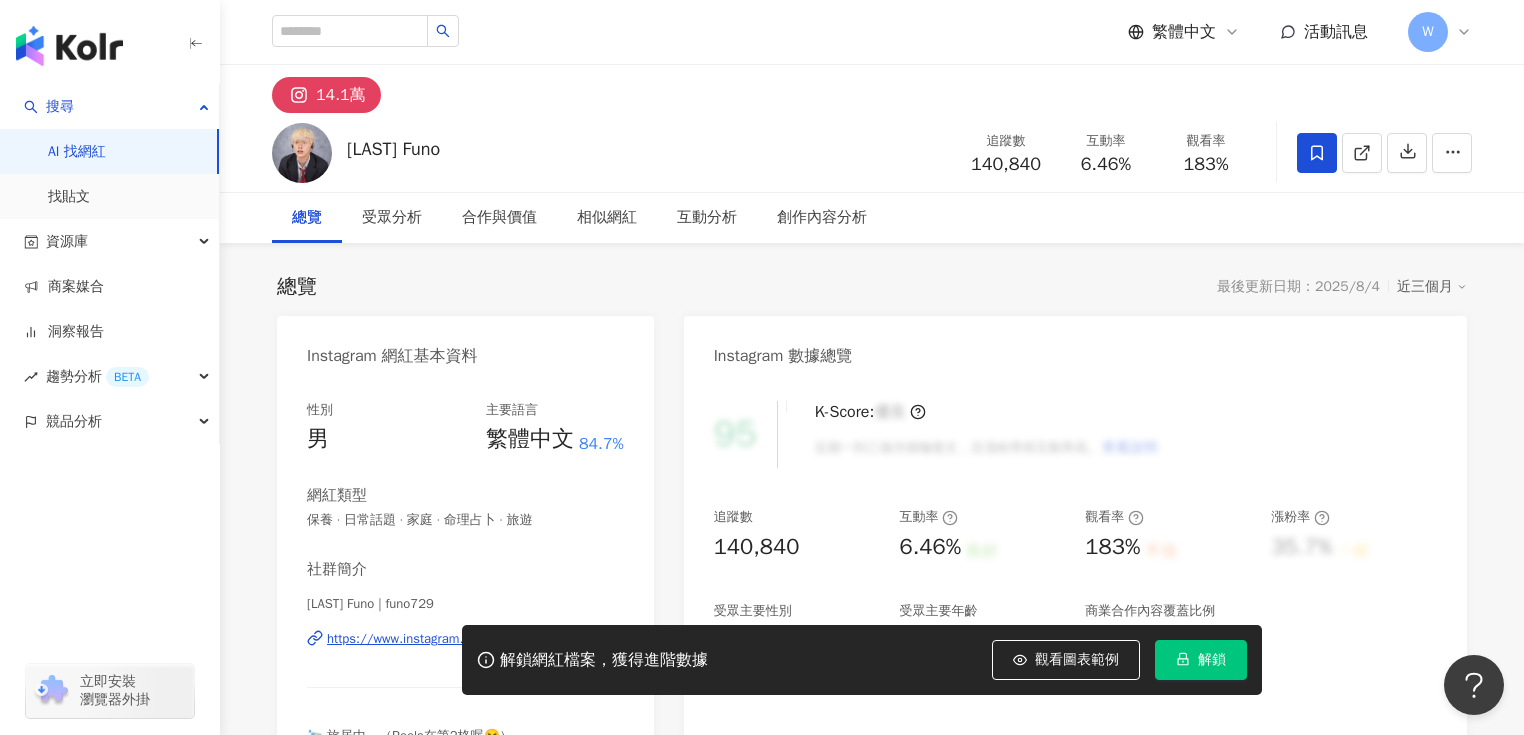 click on "AI 找網紅" at bounding box center (77, 152) 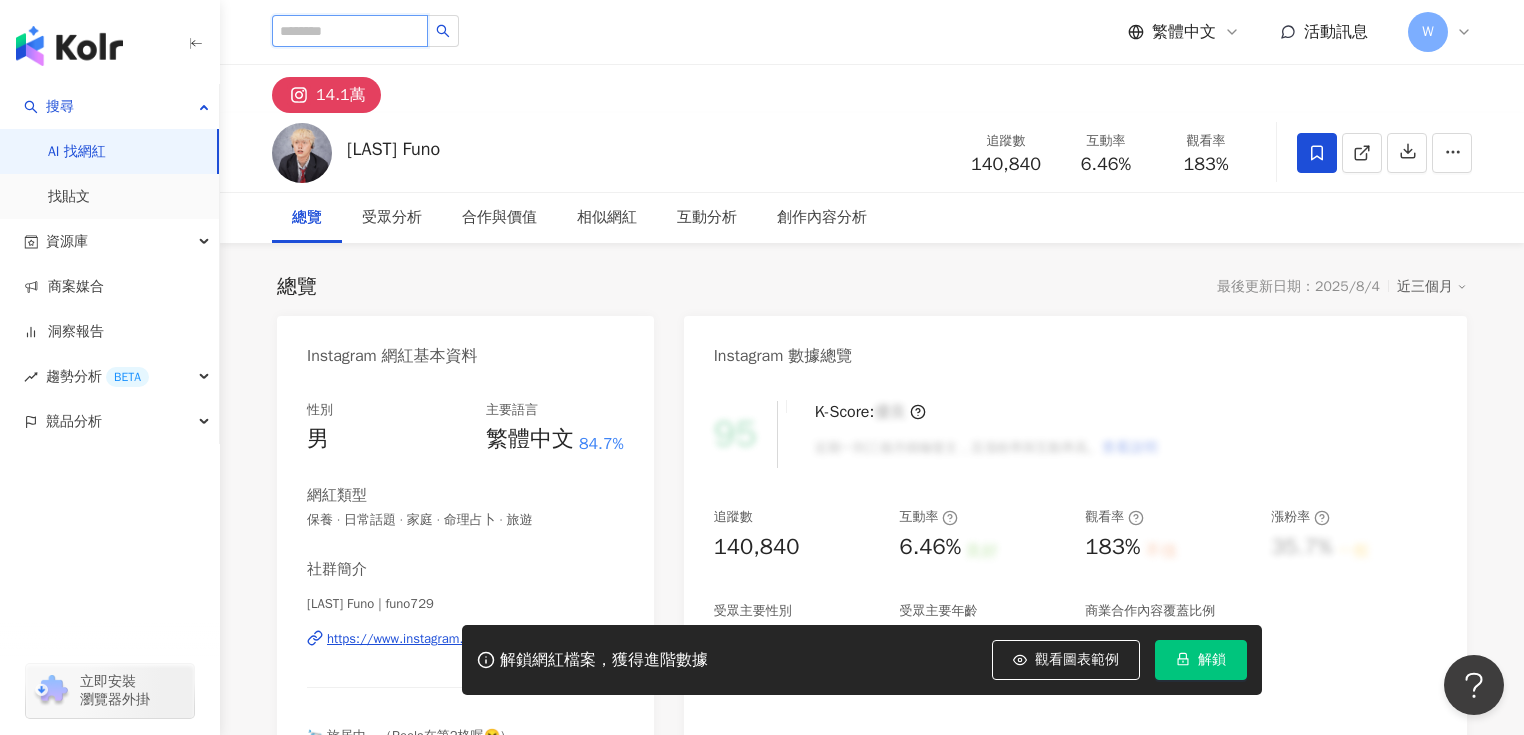 click at bounding box center [350, 31] 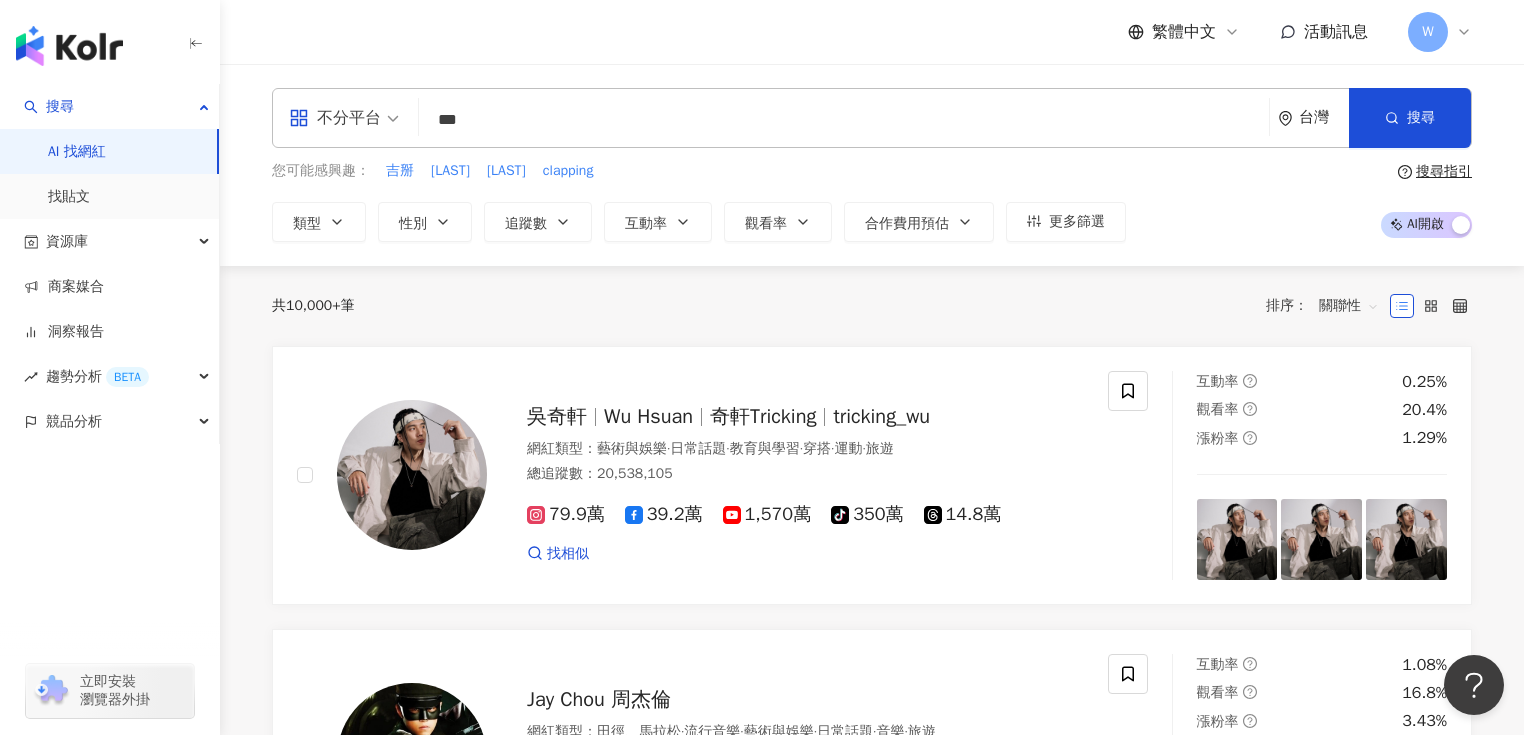 type on "***" 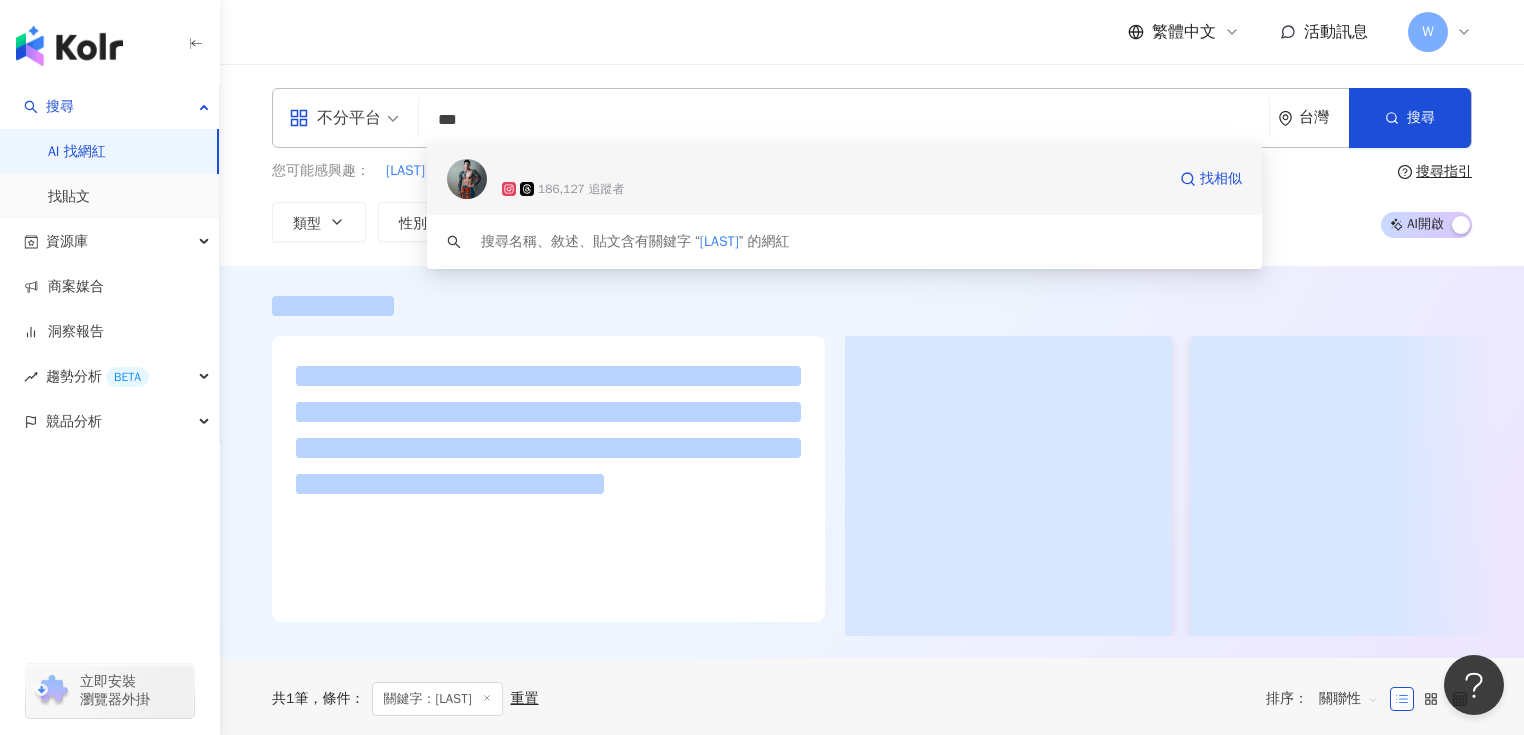 click at bounding box center [833, 169] 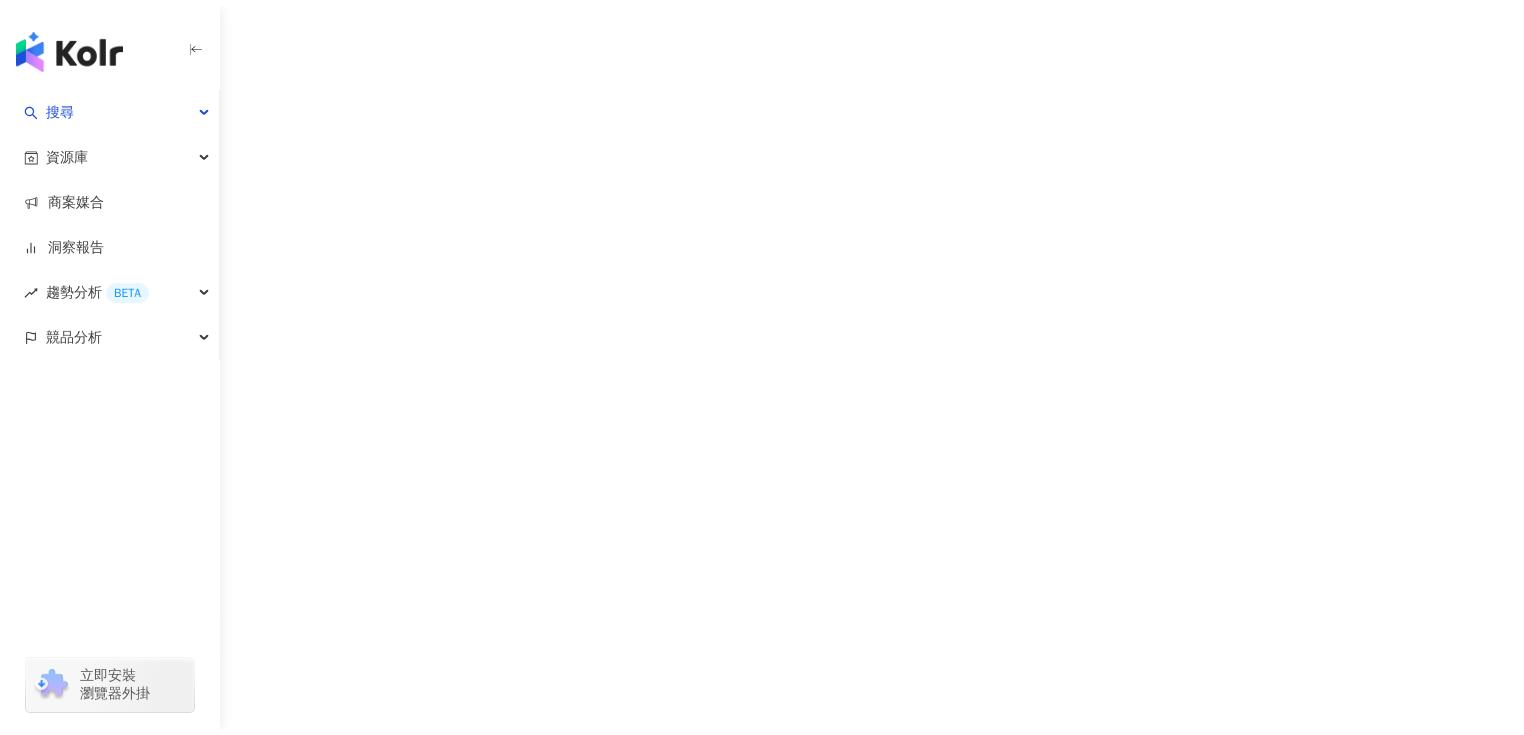 scroll, scrollTop: 0, scrollLeft: 0, axis: both 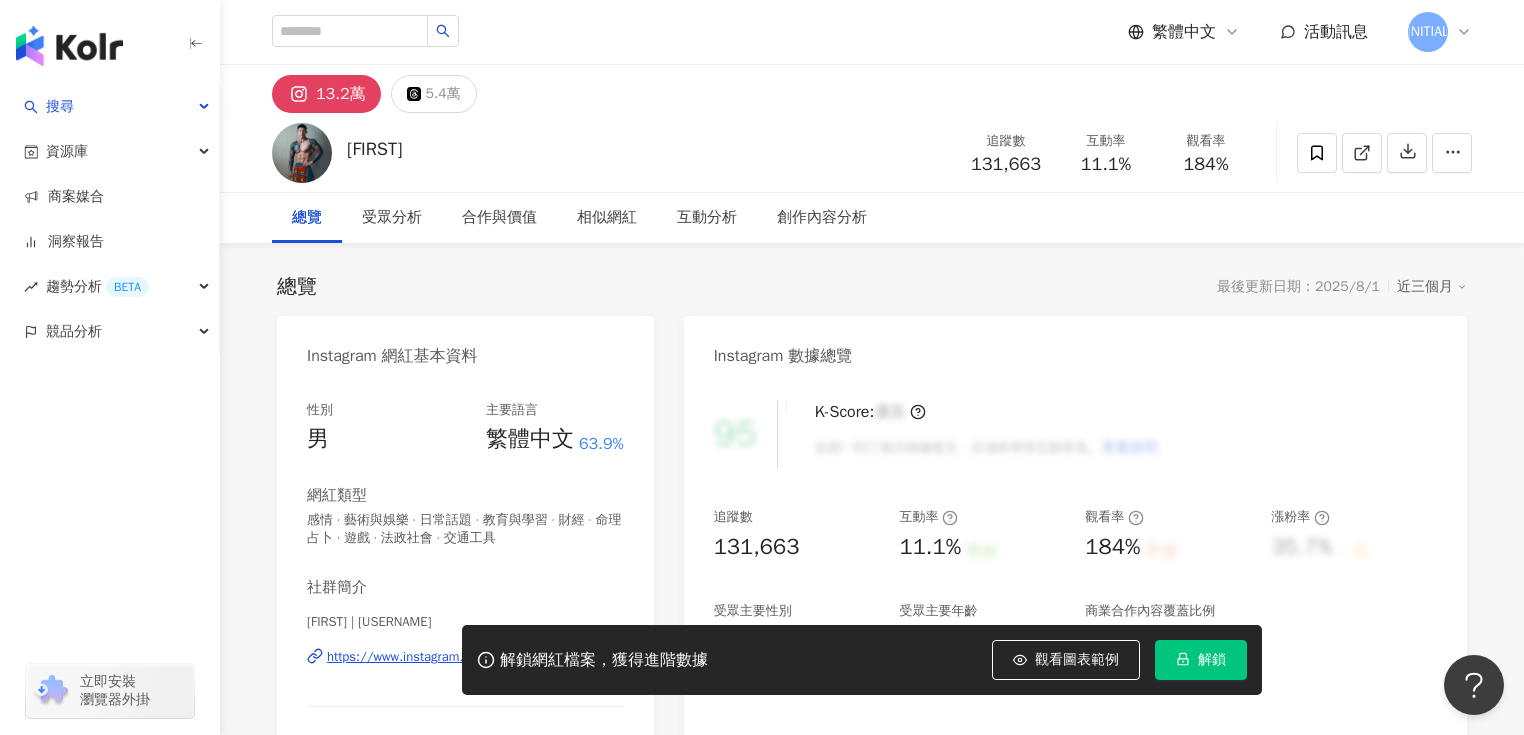 click 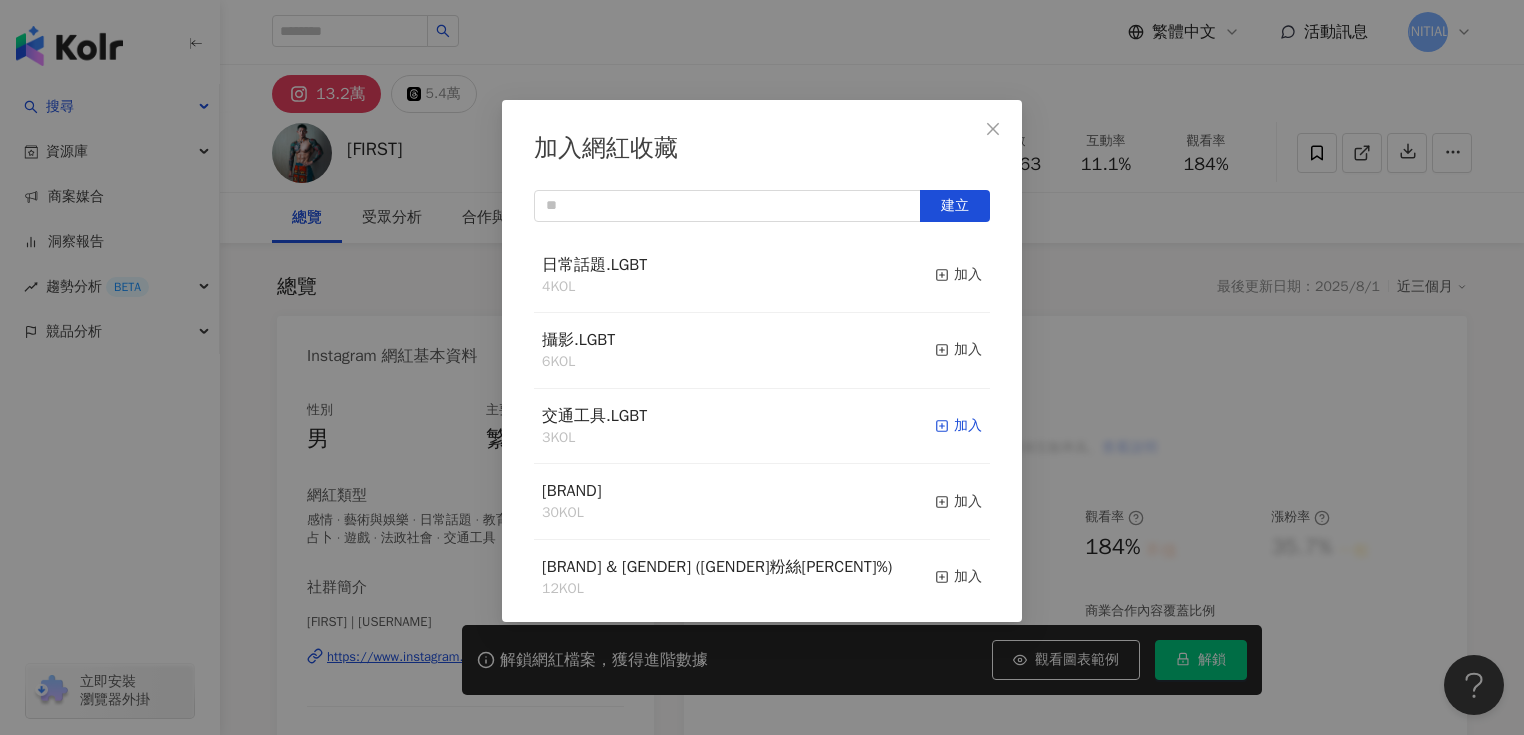 click 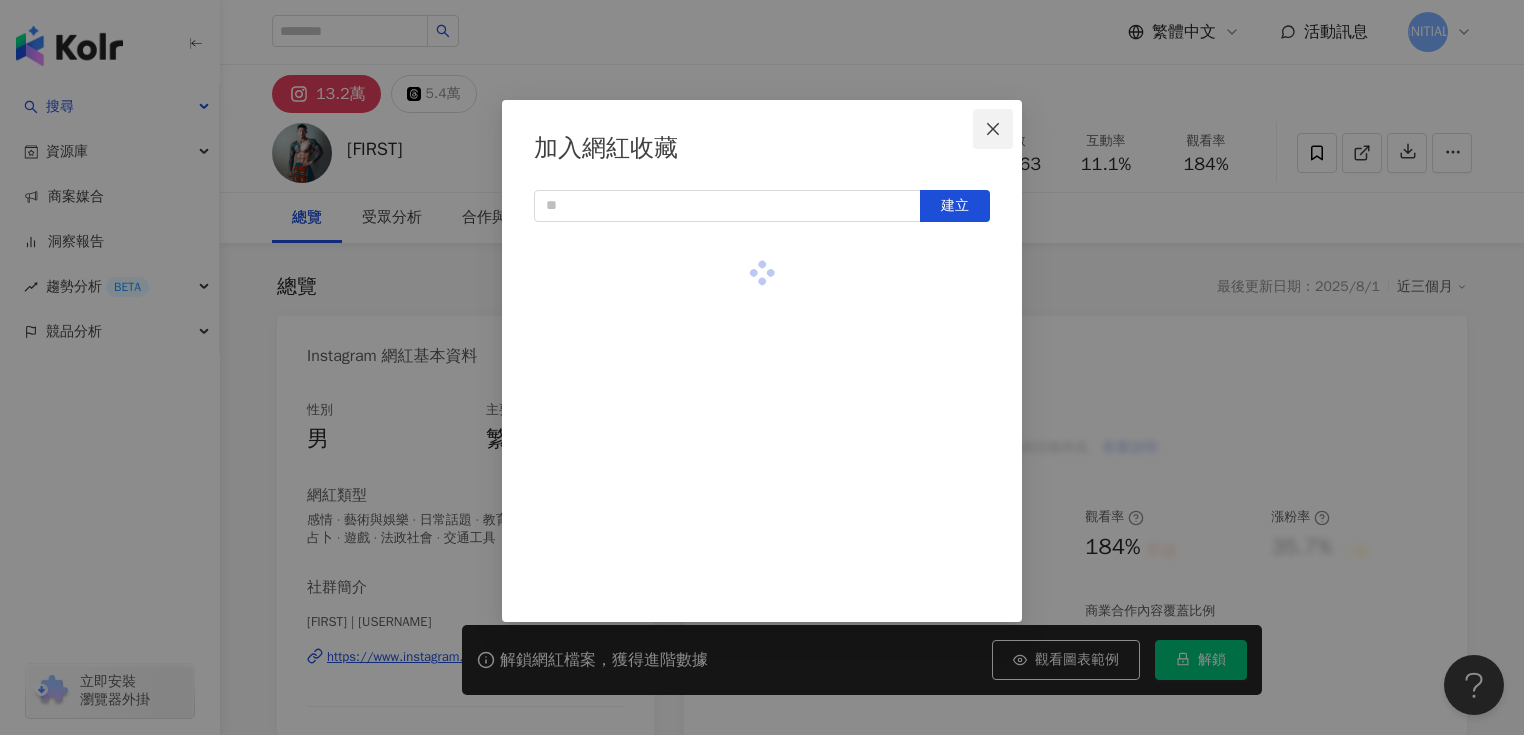 click 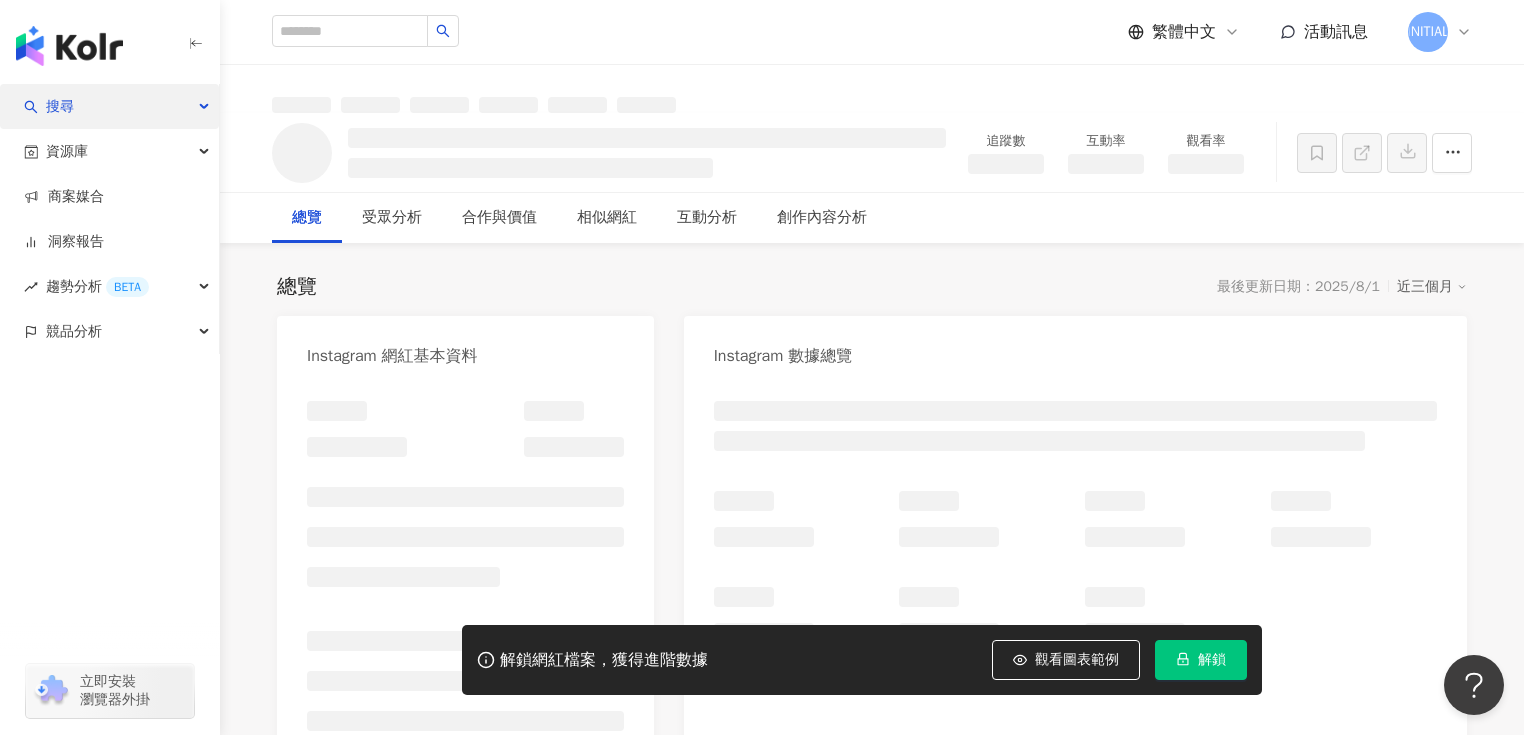 click on "搜尋" at bounding box center (60, 106) 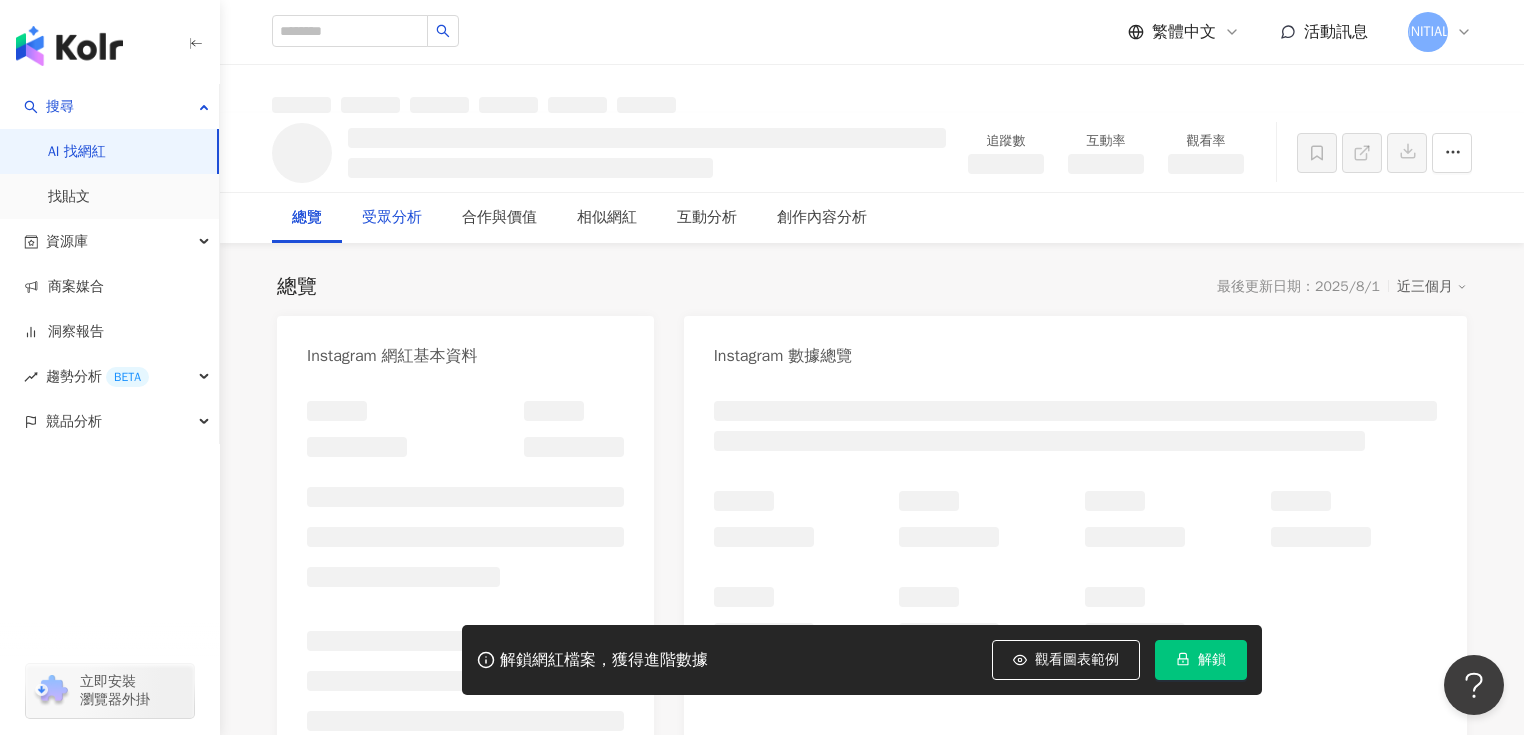 click on "AI 找網紅" at bounding box center (77, 152) 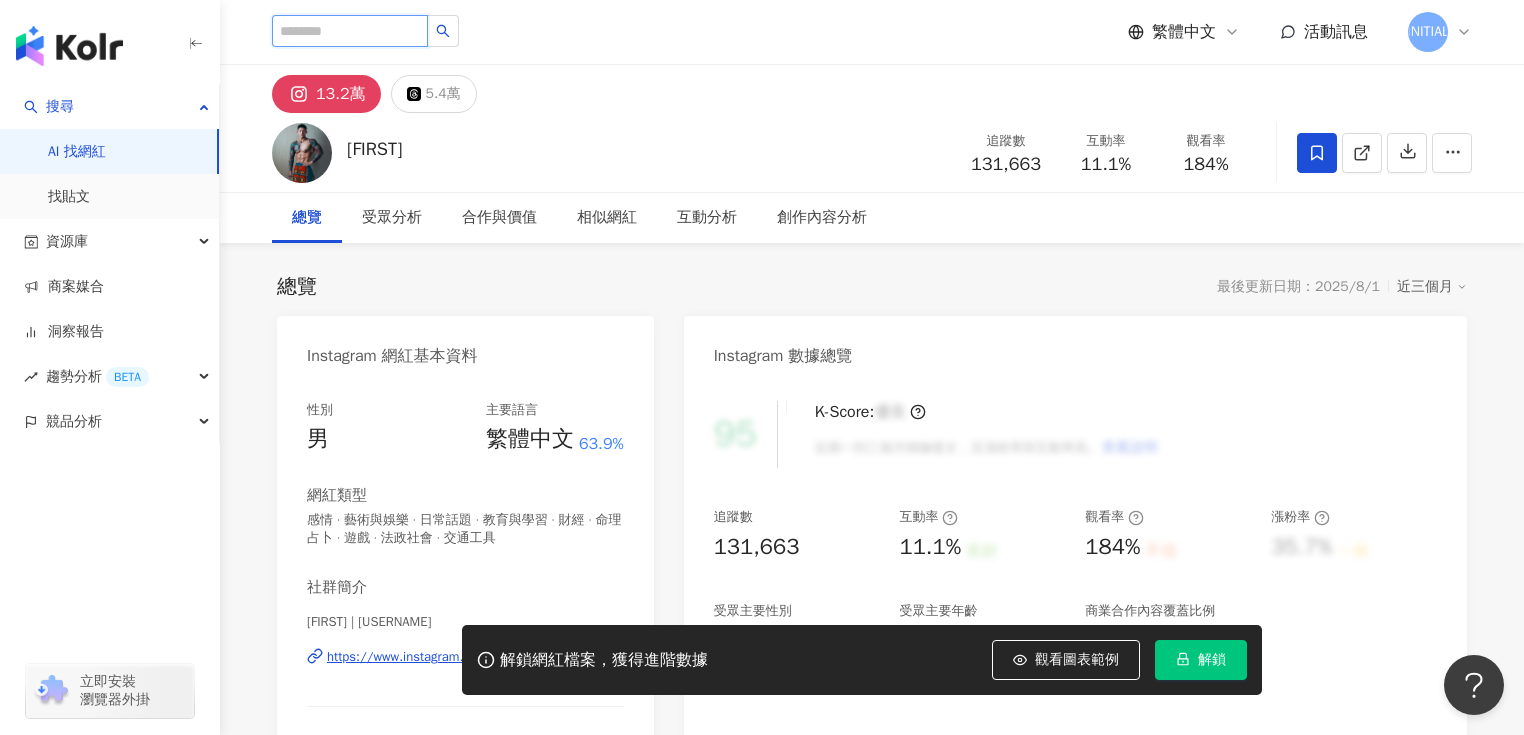 click at bounding box center (350, 31) 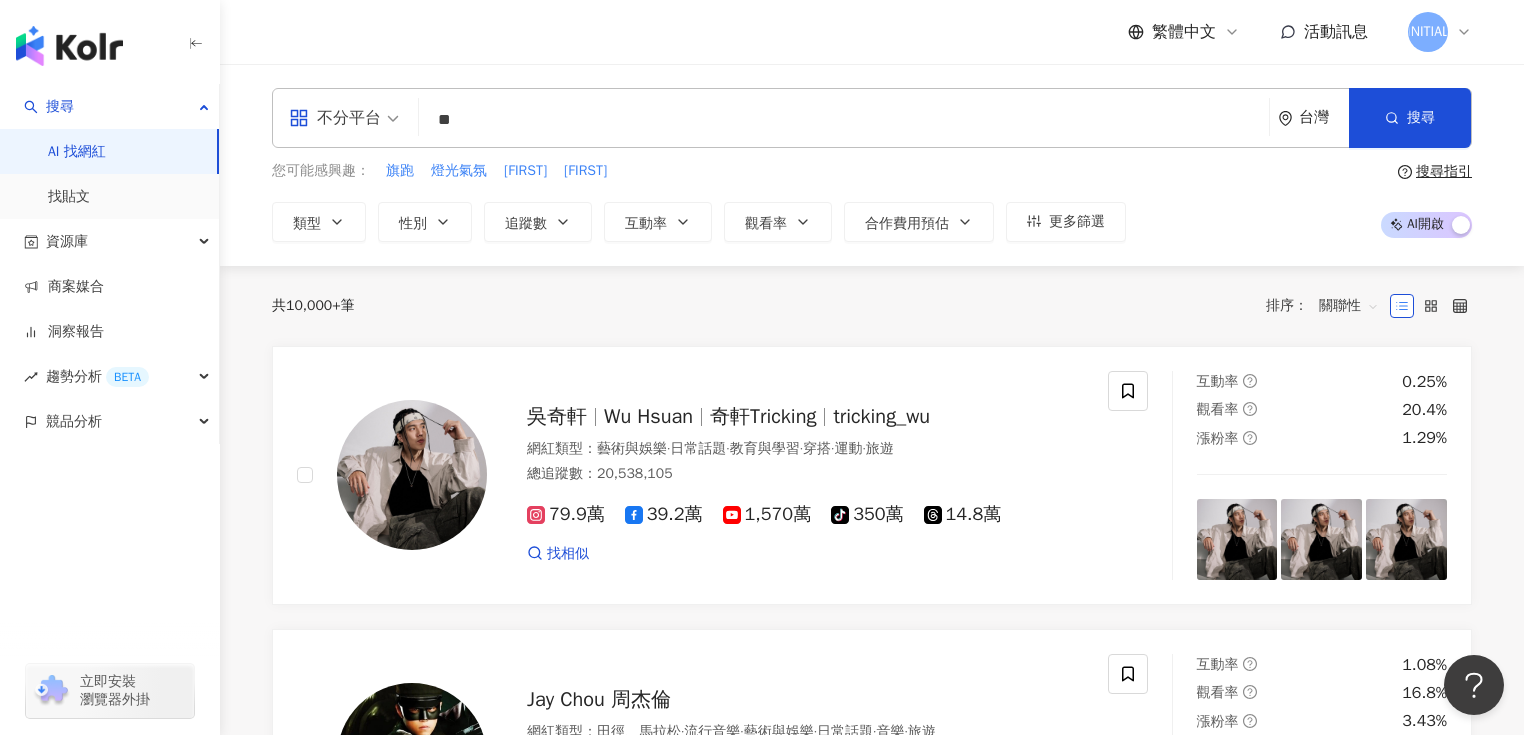 type on "**" 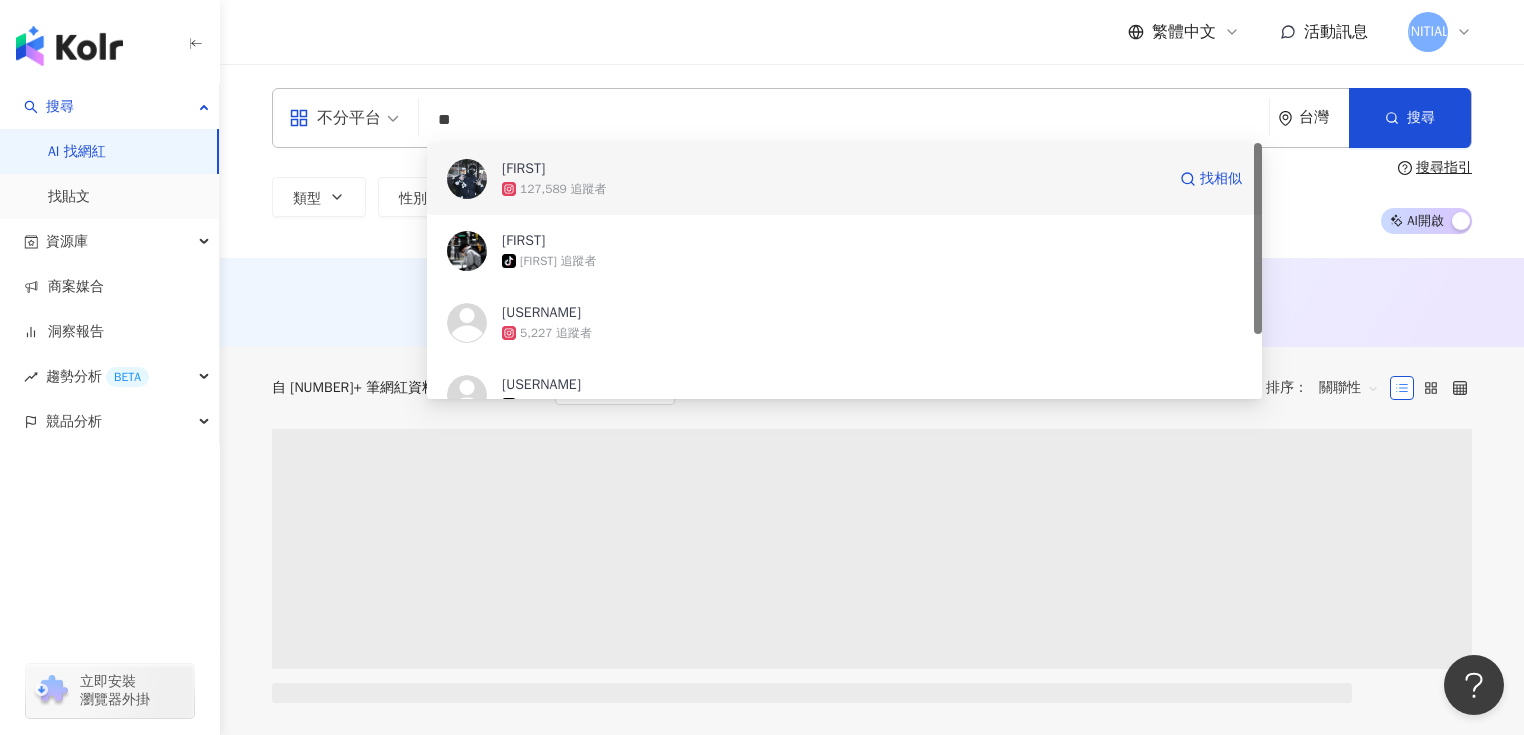 click on "嫁許" at bounding box center [833, 169] 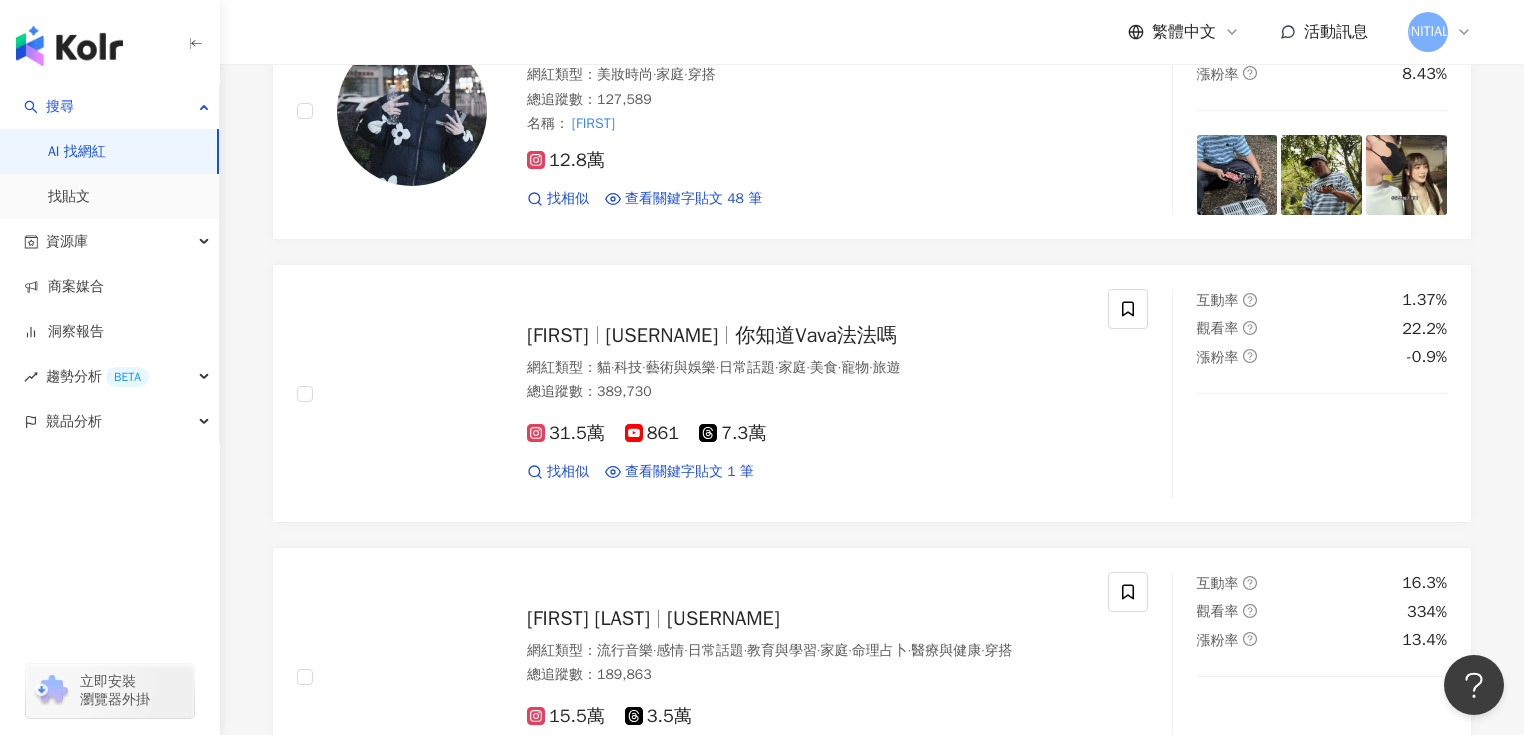 scroll, scrollTop: 0, scrollLeft: 0, axis: both 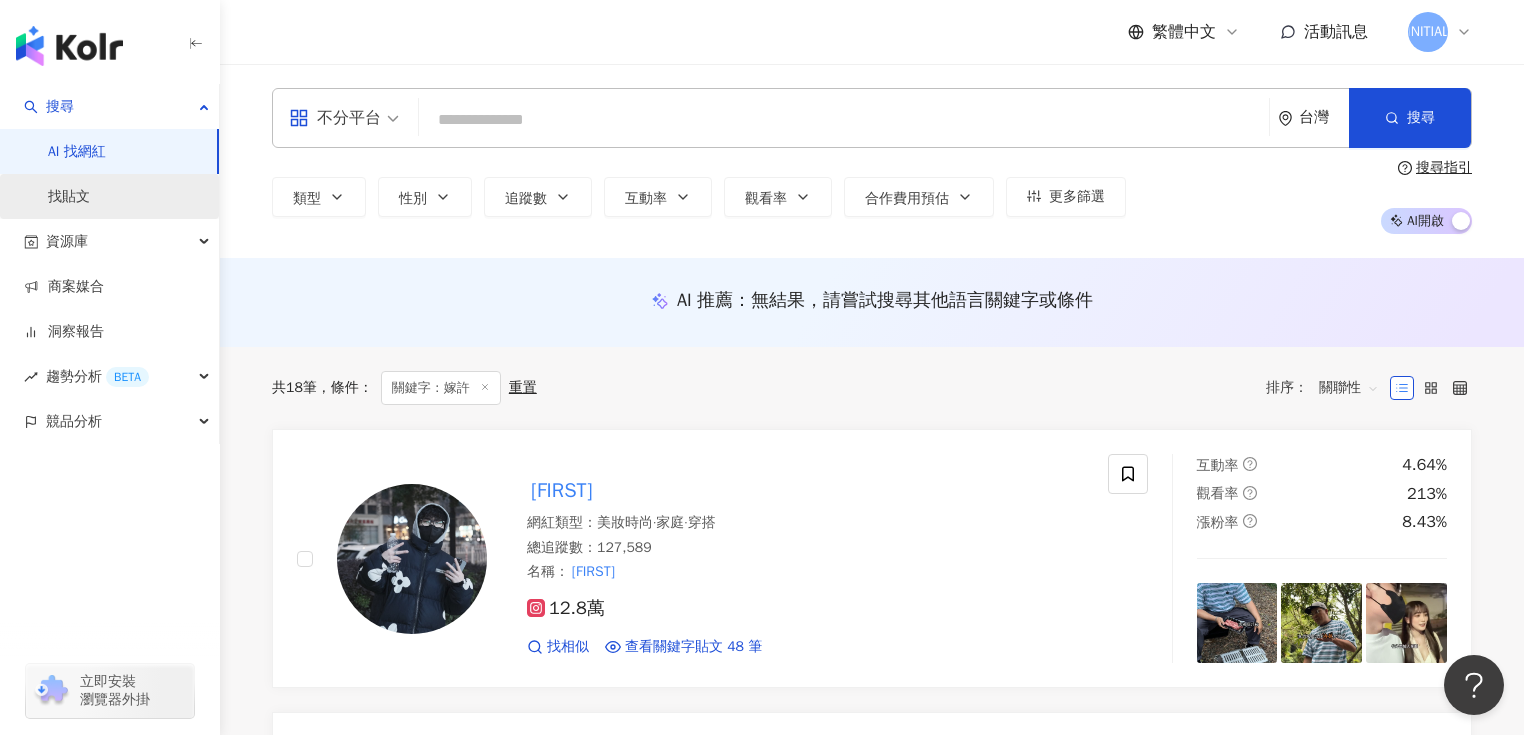 click on "找貼文" at bounding box center (69, 197) 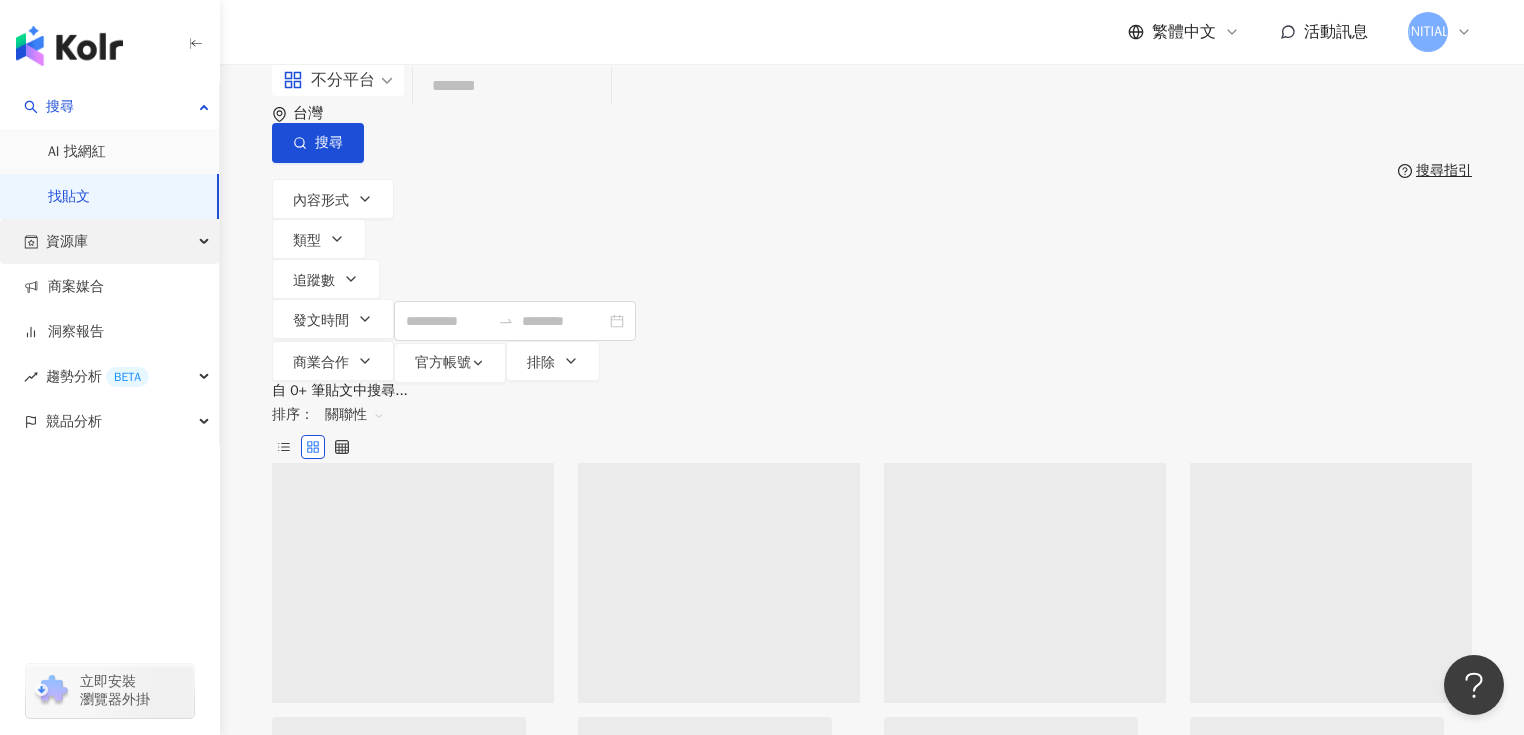 click on "資源庫" at bounding box center (109, 241) 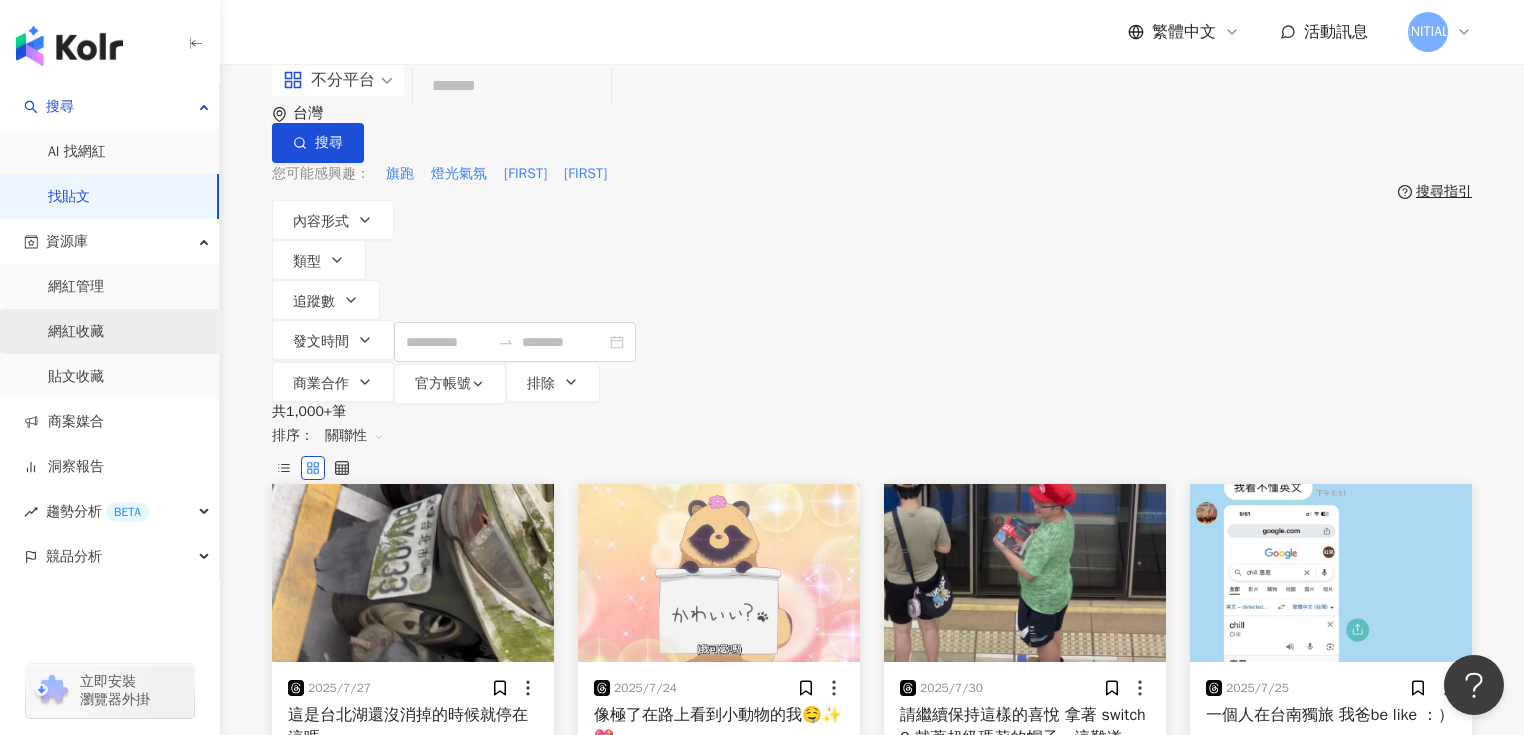 click on "網紅收藏" at bounding box center (76, 332) 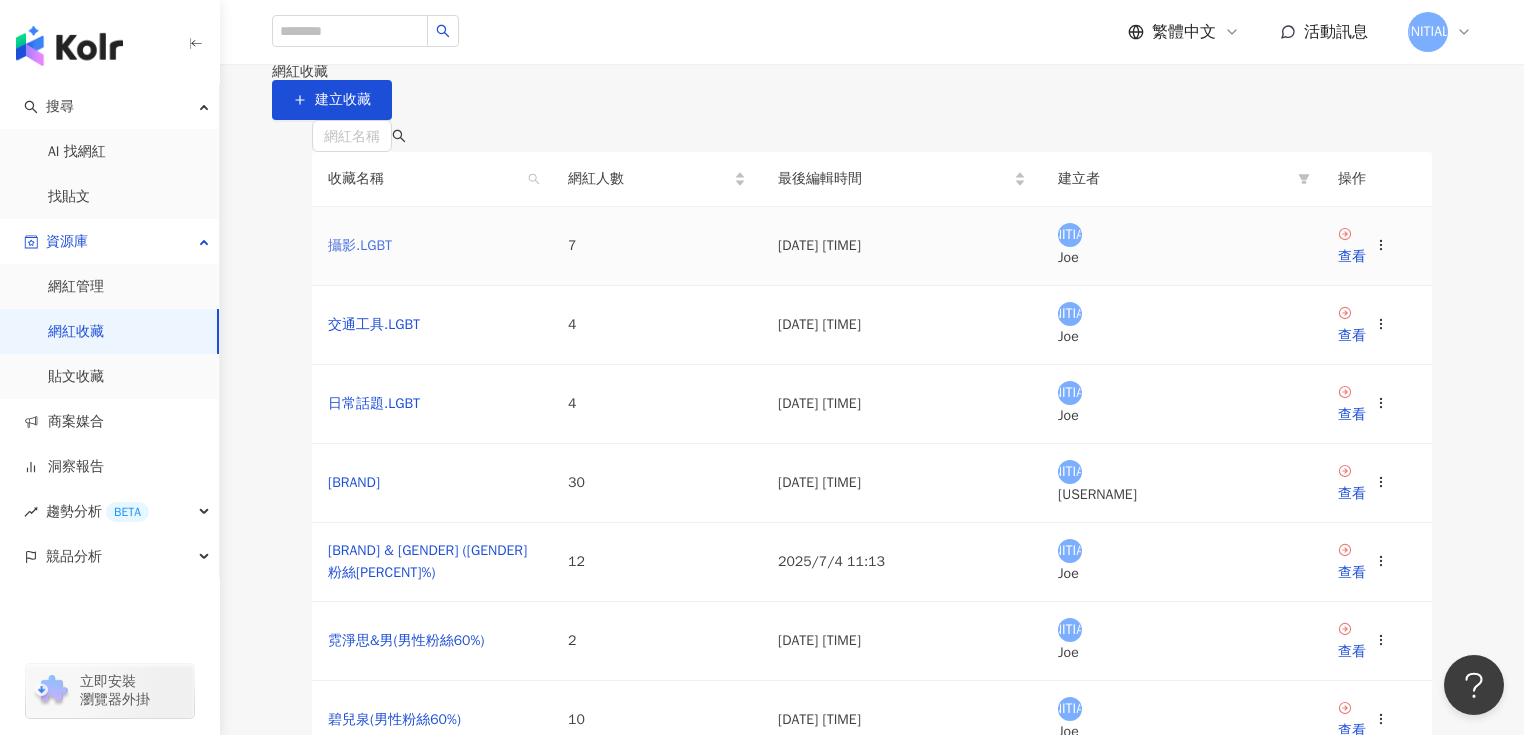 click on "攝影.LGBT" at bounding box center (360, 245) 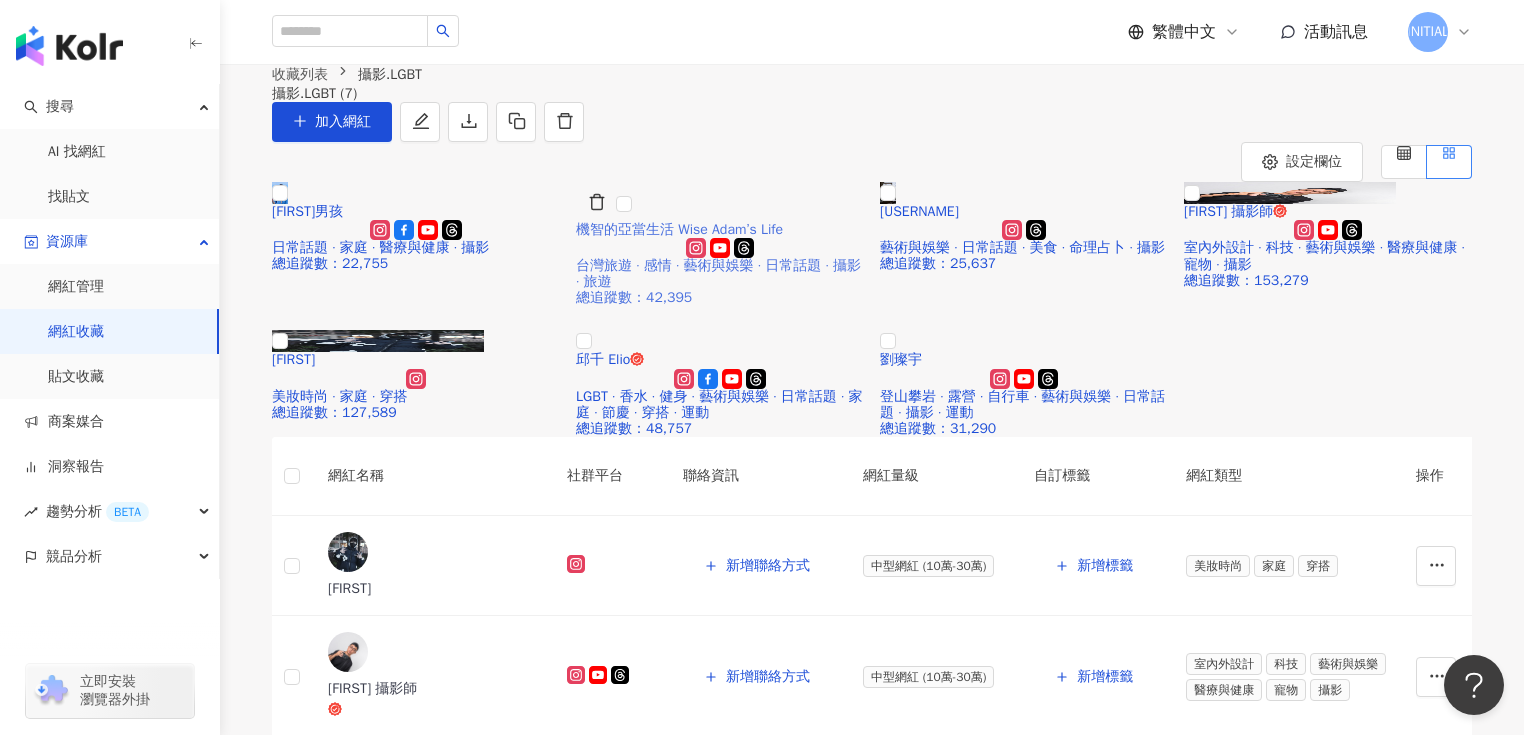 scroll, scrollTop: 80, scrollLeft: 0, axis: vertical 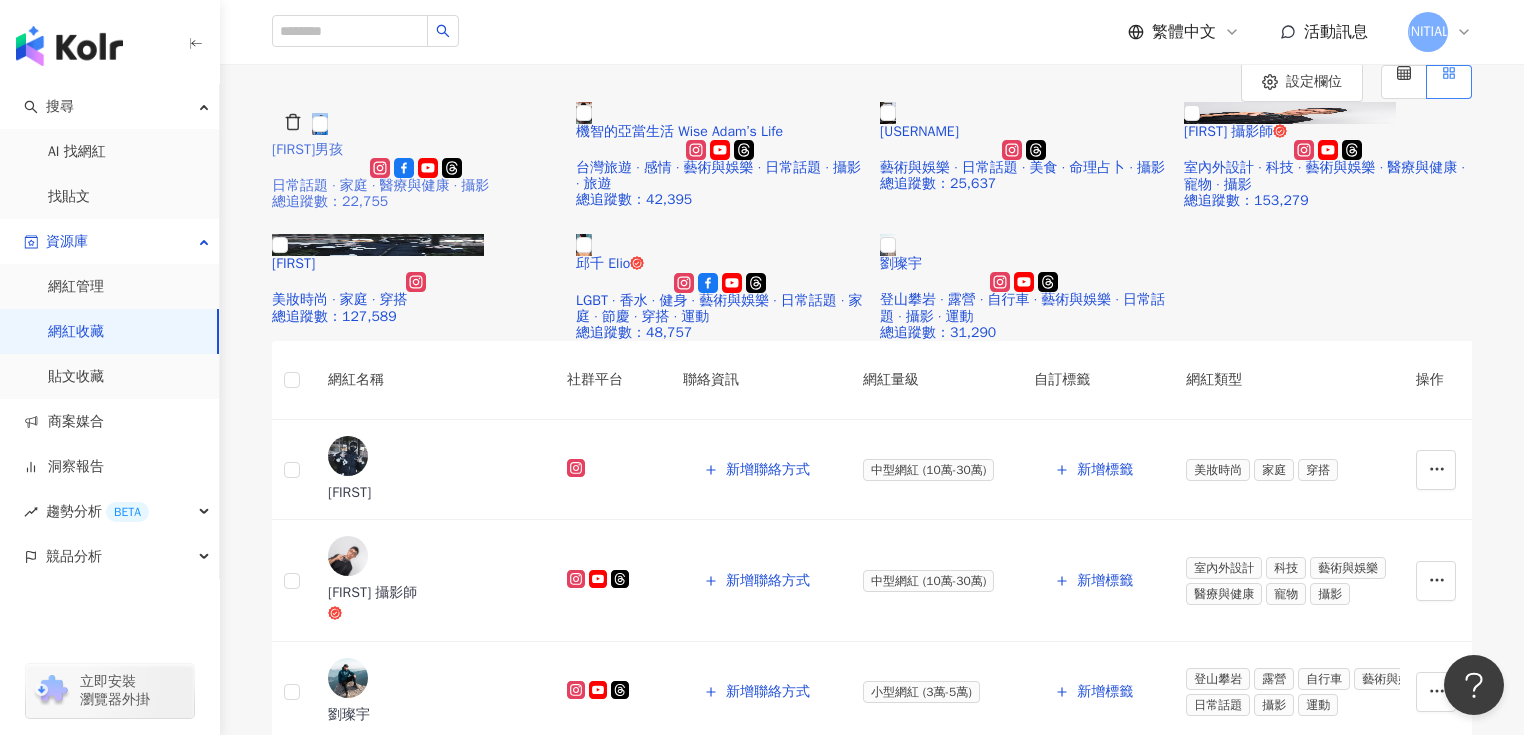 click on "嘪嘪男孩" at bounding box center (416, 150) 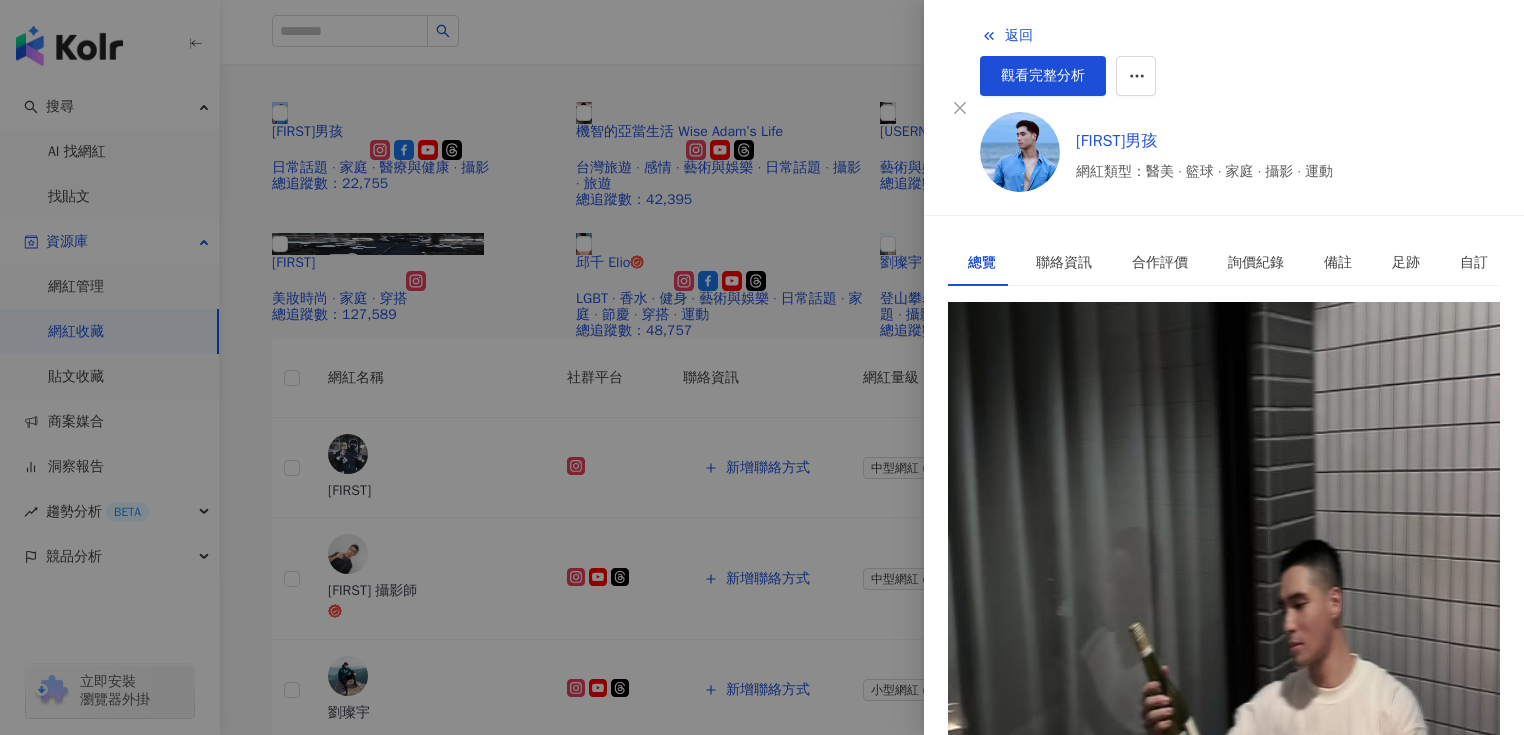 scroll, scrollTop: 160, scrollLeft: 0, axis: vertical 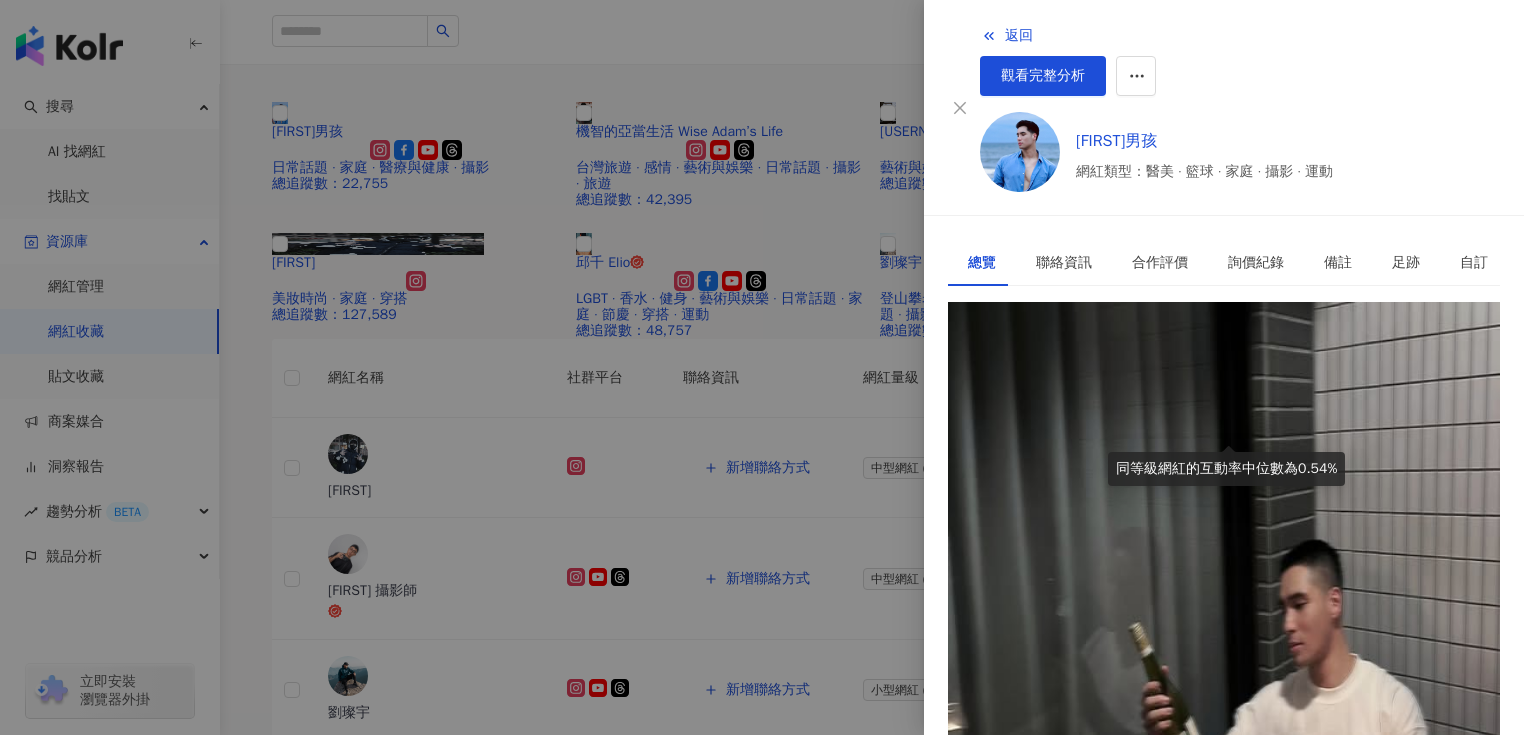 drag, startPoint x: 1230, startPoint y: 424, endPoint x: 1153, endPoint y: 435, distance: 77.781746 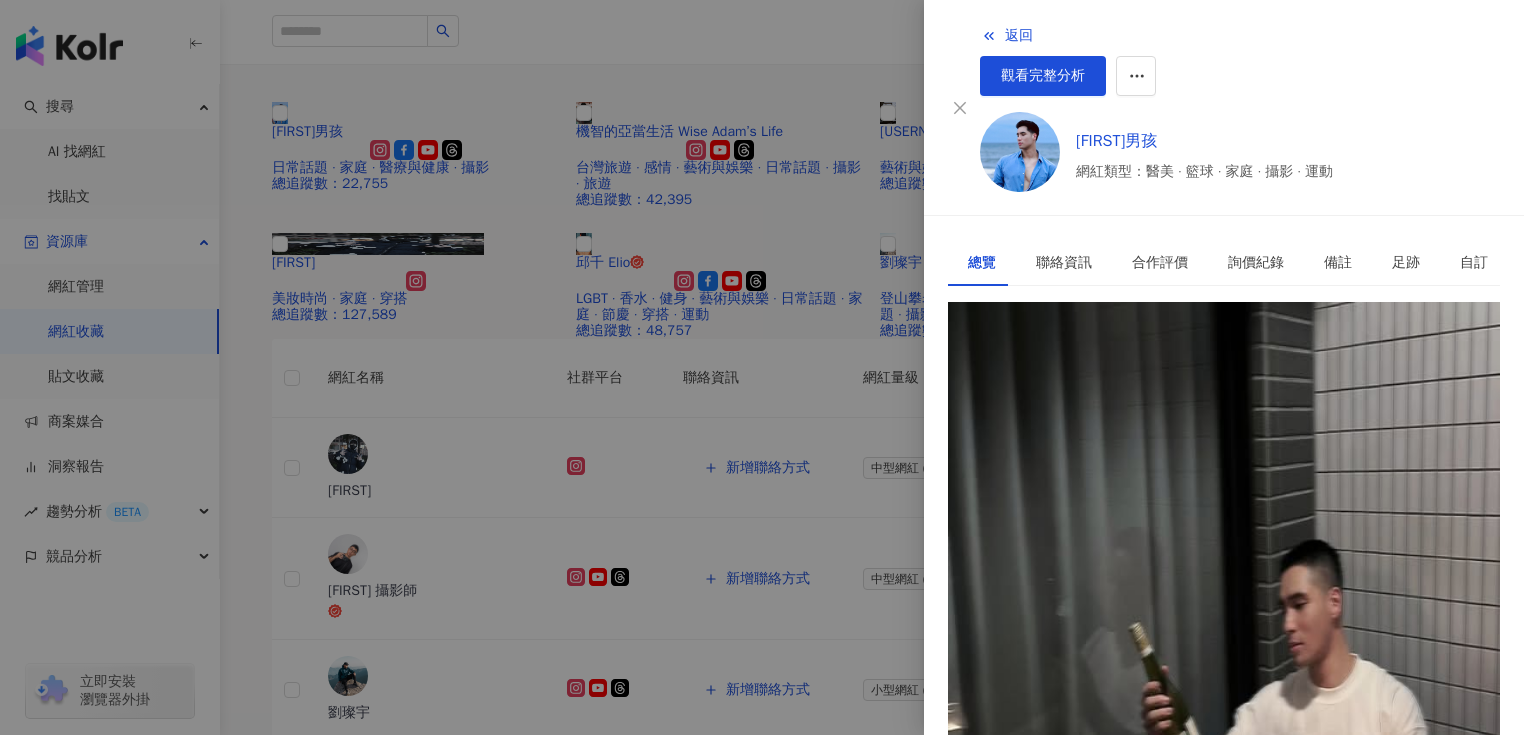 click on "2.83%" at bounding box center (979, 627) 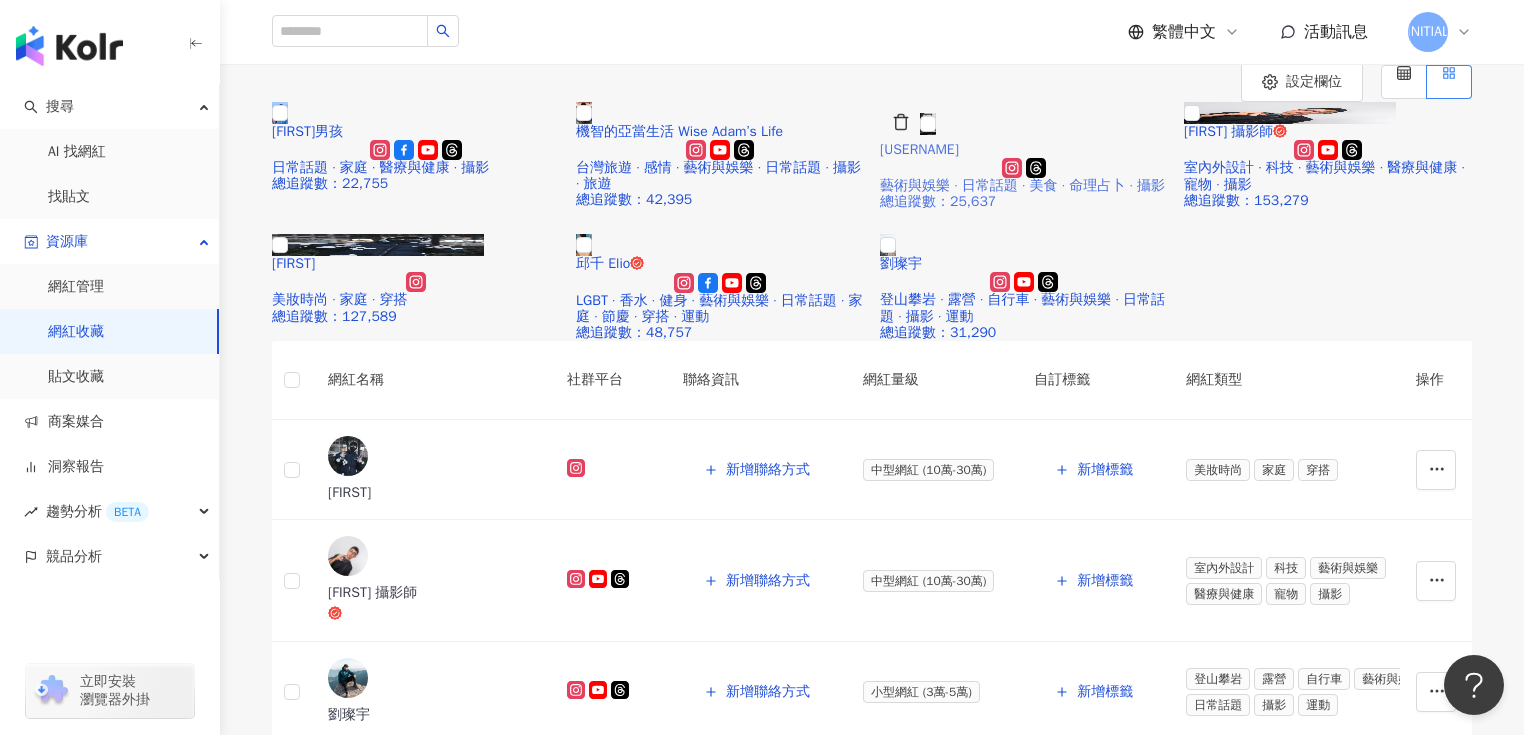click on "bigfly705" at bounding box center [919, 149] 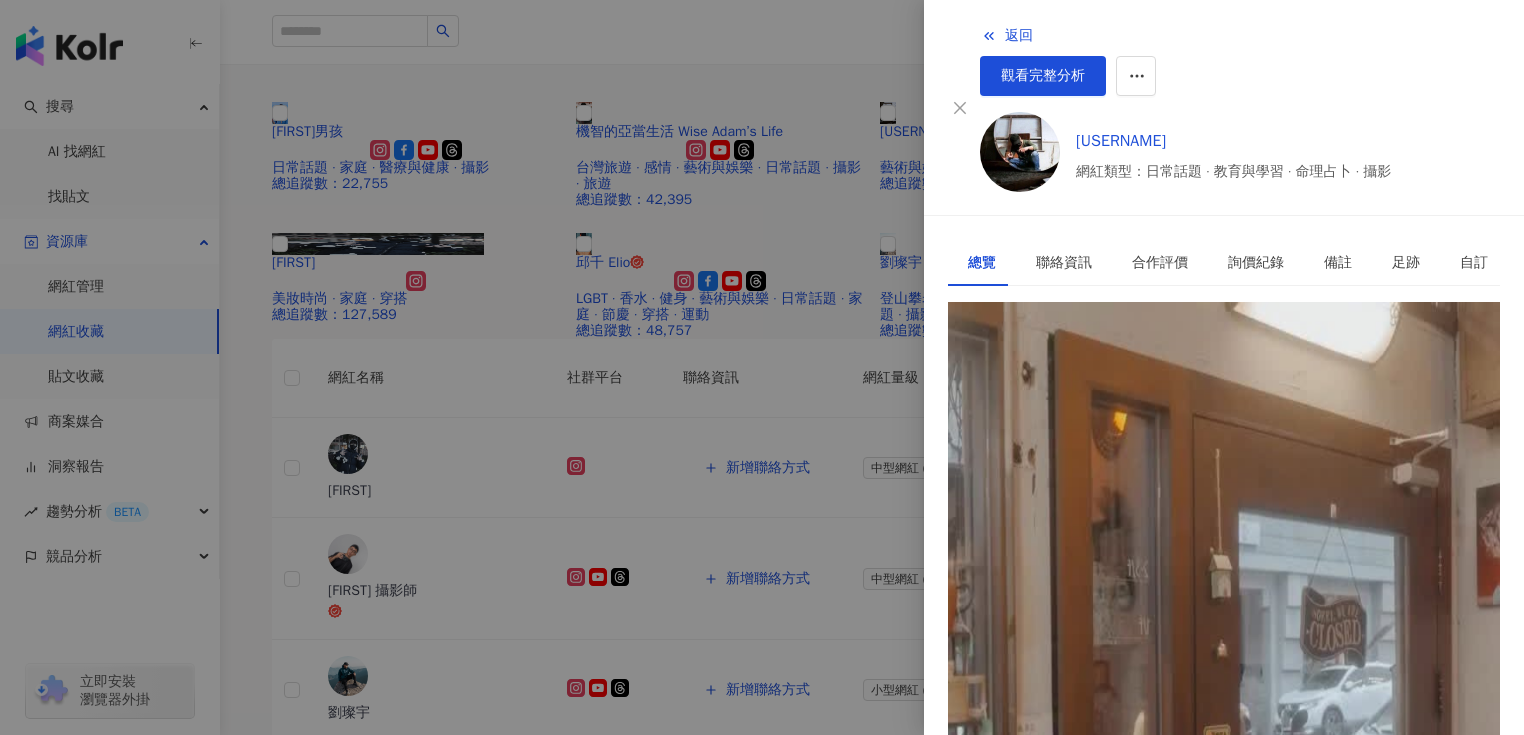 drag, startPoint x: 1352, startPoint y: 568, endPoint x: 1332, endPoint y: 568, distance: 20 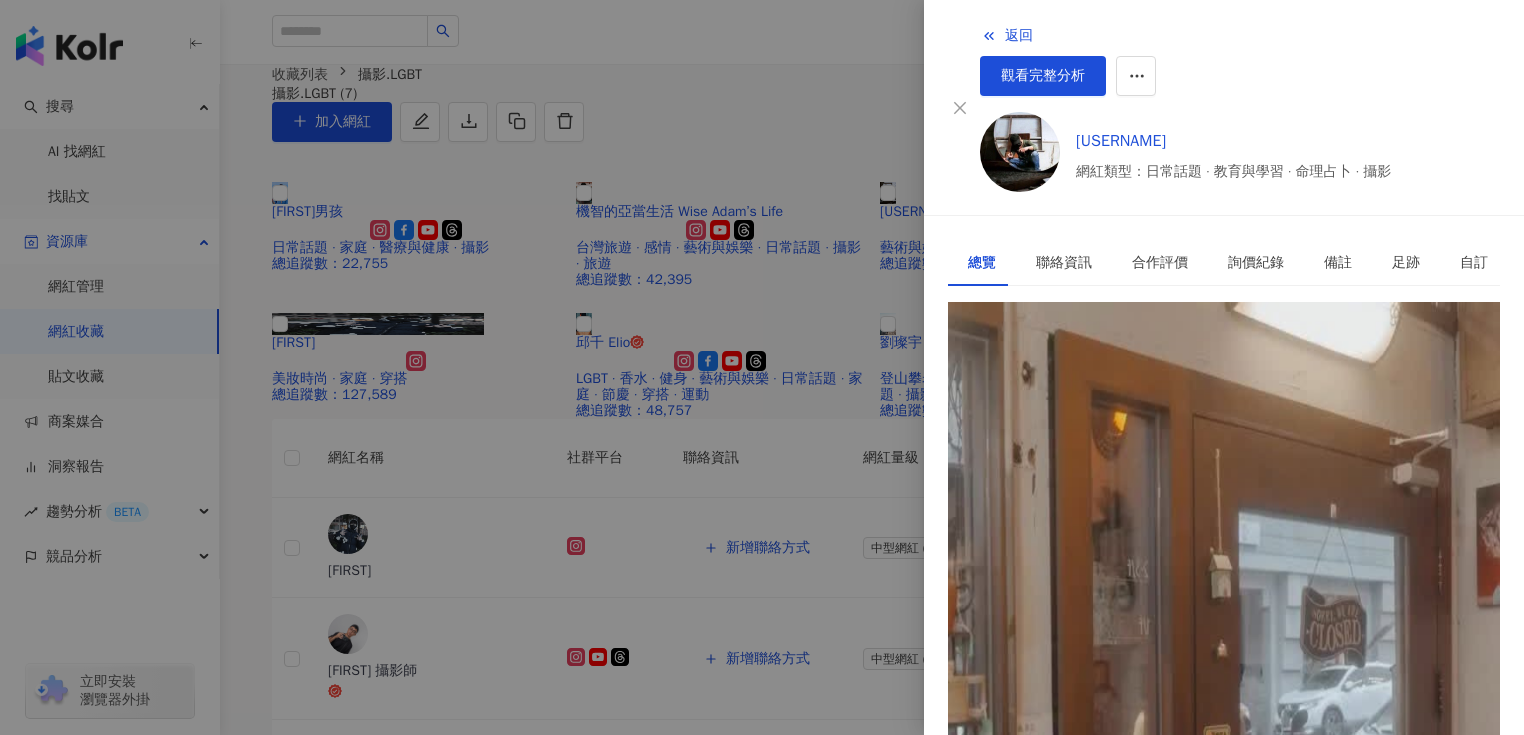 scroll, scrollTop: 0, scrollLeft: 0, axis: both 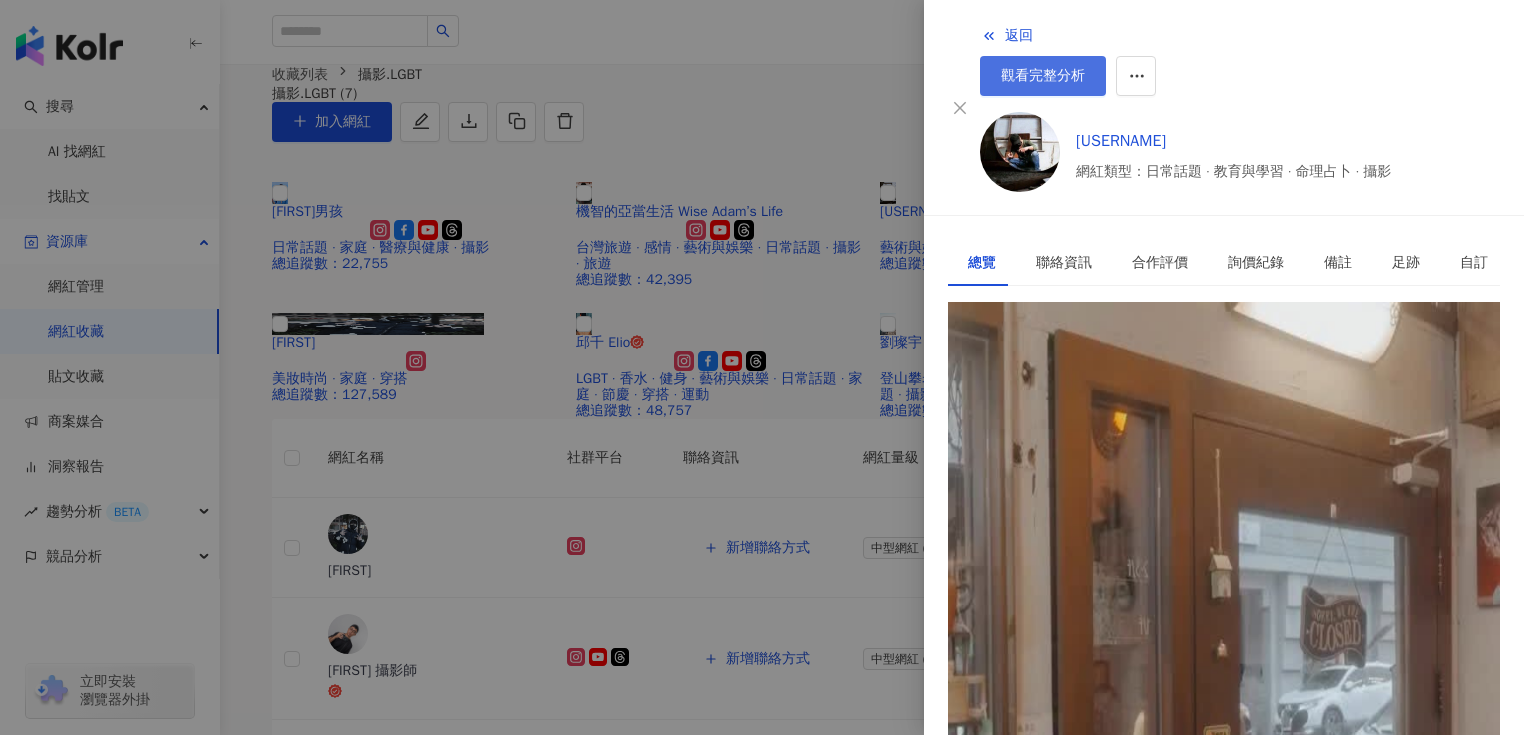 click on "觀看完整分析" at bounding box center (1043, 76) 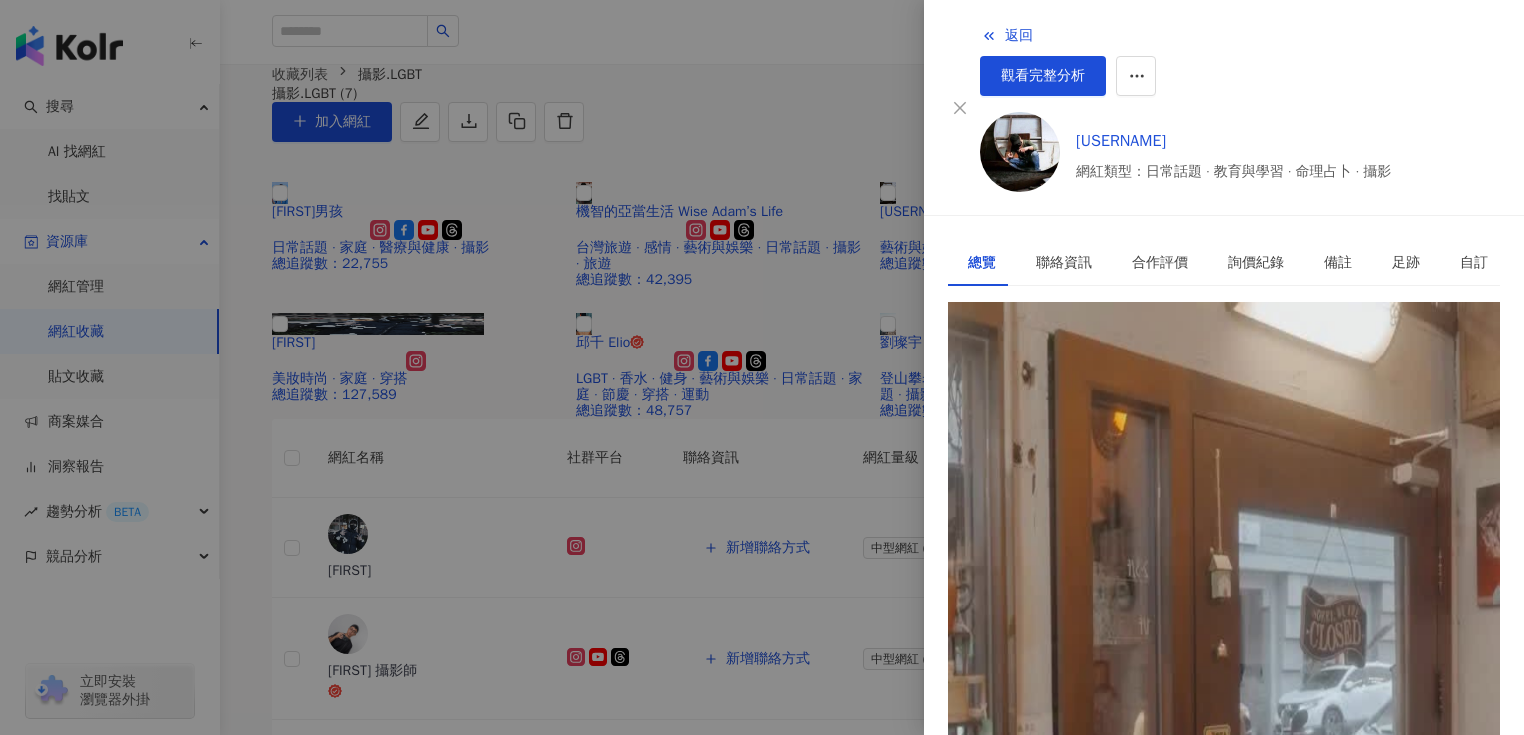 click at bounding box center [762, 367] 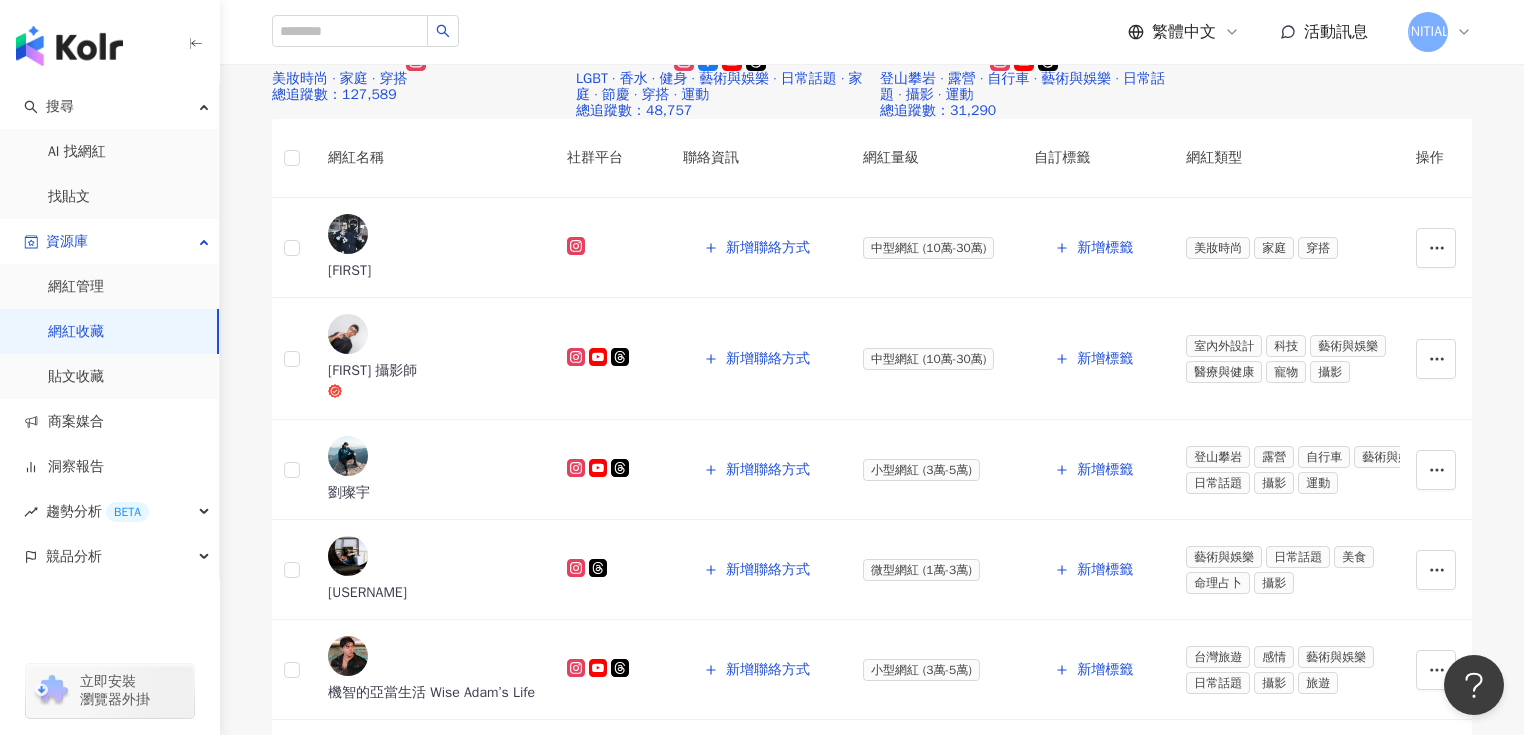 scroll, scrollTop: 320, scrollLeft: 0, axis: vertical 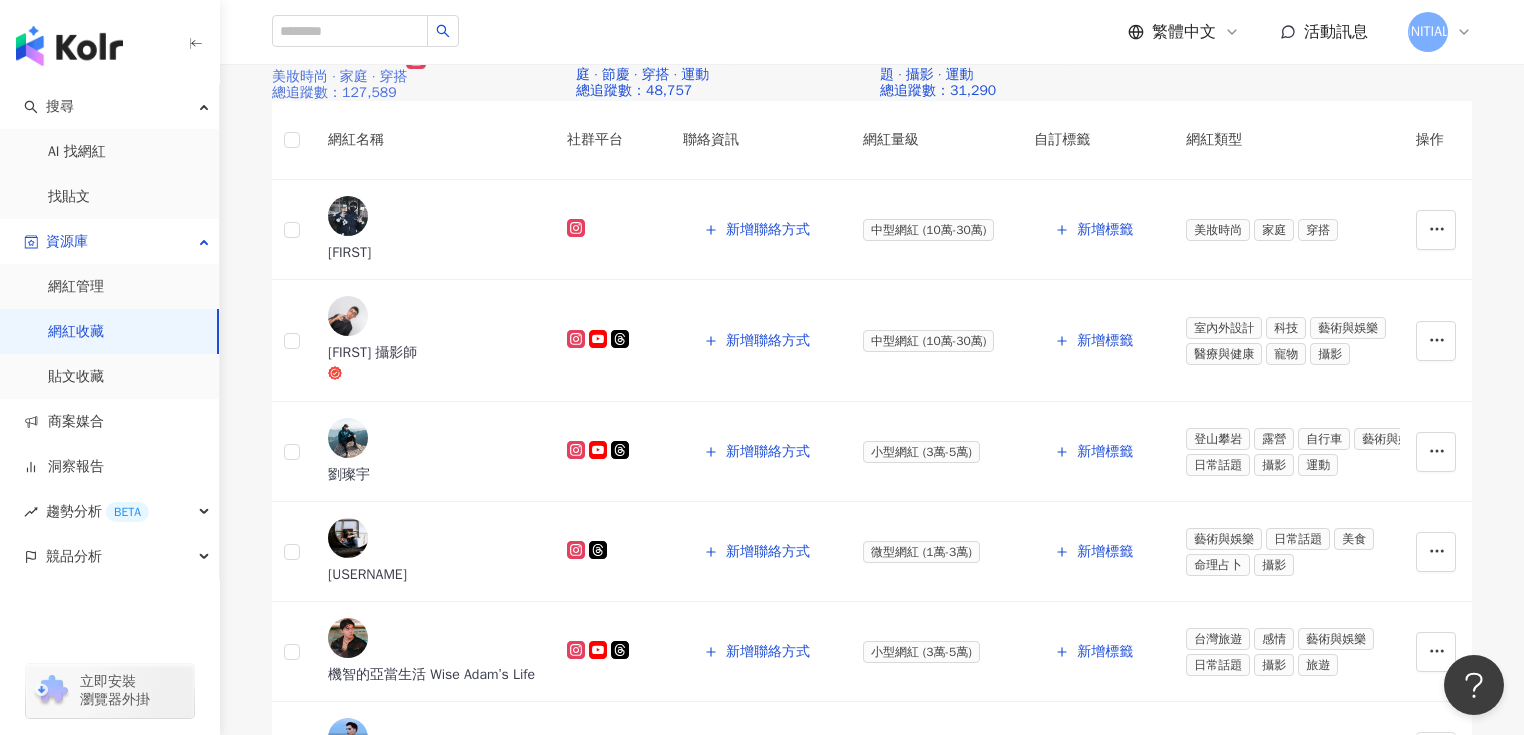 click on "嫁許" at bounding box center (293, 40) 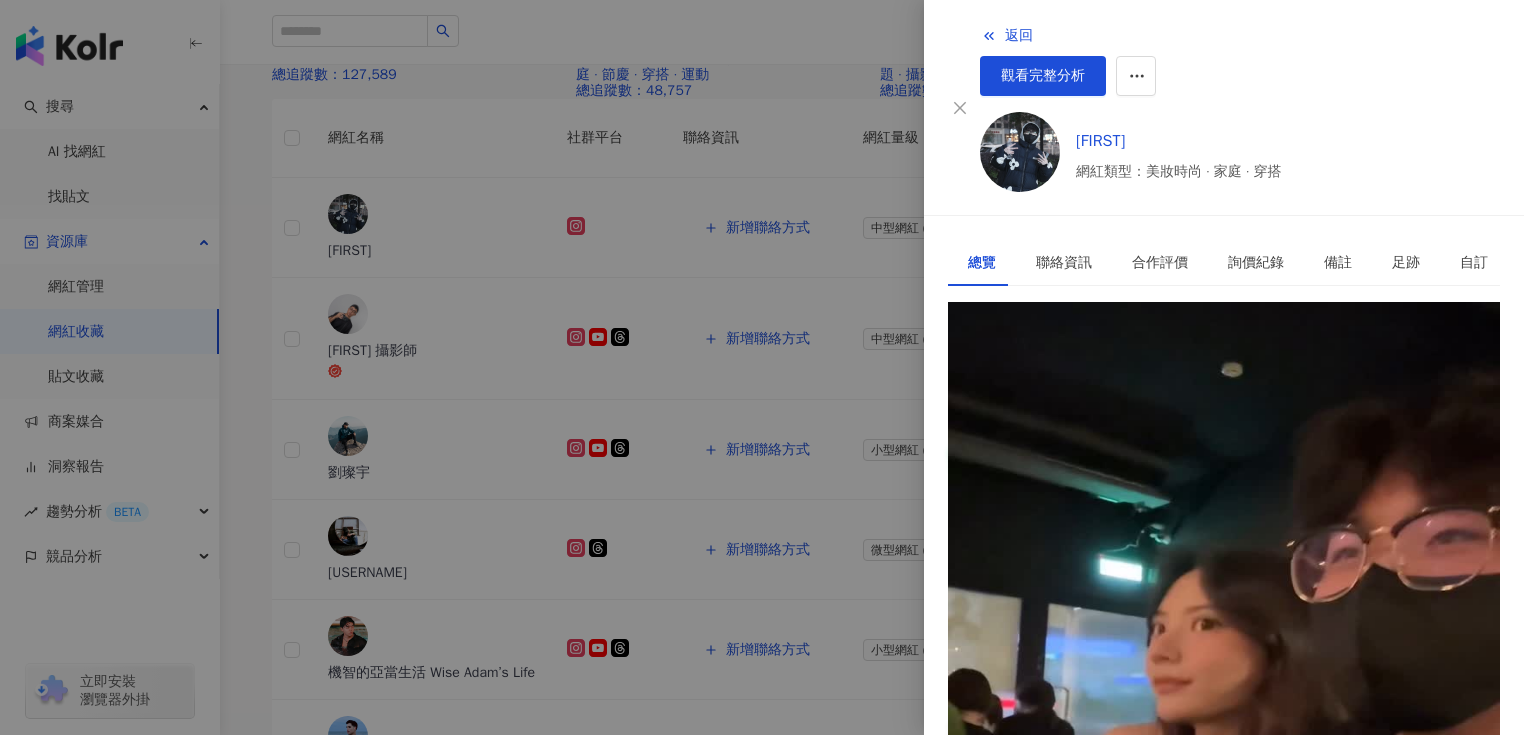 click on "https://www.instagram.com/[USERNAME]/" at bounding box center [1091, 367] 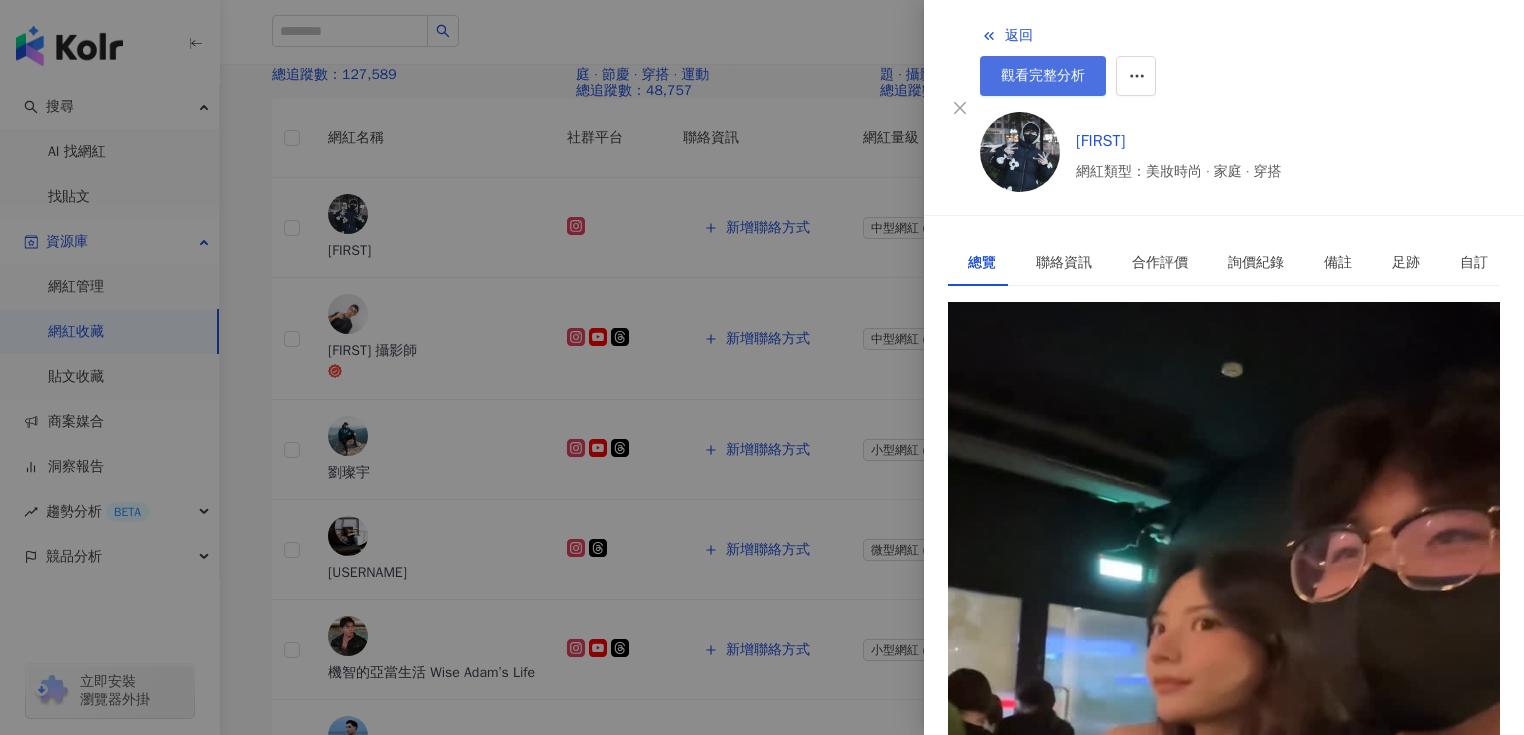 click on "觀看完整分析" at bounding box center (1043, 76) 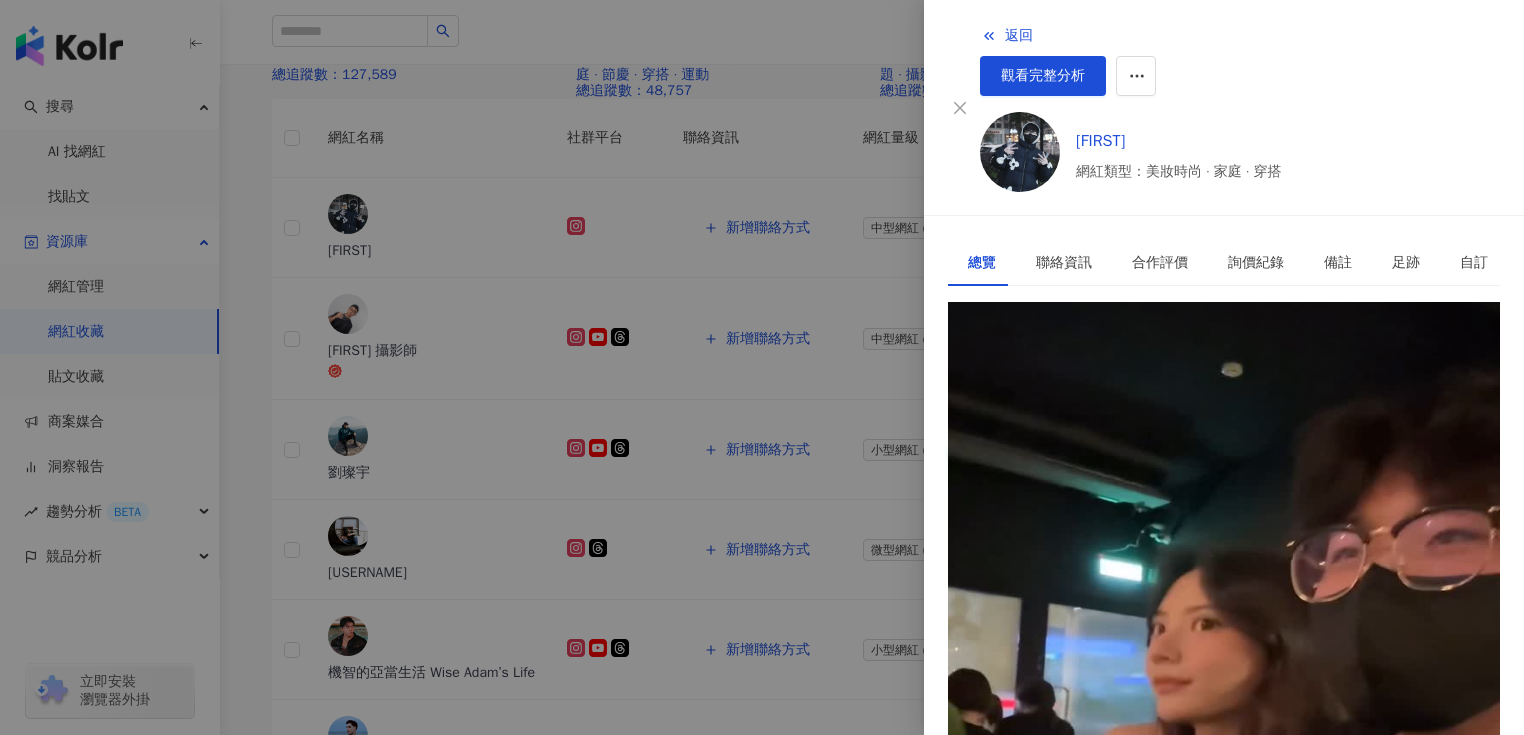 click at bounding box center [762, 367] 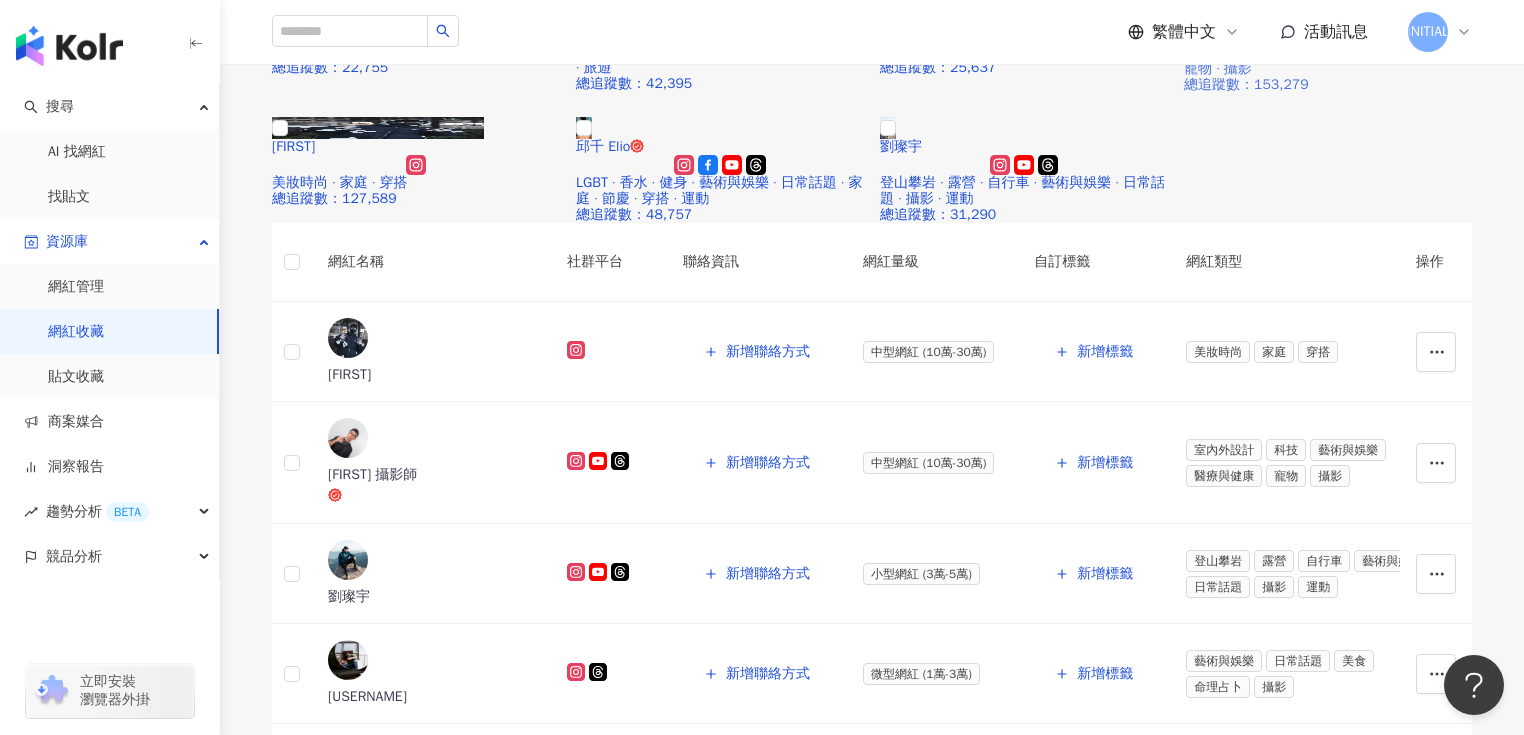 scroll, scrollTop: 160, scrollLeft: 0, axis: vertical 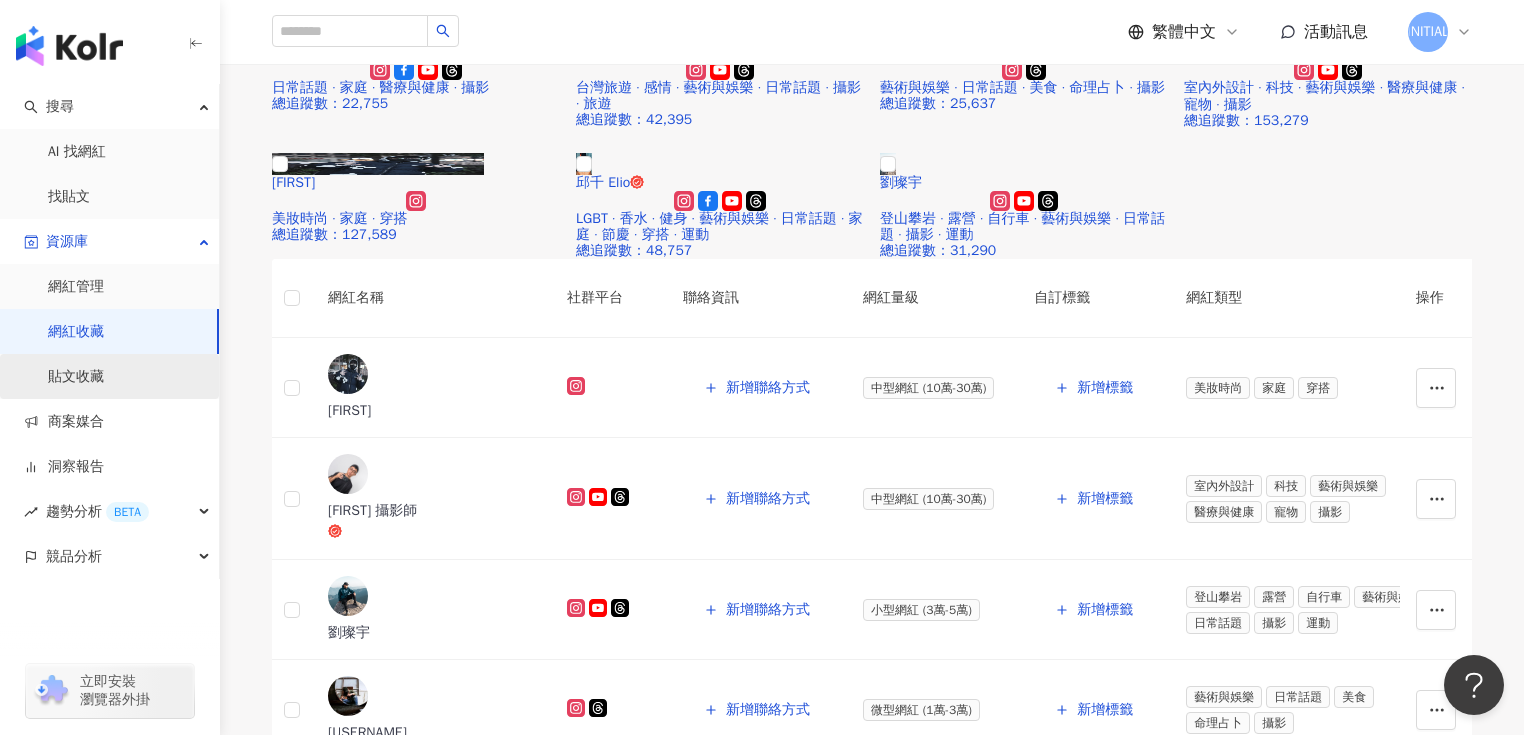 click on "貼文收藏" at bounding box center [76, 377] 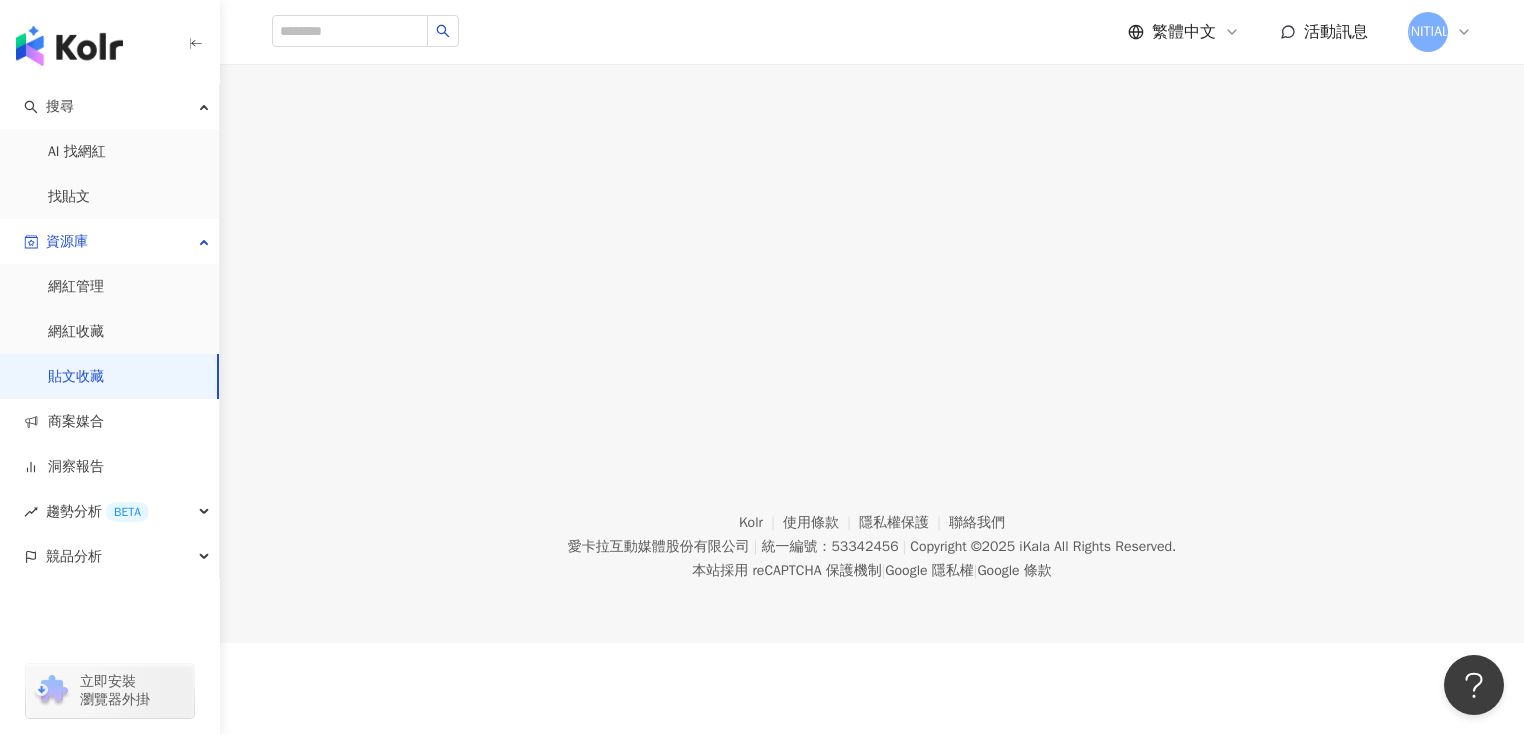 scroll, scrollTop: 0, scrollLeft: 0, axis: both 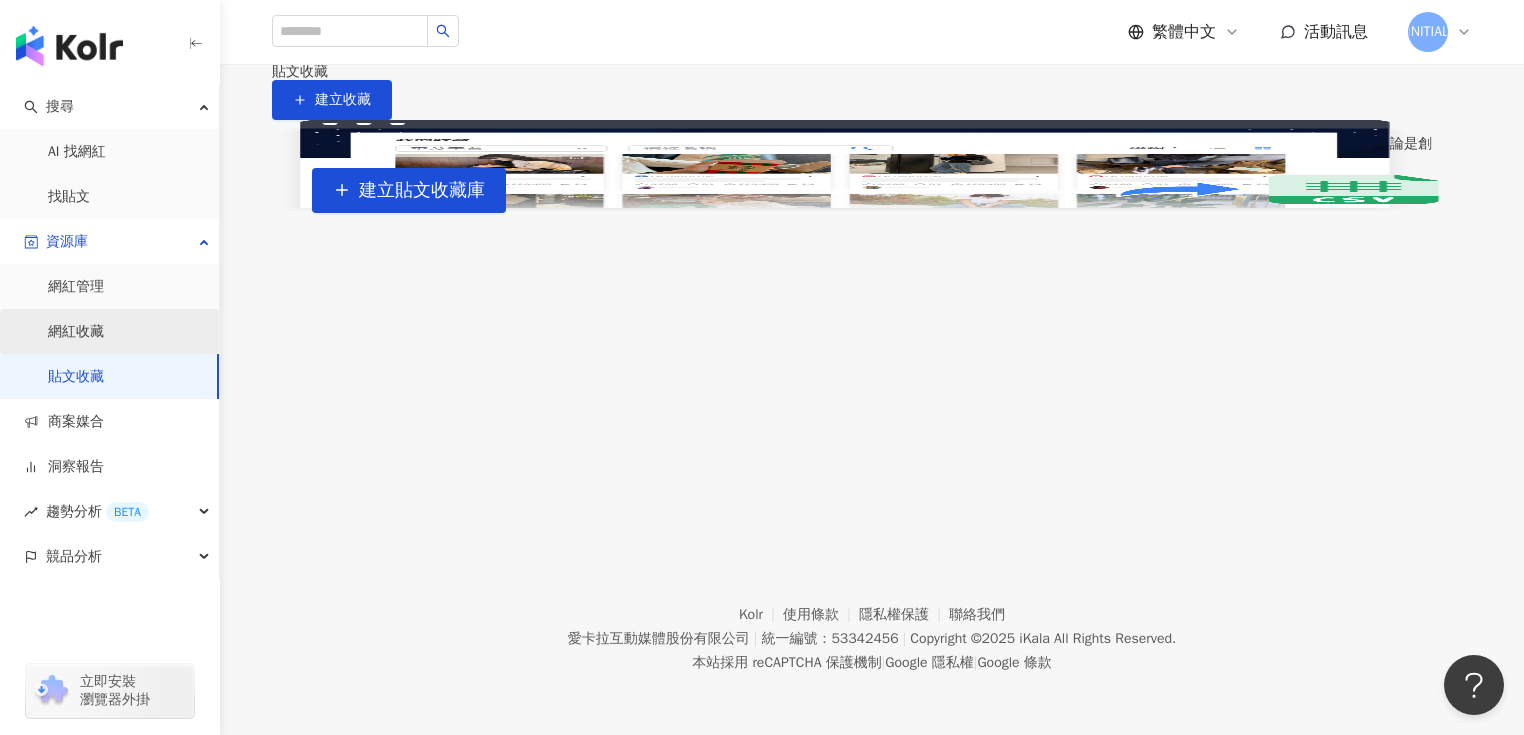 click on "網紅收藏" at bounding box center [76, 332] 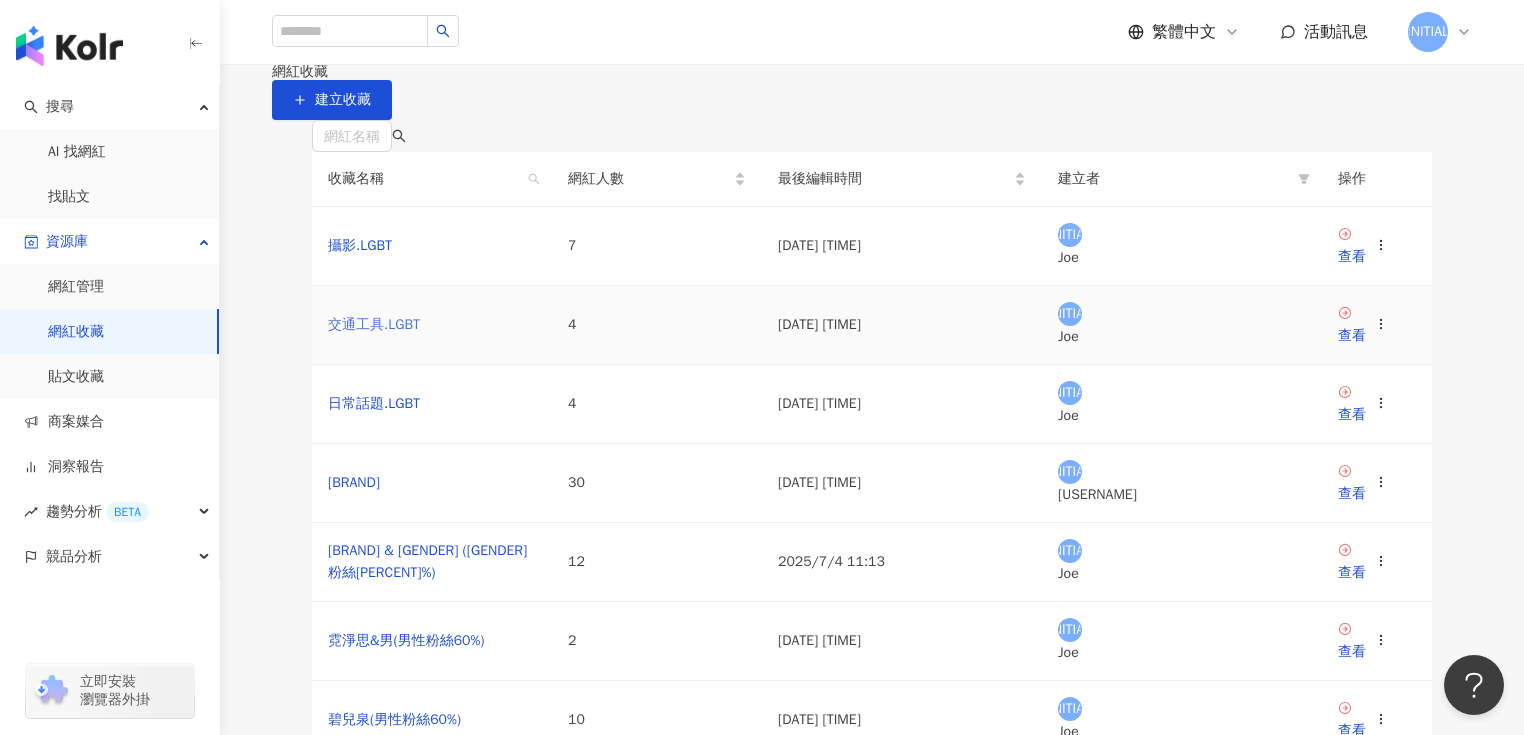 click on "交通工具.LGBT" at bounding box center (374, 324) 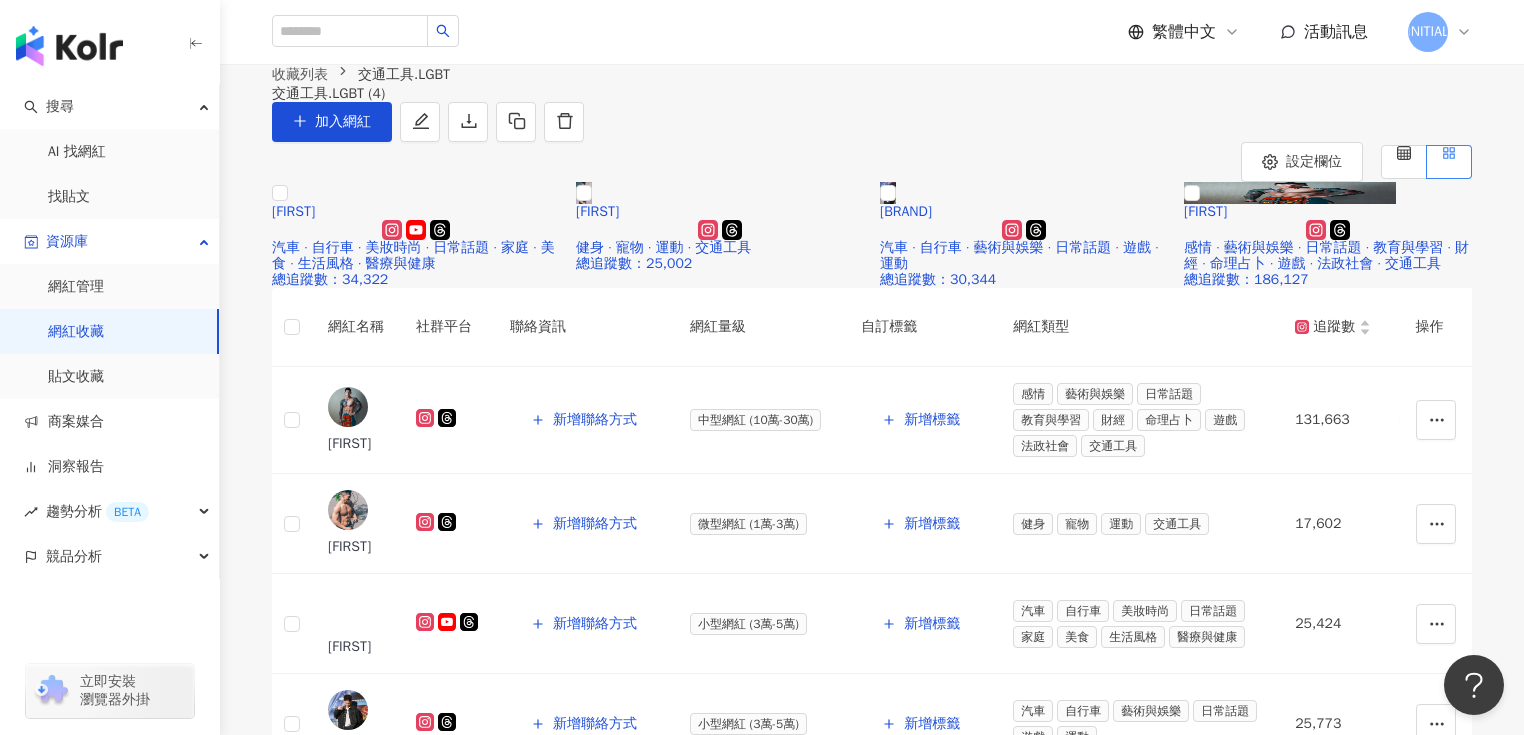 scroll, scrollTop: 80, scrollLeft: 0, axis: vertical 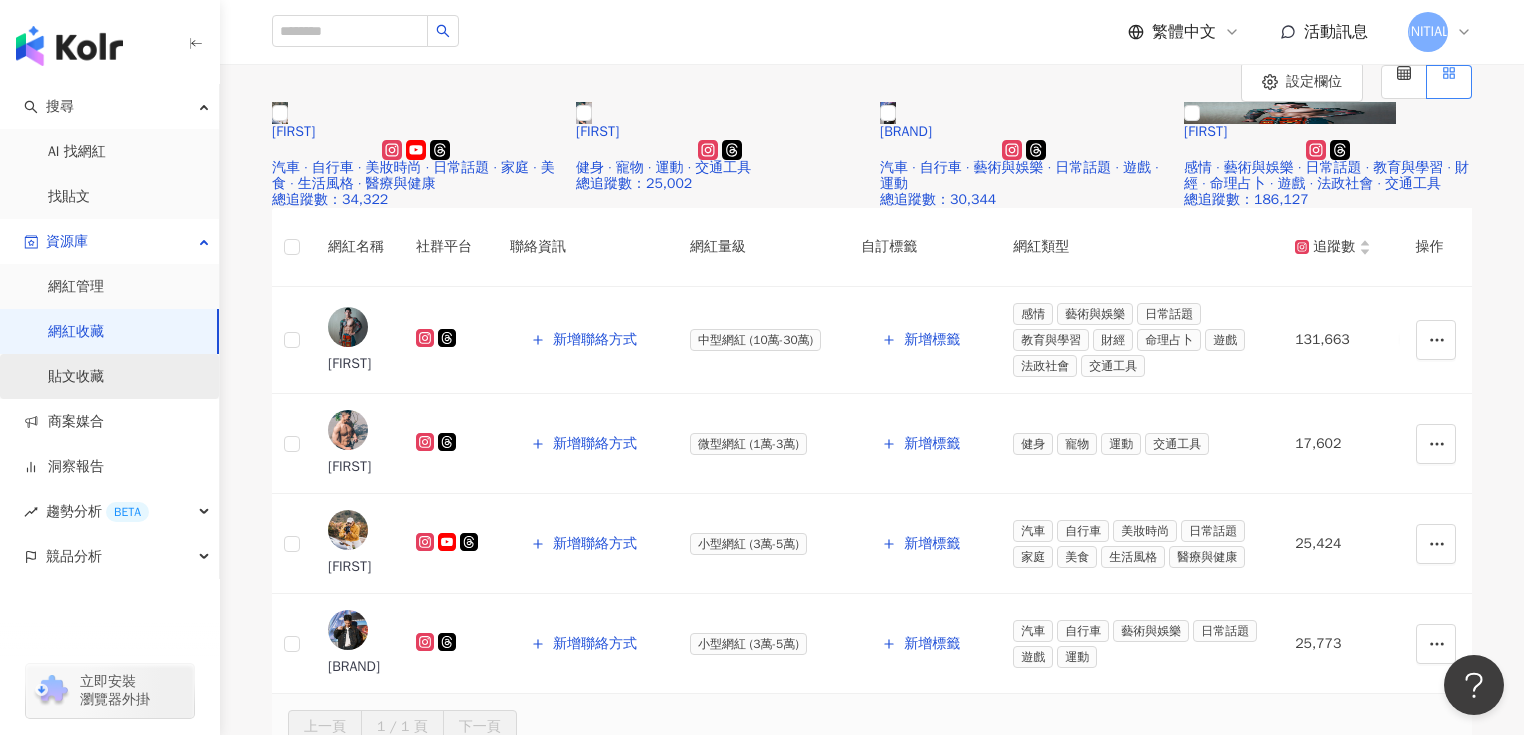 click on "貼文收藏" at bounding box center [76, 377] 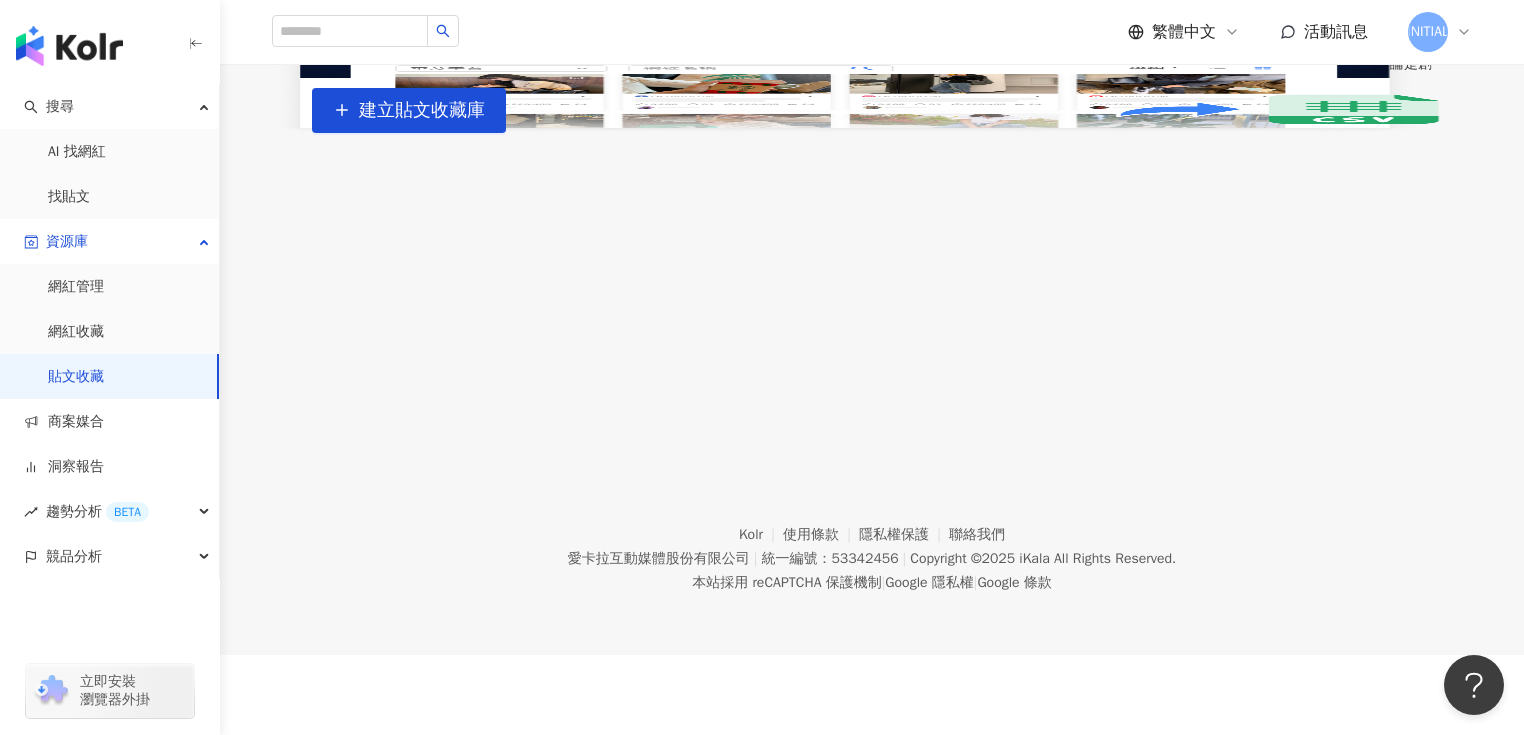 scroll, scrollTop: 0, scrollLeft: 0, axis: both 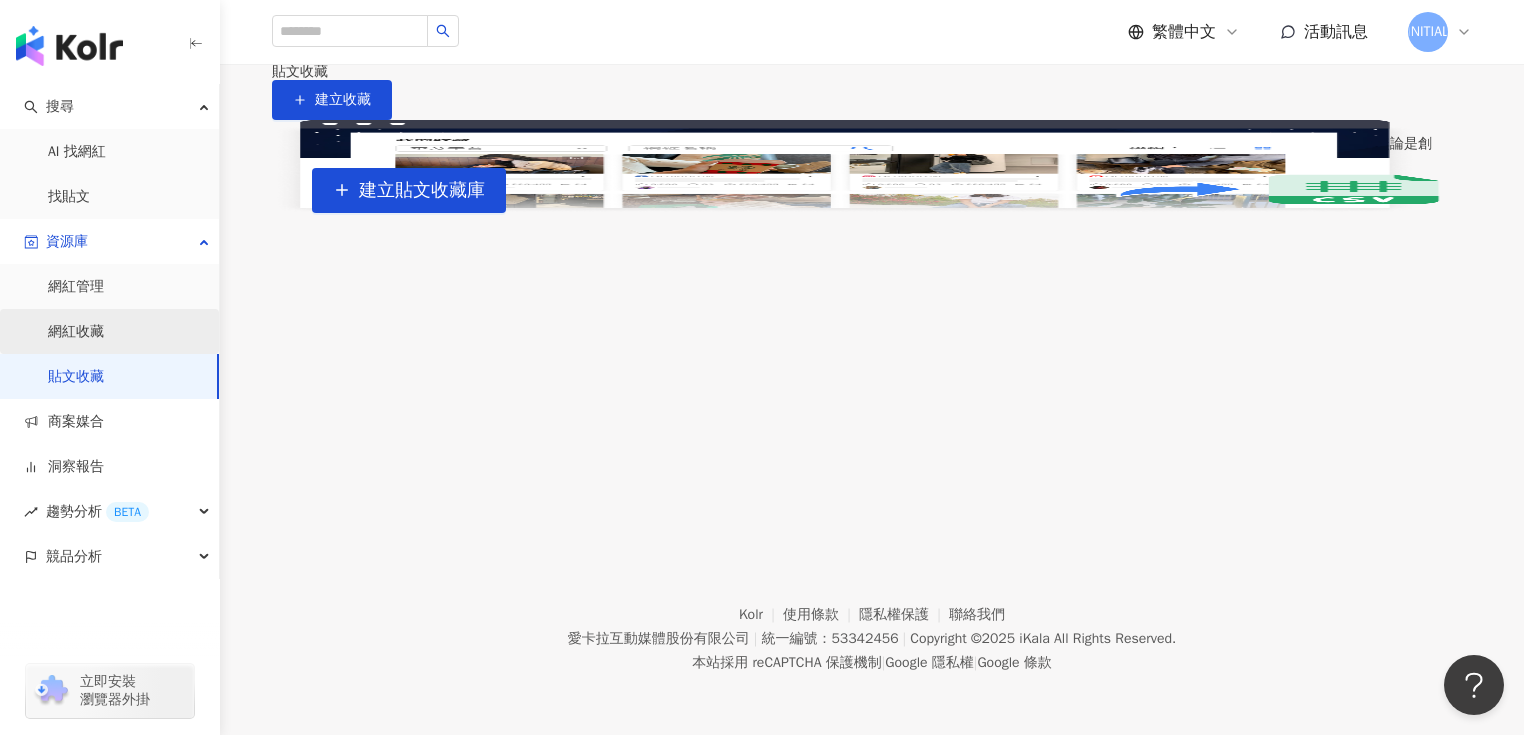 click on "網紅收藏" at bounding box center (76, 332) 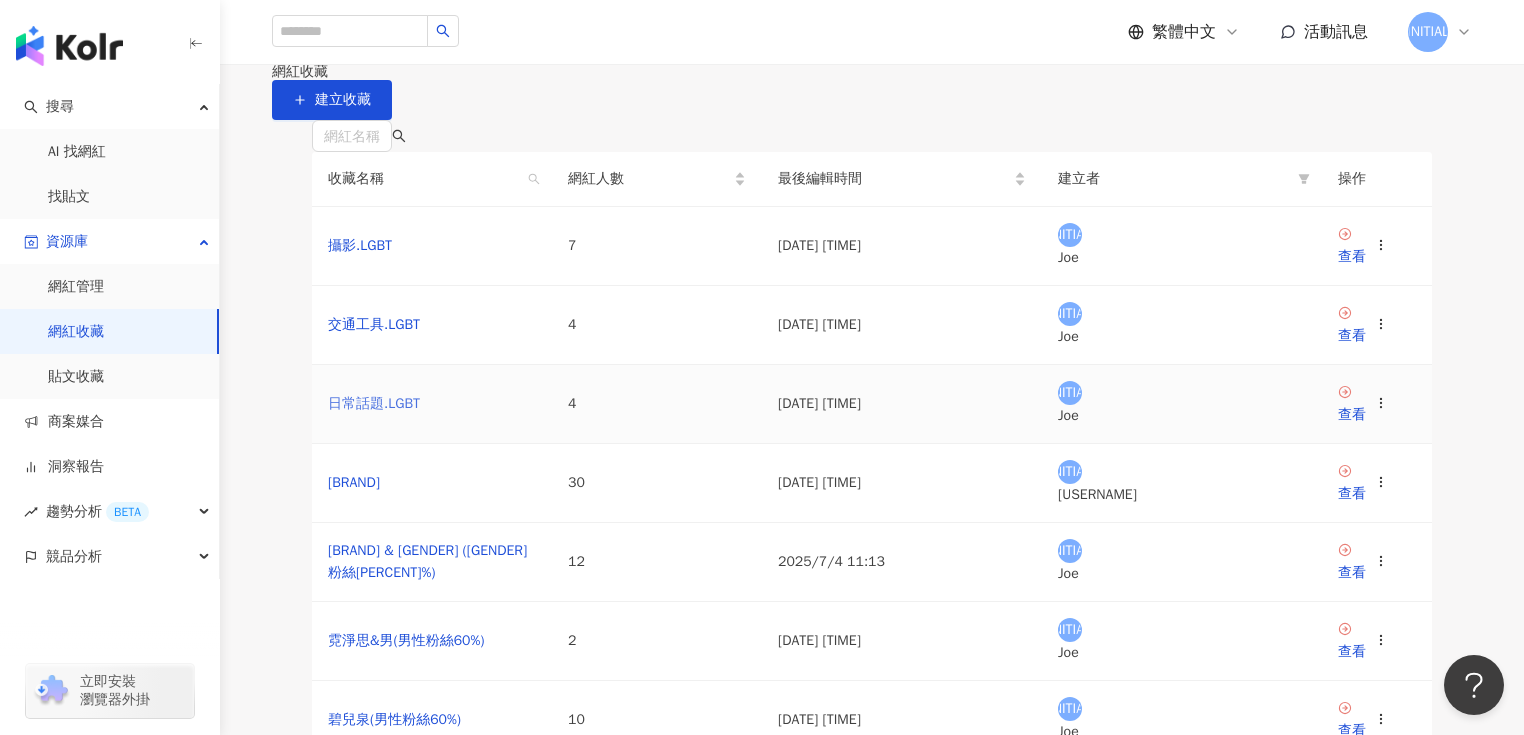 click on "日常話題.LGBT" at bounding box center [374, 403] 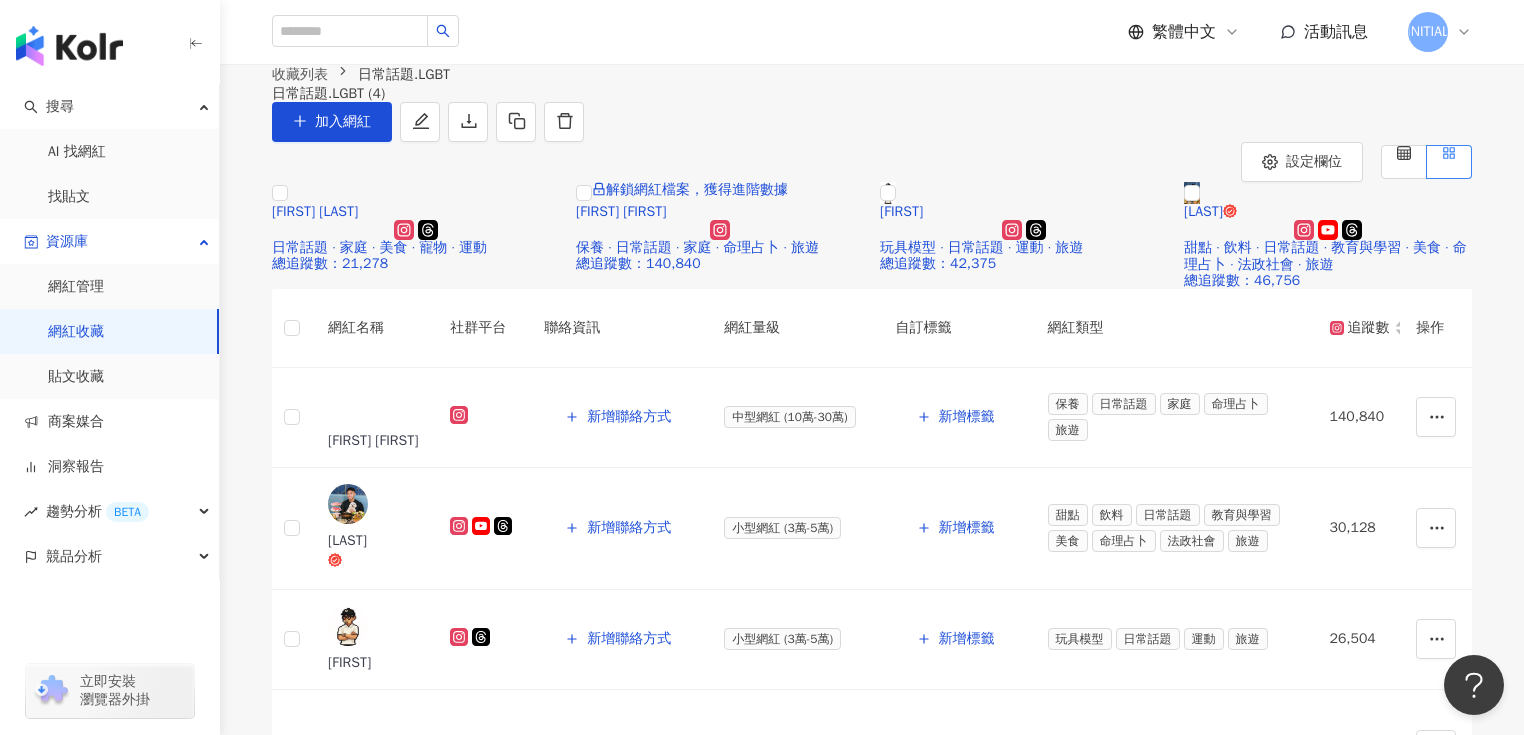scroll, scrollTop: 80, scrollLeft: 0, axis: vertical 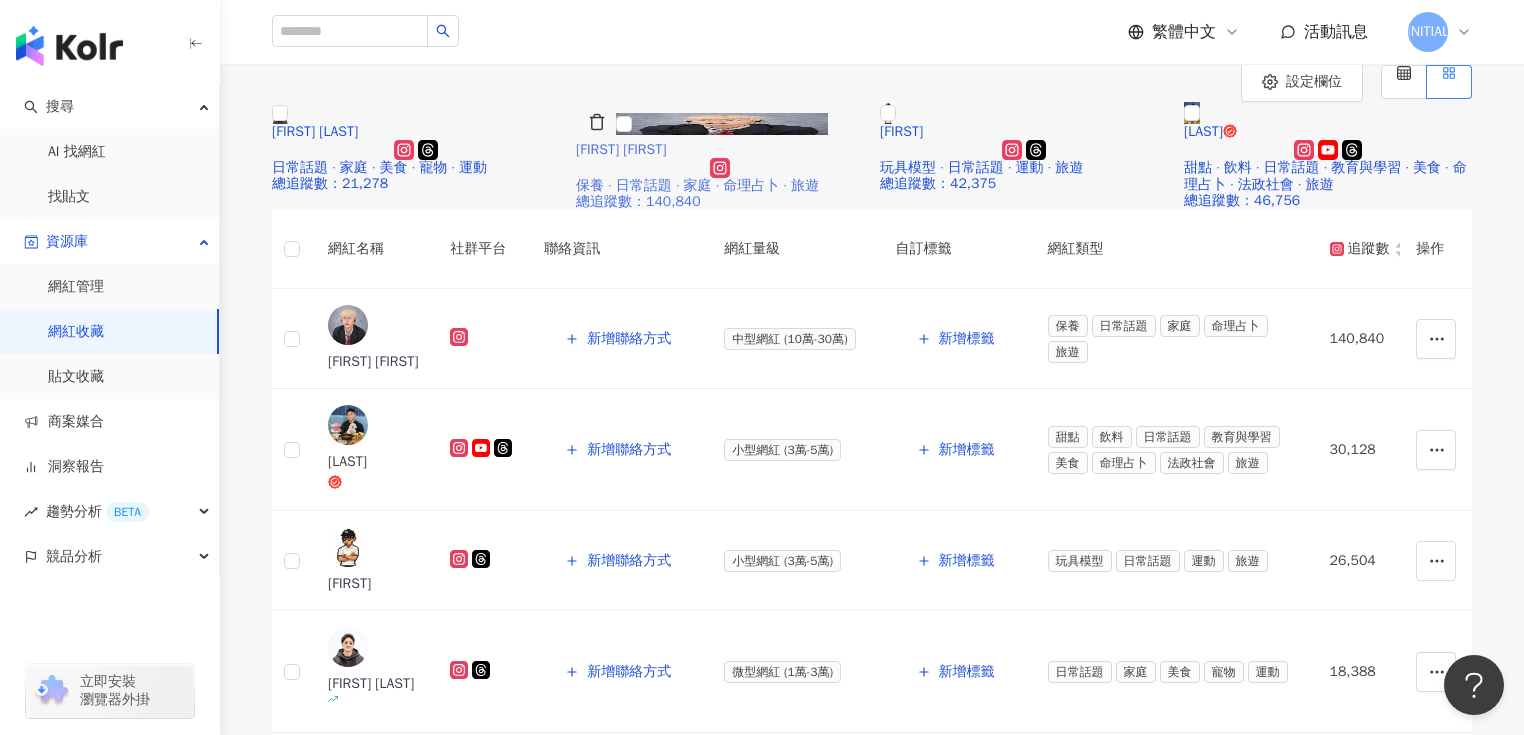 click on "灰佬 Funo" at bounding box center [621, 149] 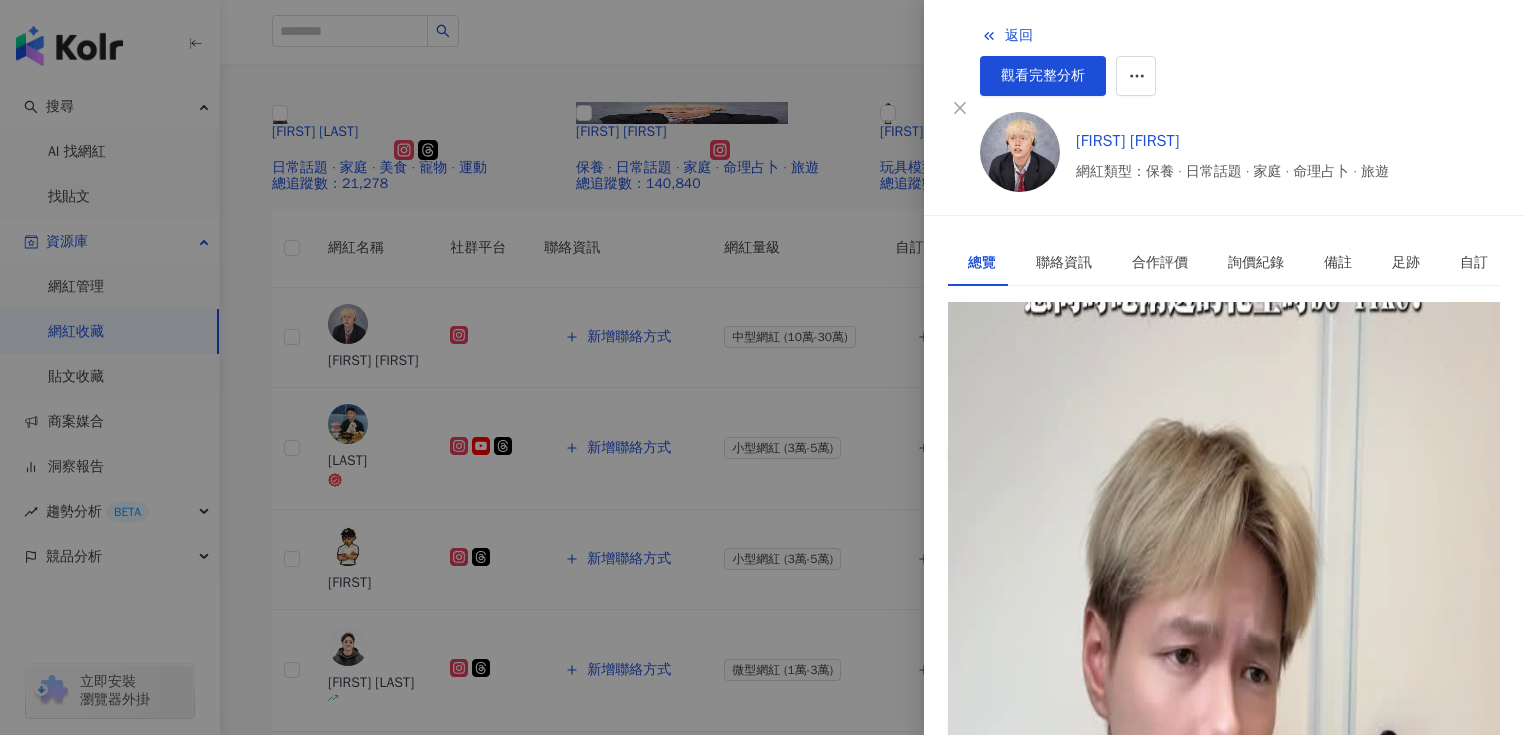 click on "https://www.instagram.com/funo729/" at bounding box center [1091, 367] 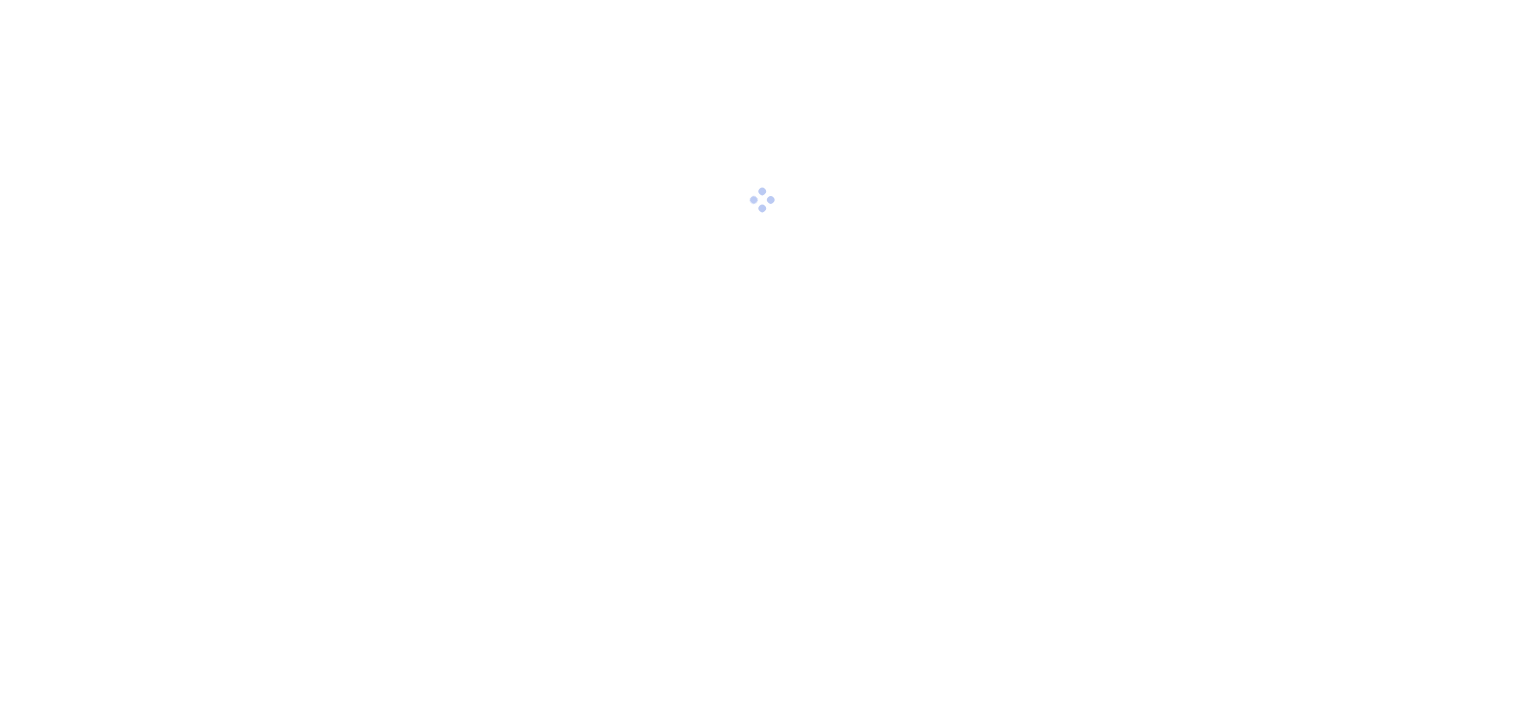 scroll, scrollTop: 0, scrollLeft: 0, axis: both 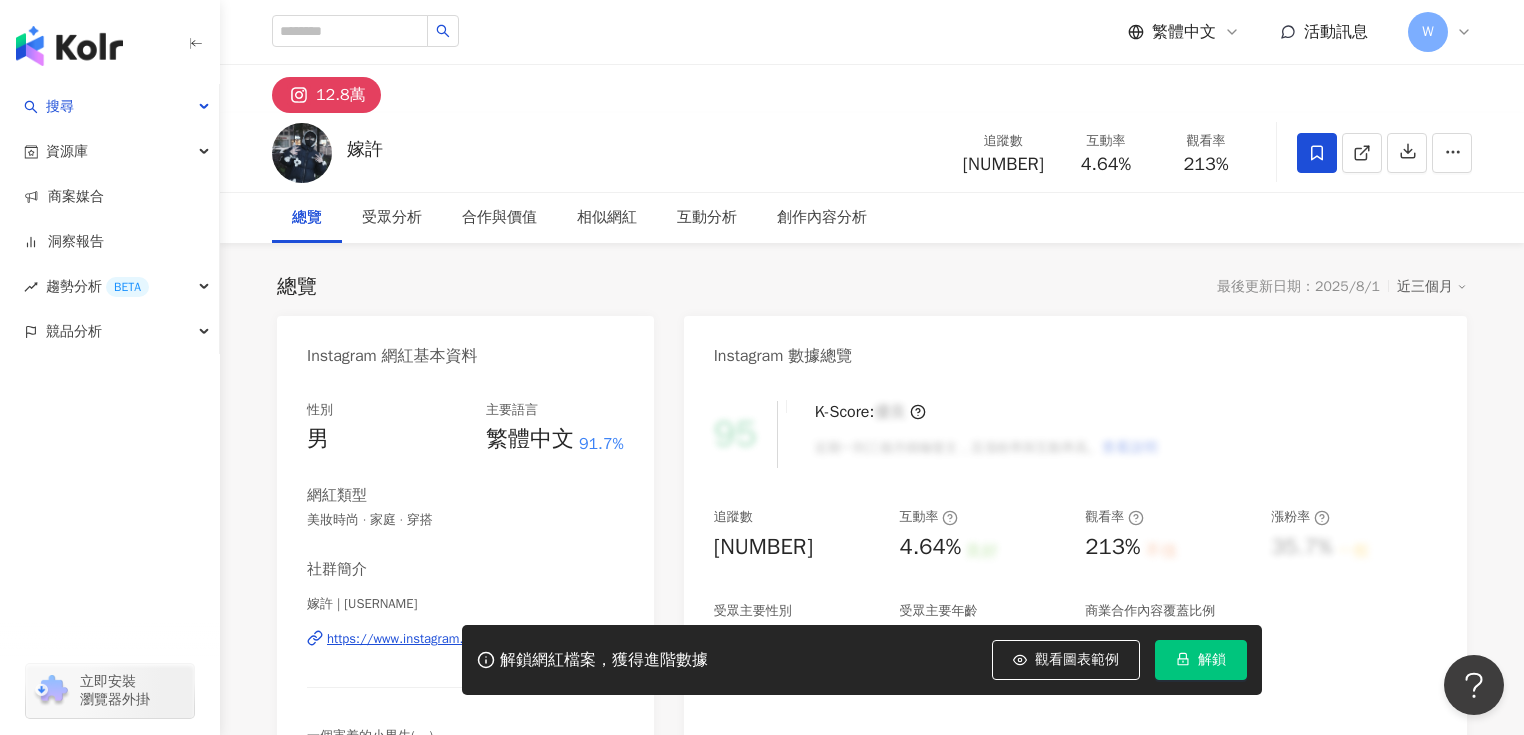 click 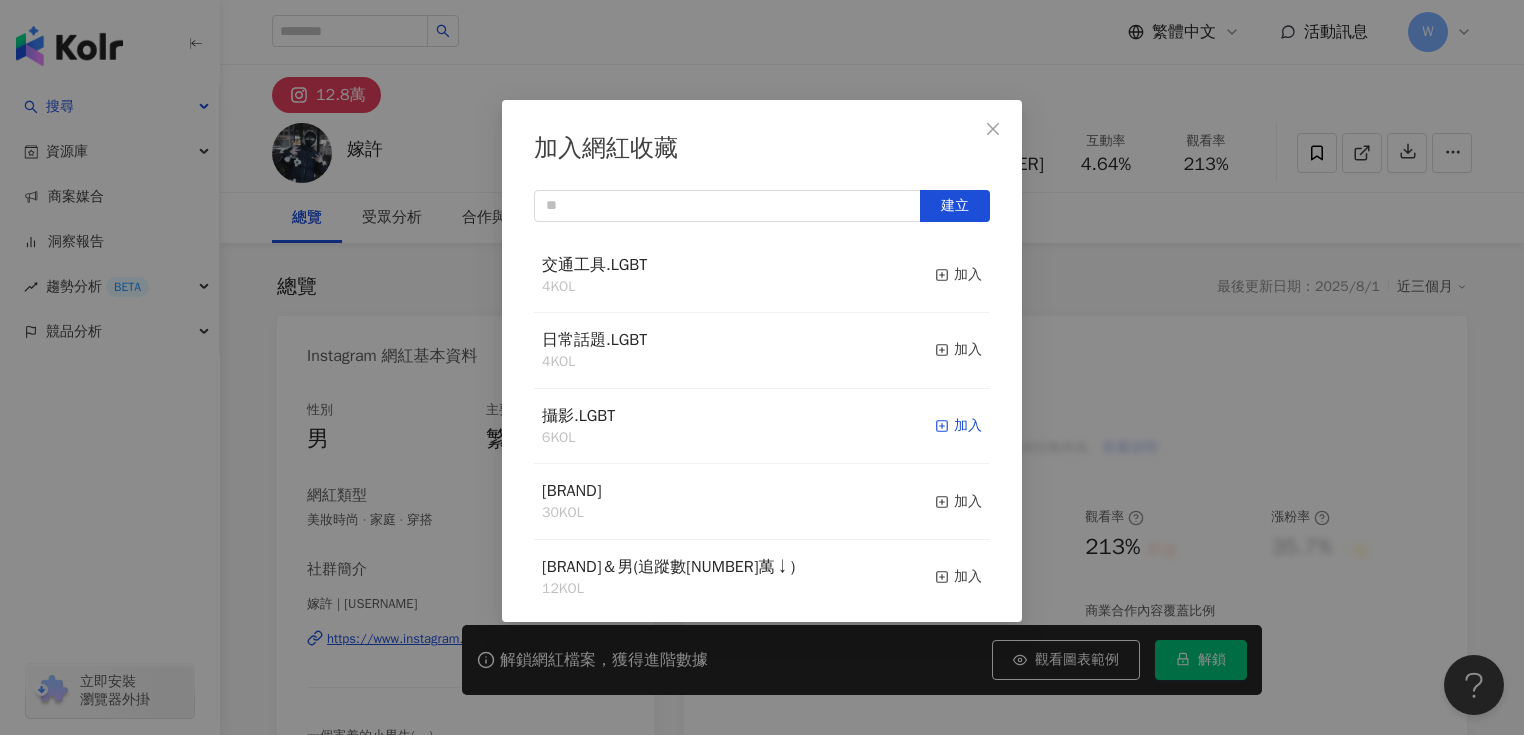 click 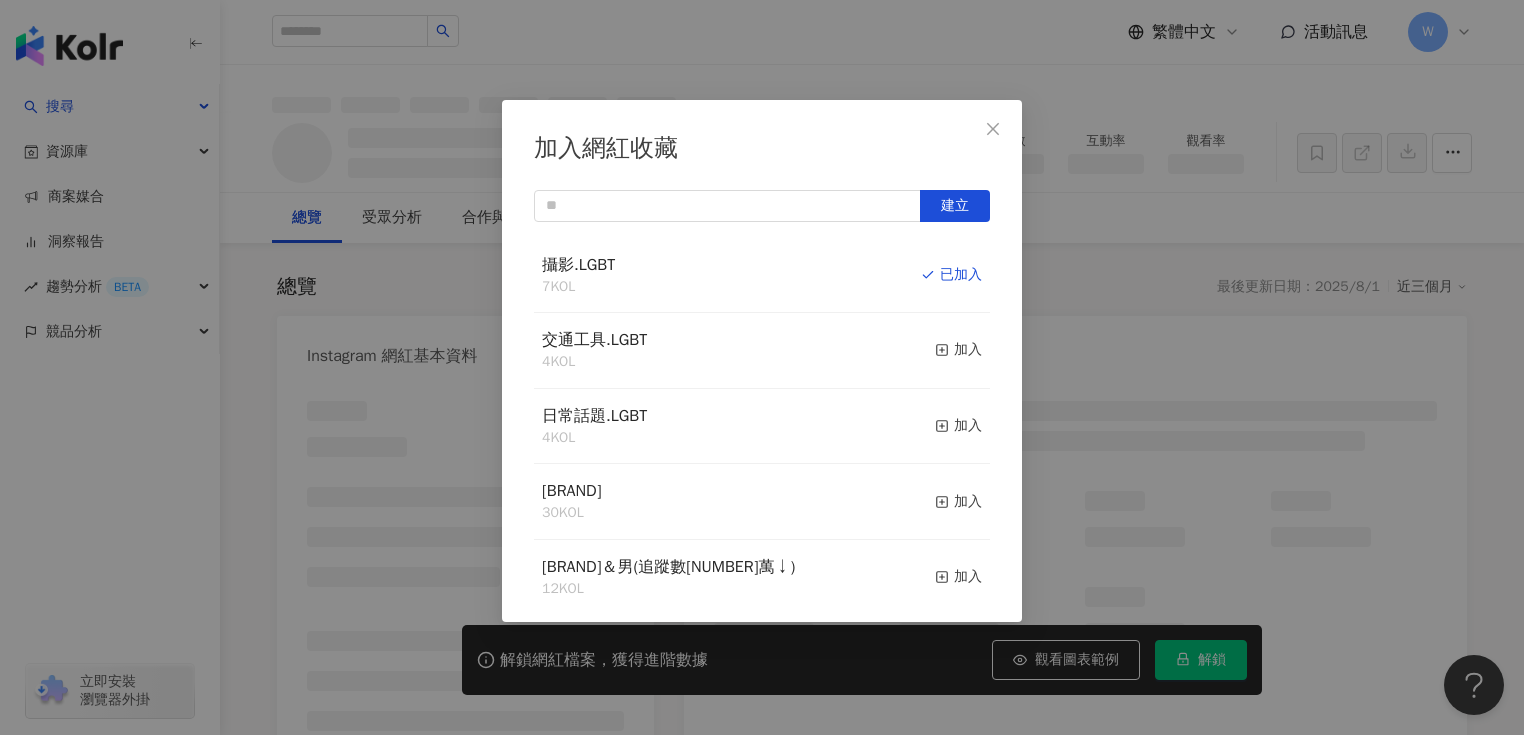 click 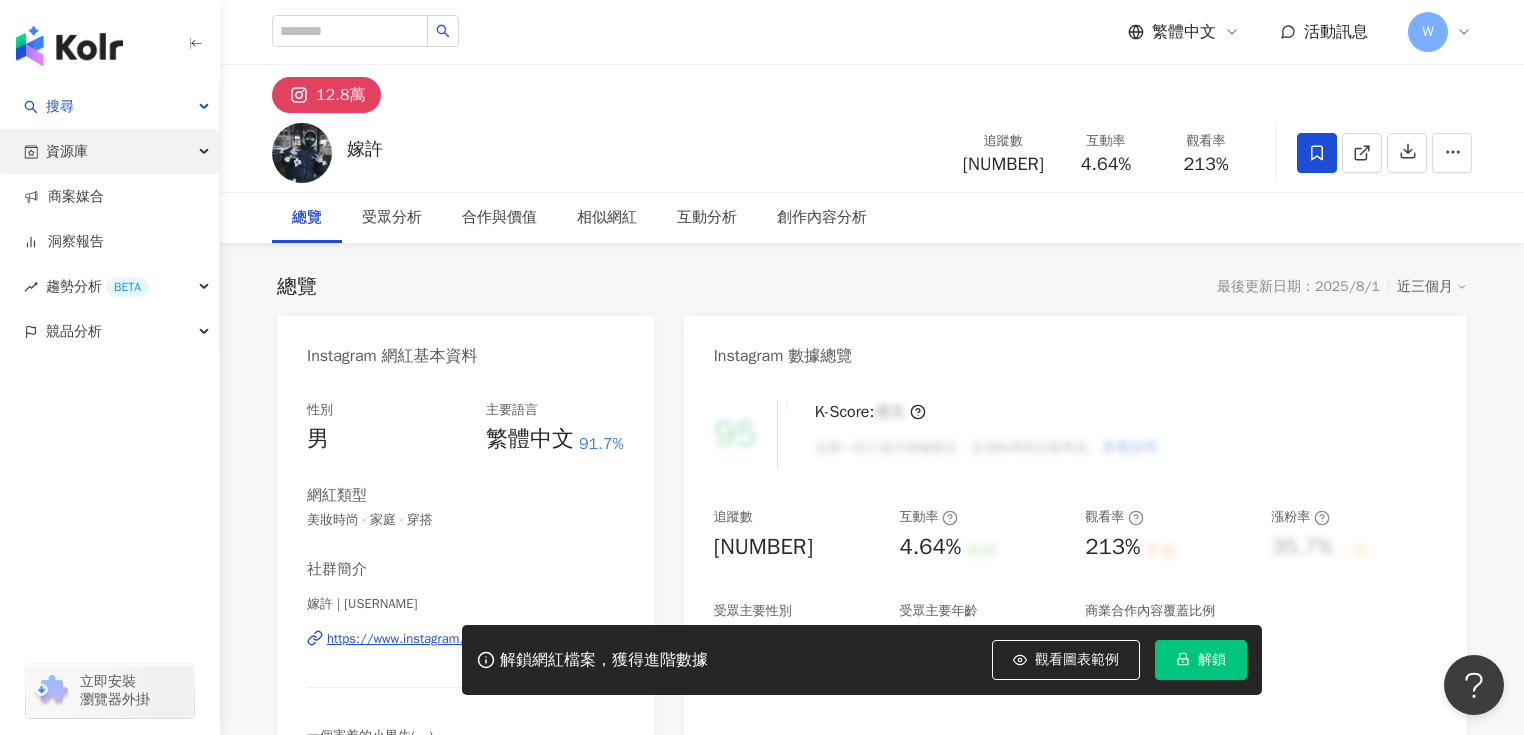 click on "資源庫" at bounding box center (109, 151) 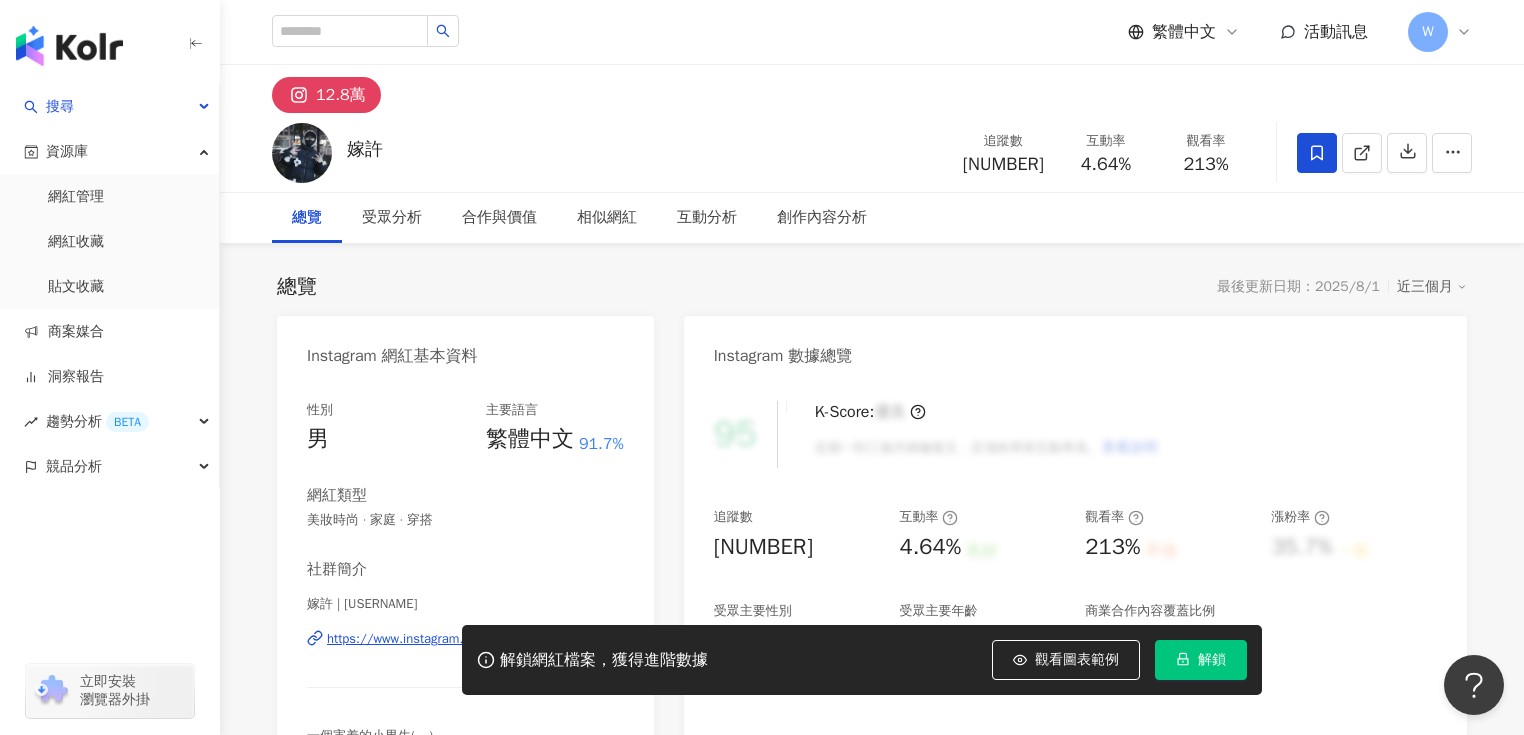 click on "解鎖網紅檔案，獲得進階數據 觀看圖表範例 解鎖" at bounding box center (762, 660) 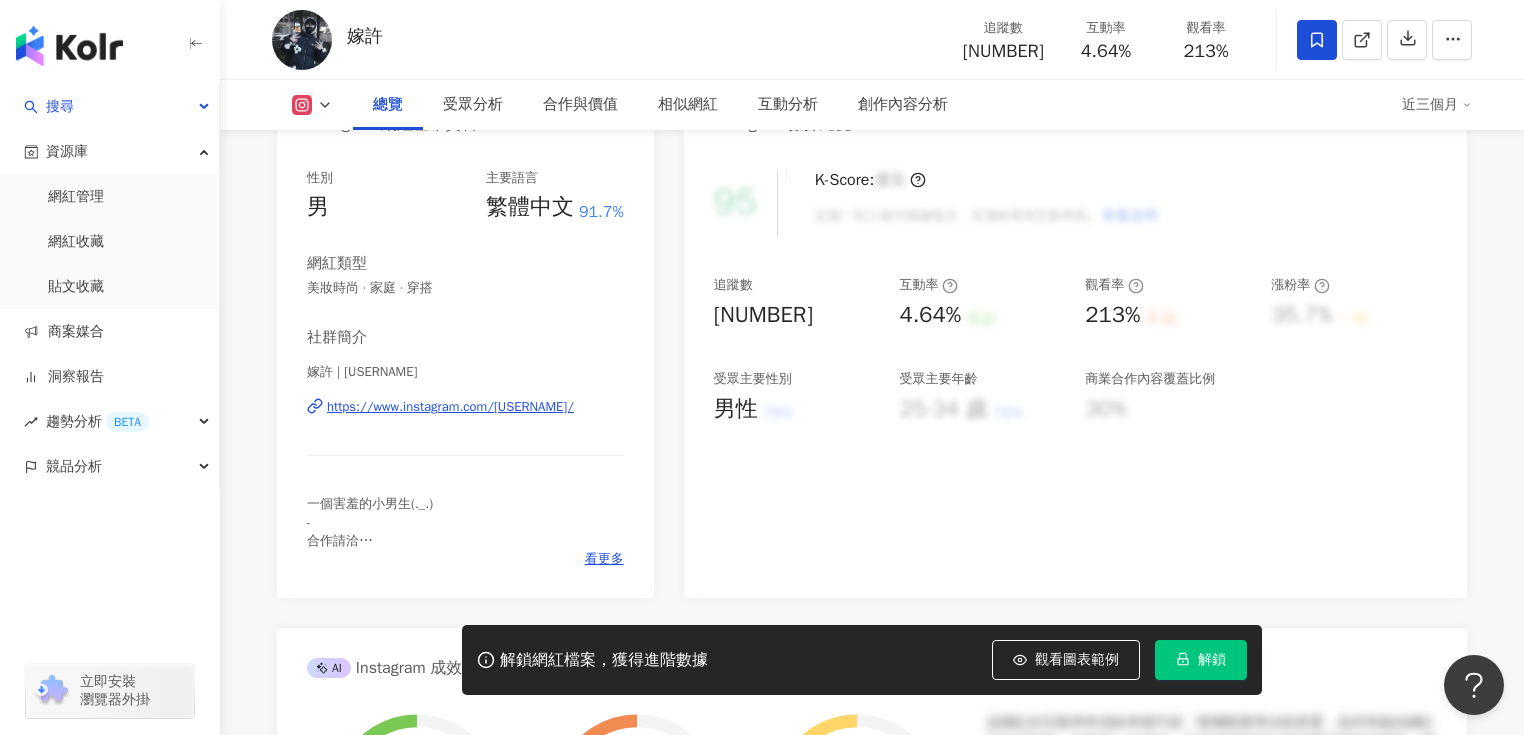 scroll, scrollTop: 240, scrollLeft: 0, axis: vertical 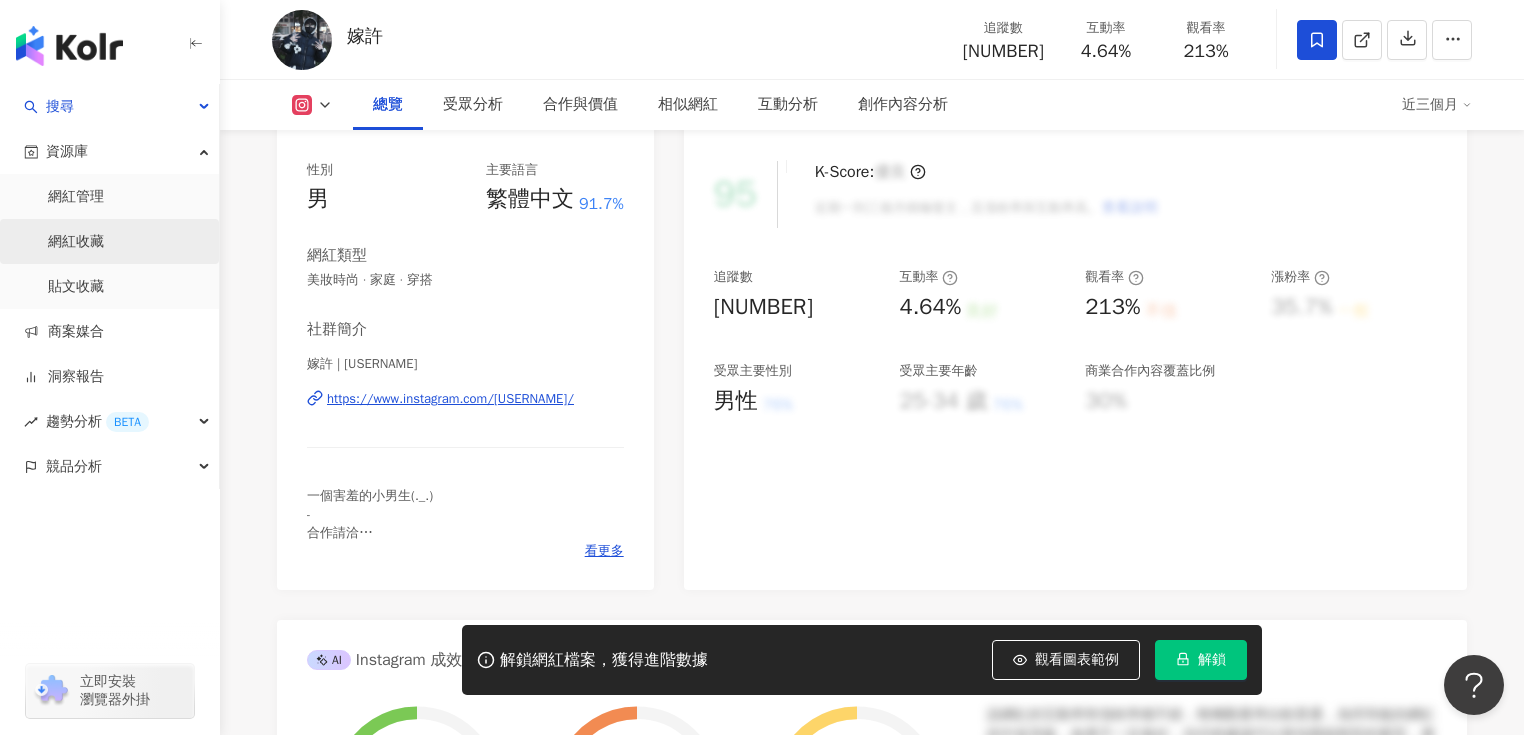click on "網紅收藏" at bounding box center (76, 242) 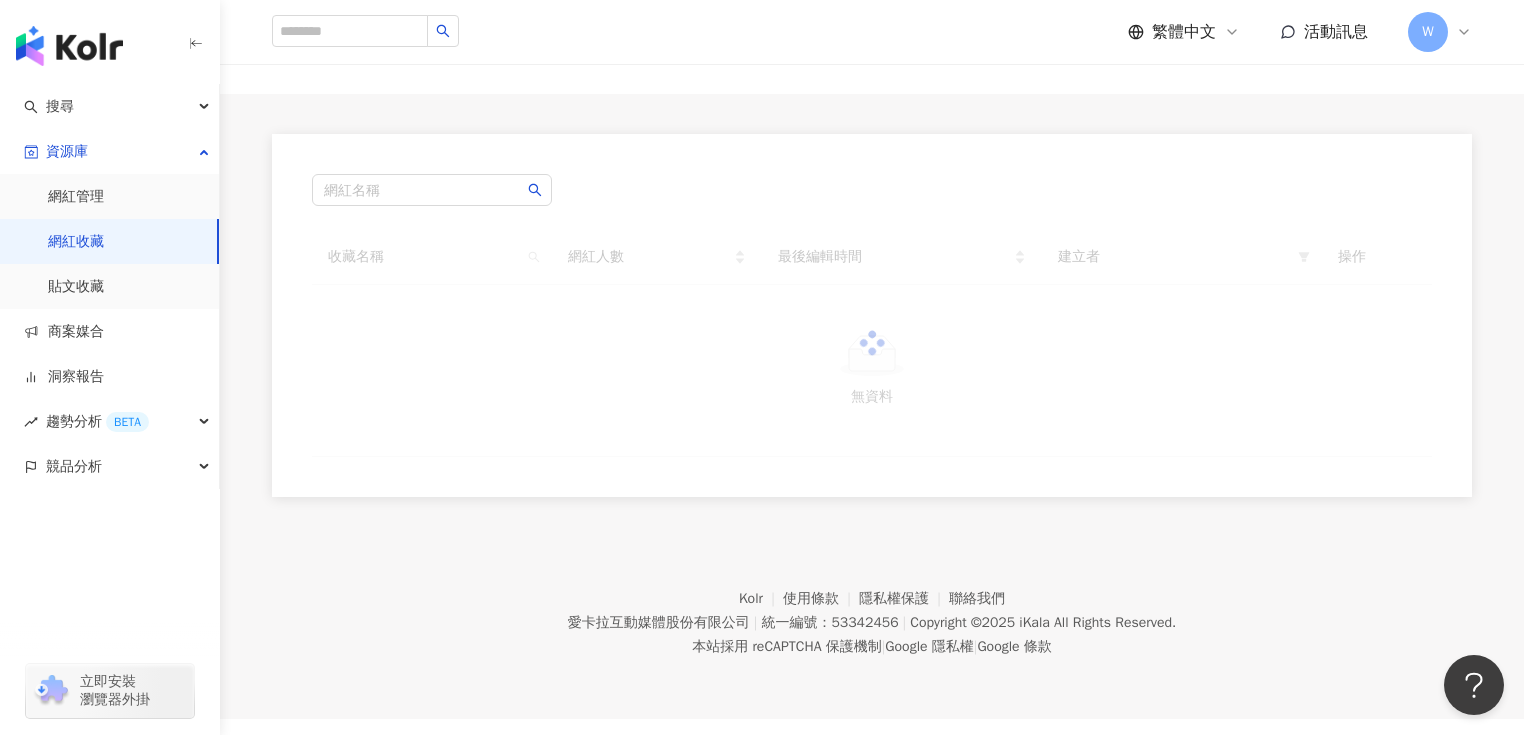 scroll, scrollTop: 0, scrollLeft: 0, axis: both 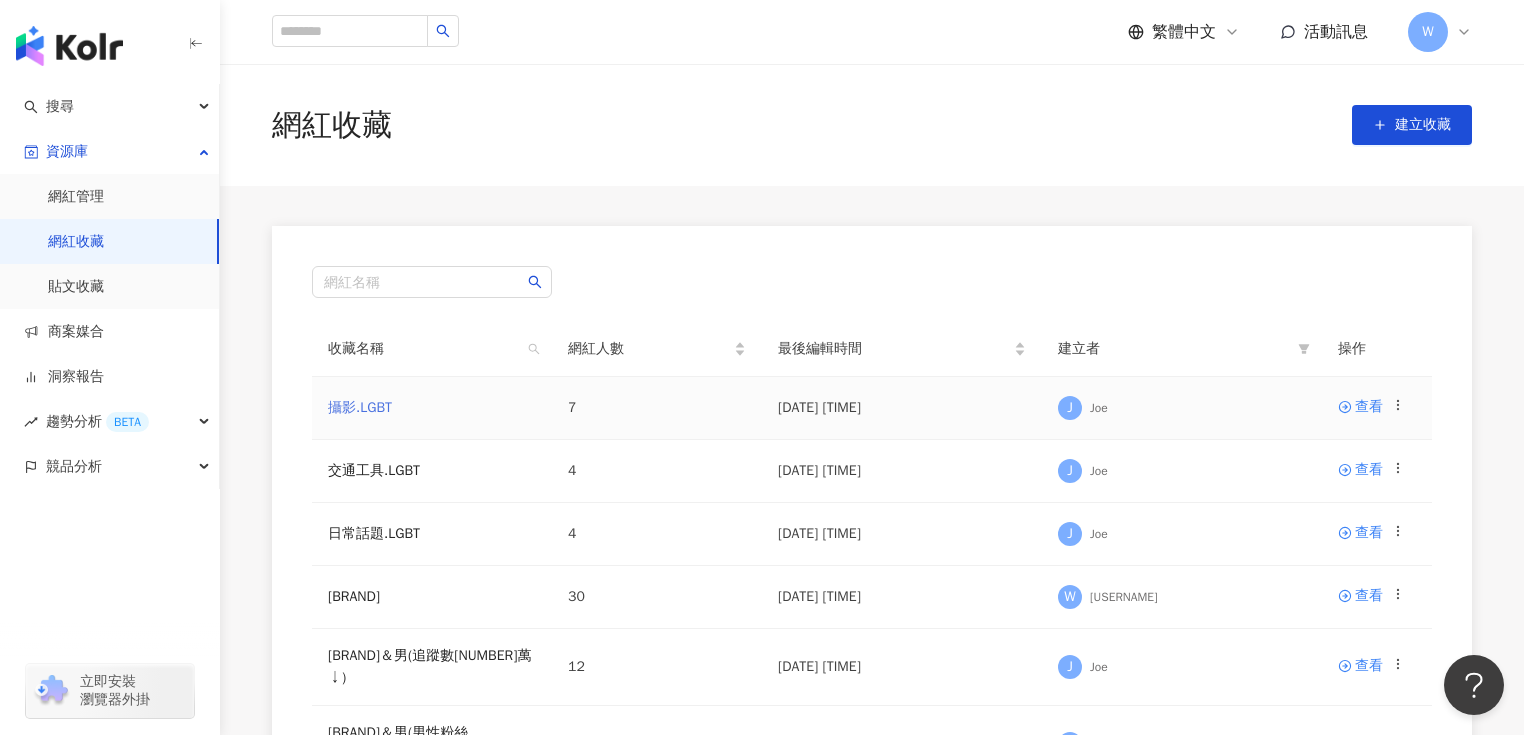 click on "攝影.LGBT" at bounding box center (360, 407) 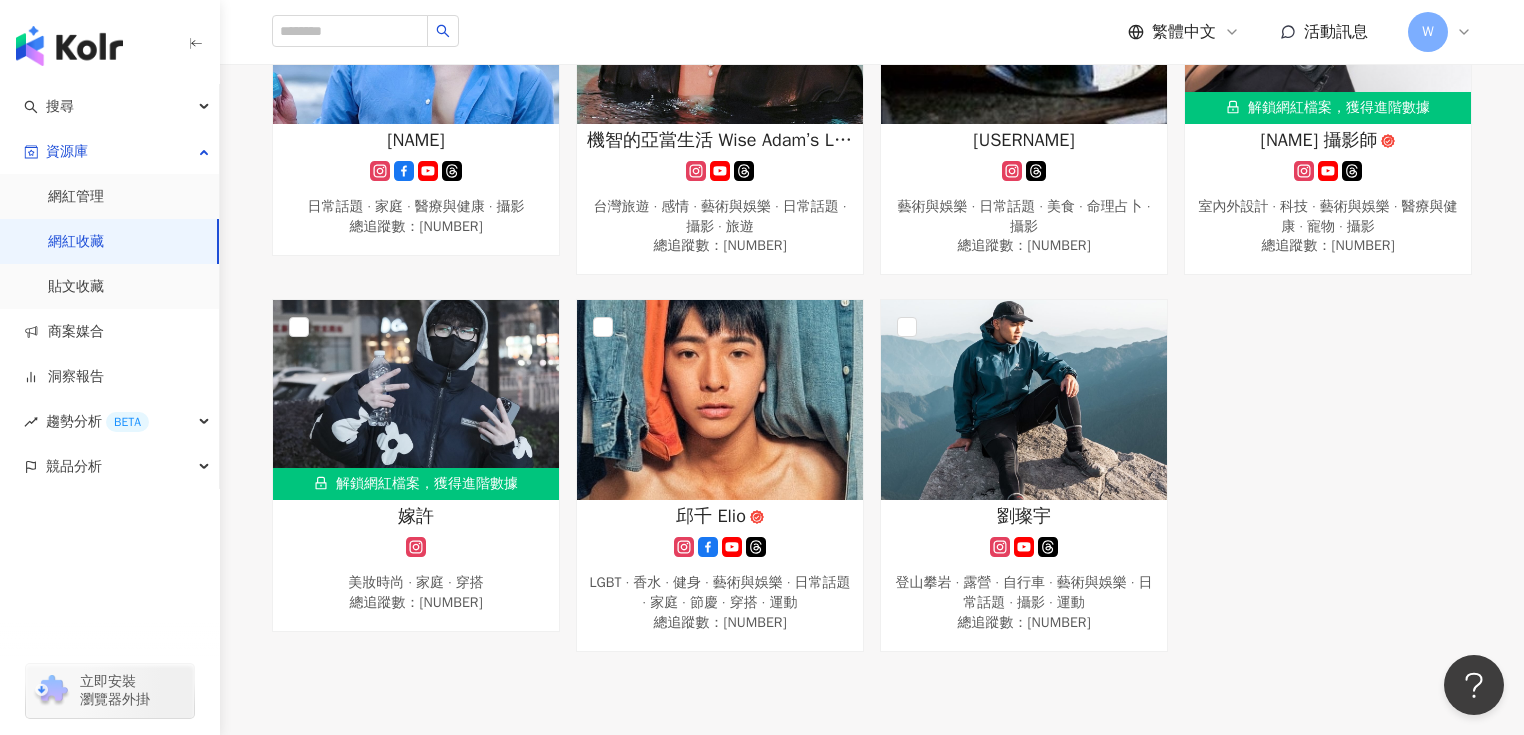 scroll, scrollTop: 542, scrollLeft: 0, axis: vertical 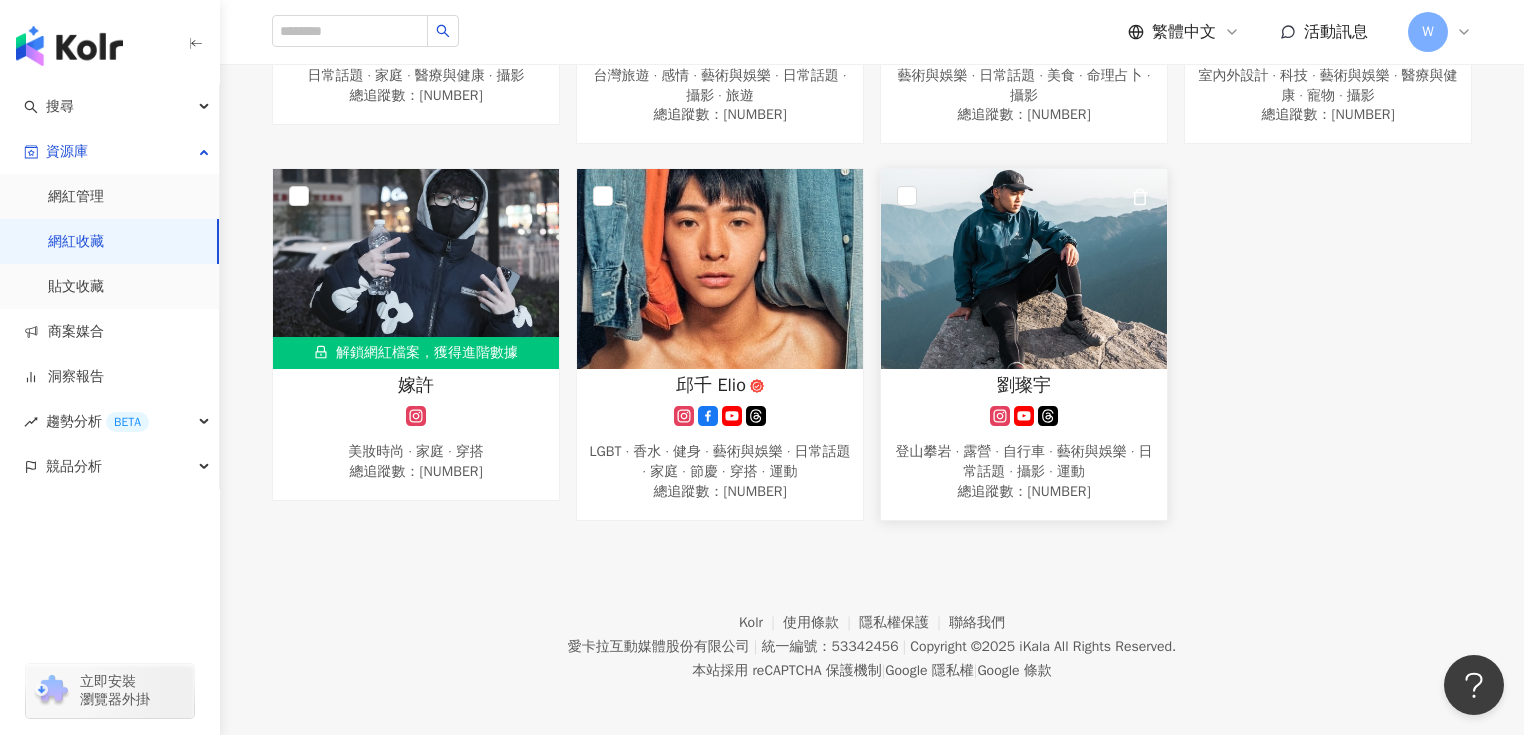 click at bounding box center (1024, 269) 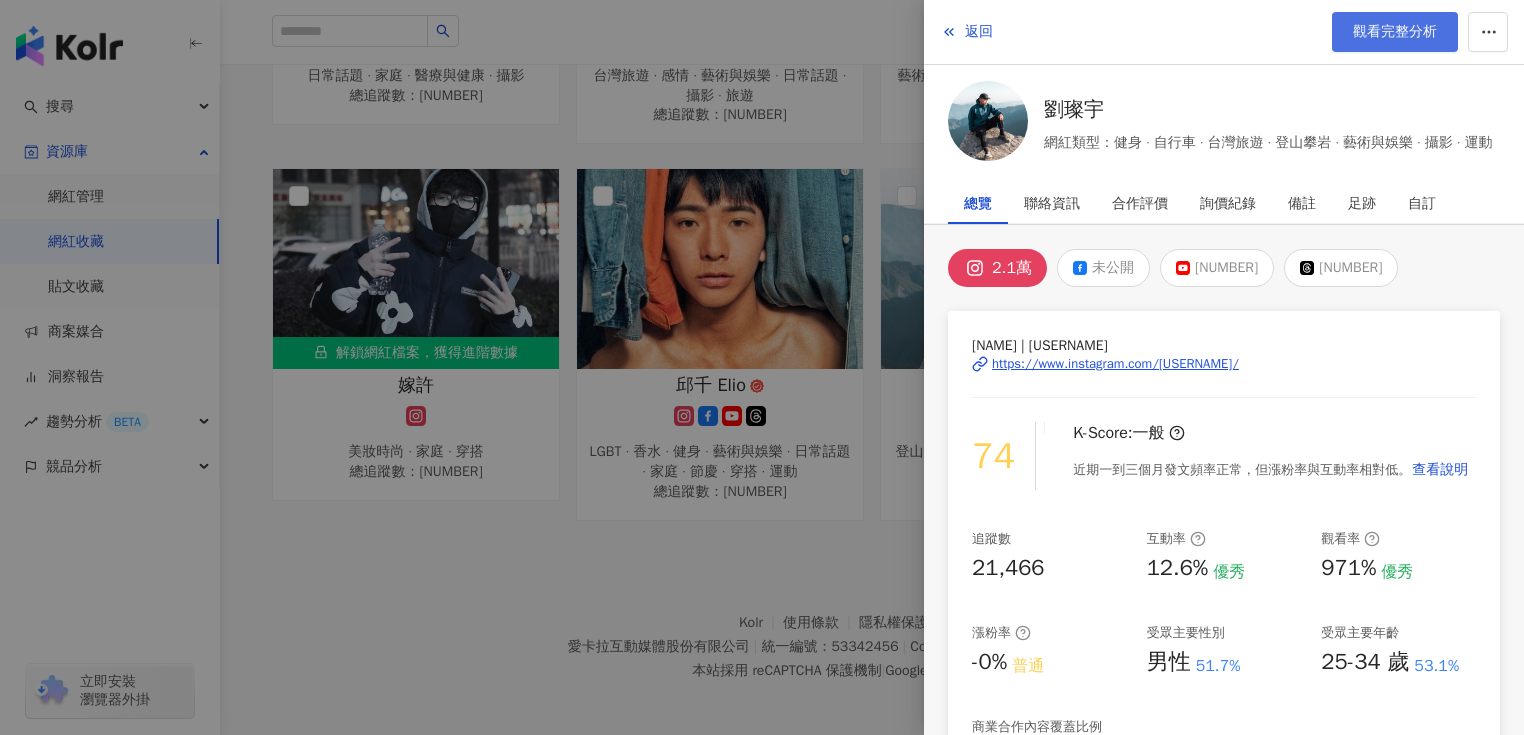 click on "觀看完整分析" at bounding box center [1395, 32] 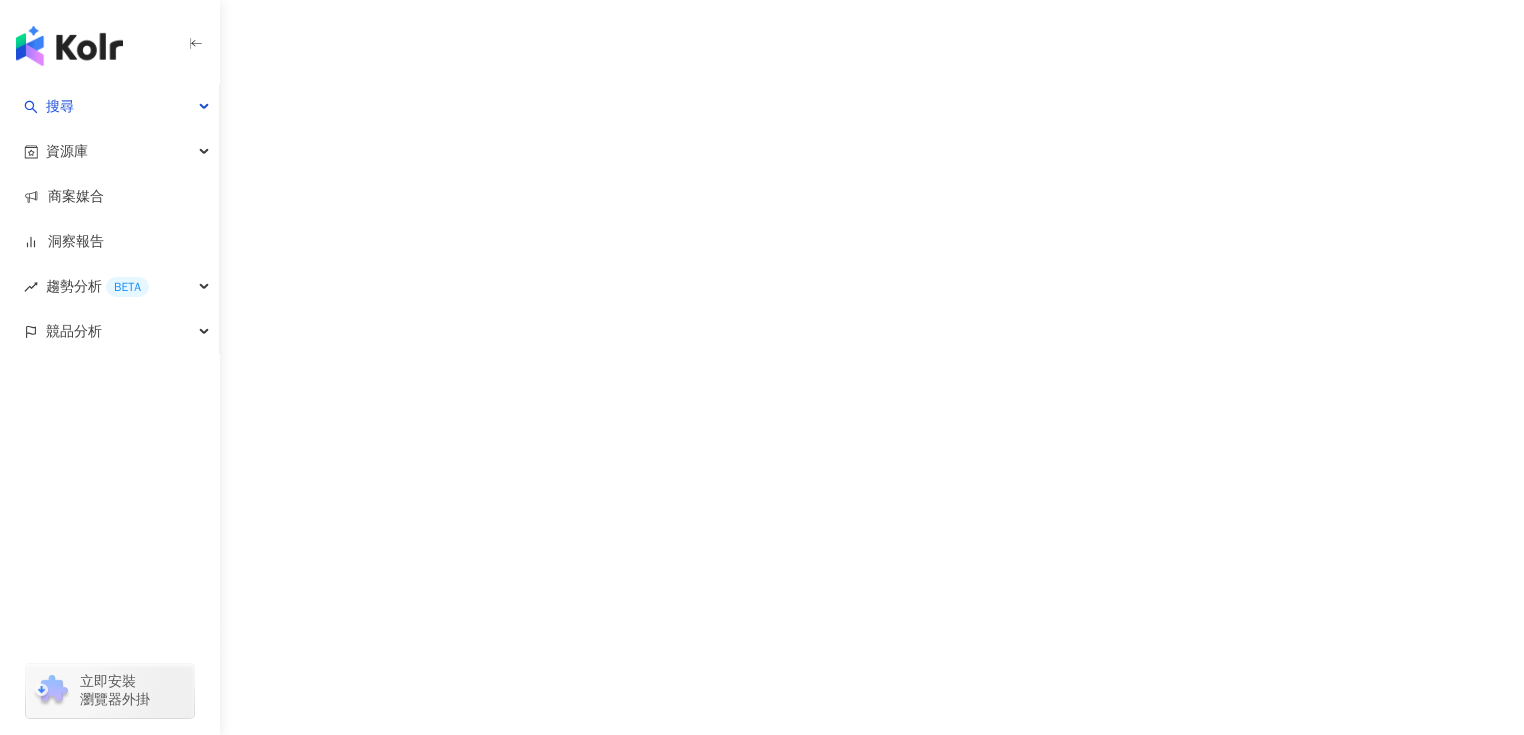 scroll, scrollTop: 0, scrollLeft: 0, axis: both 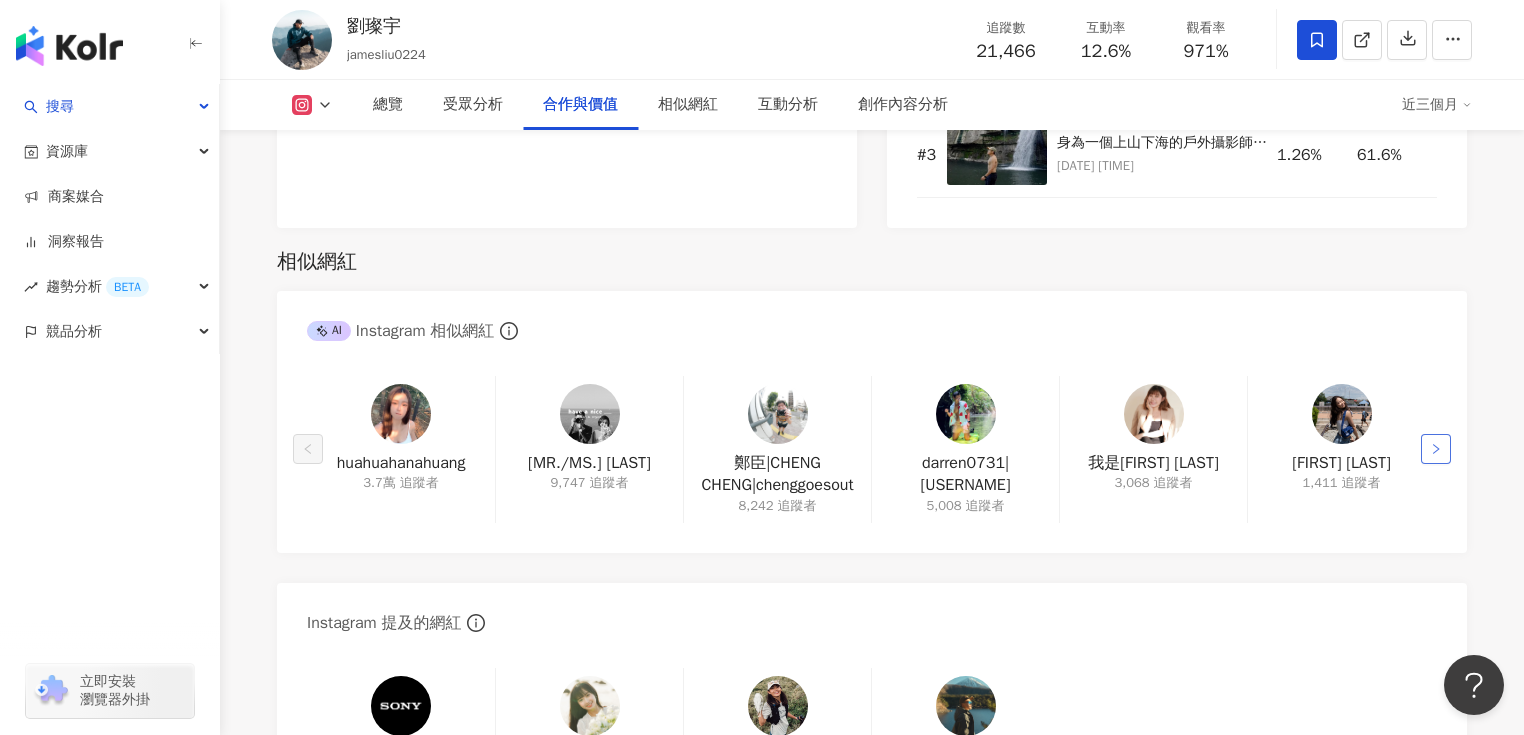 click at bounding box center [1436, 449] 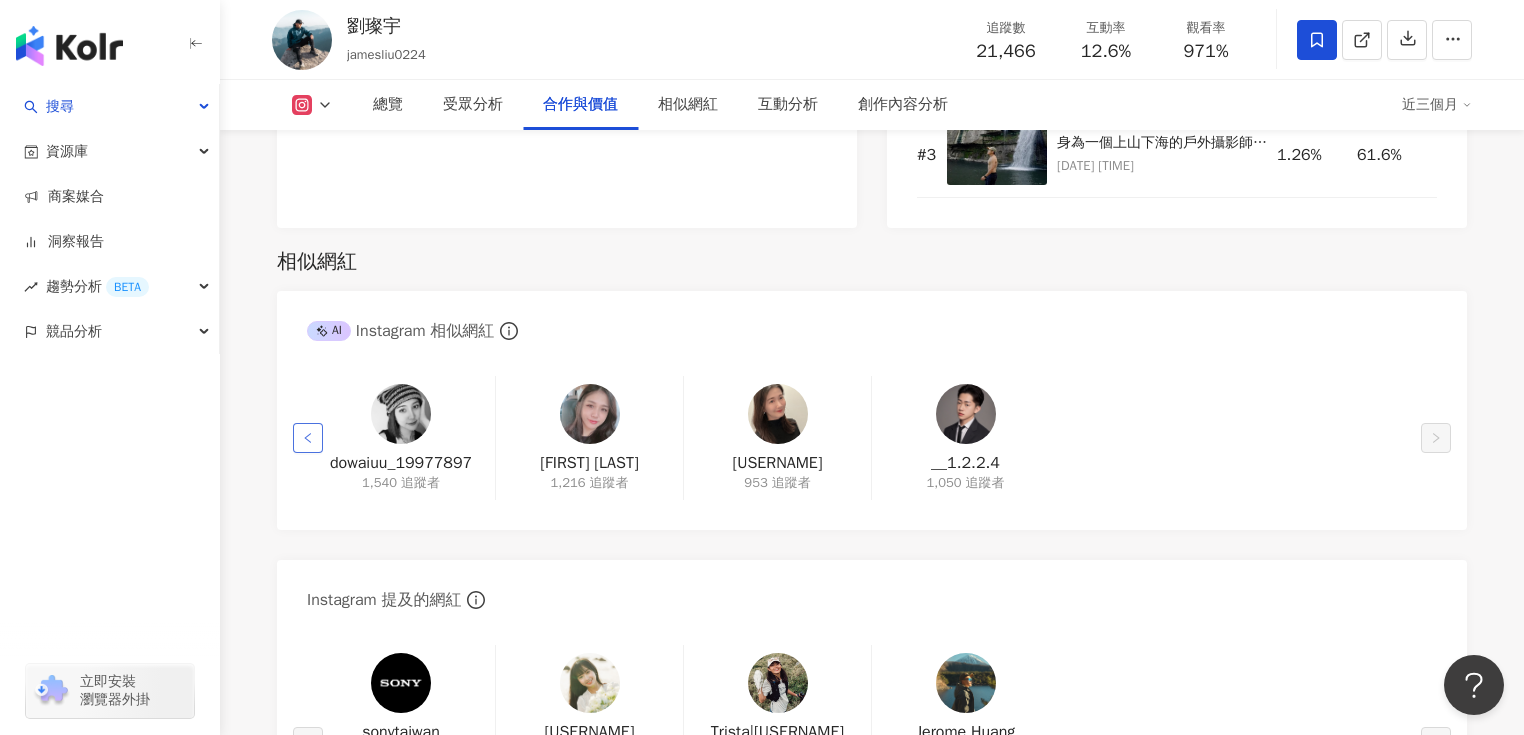 click at bounding box center (308, 438) 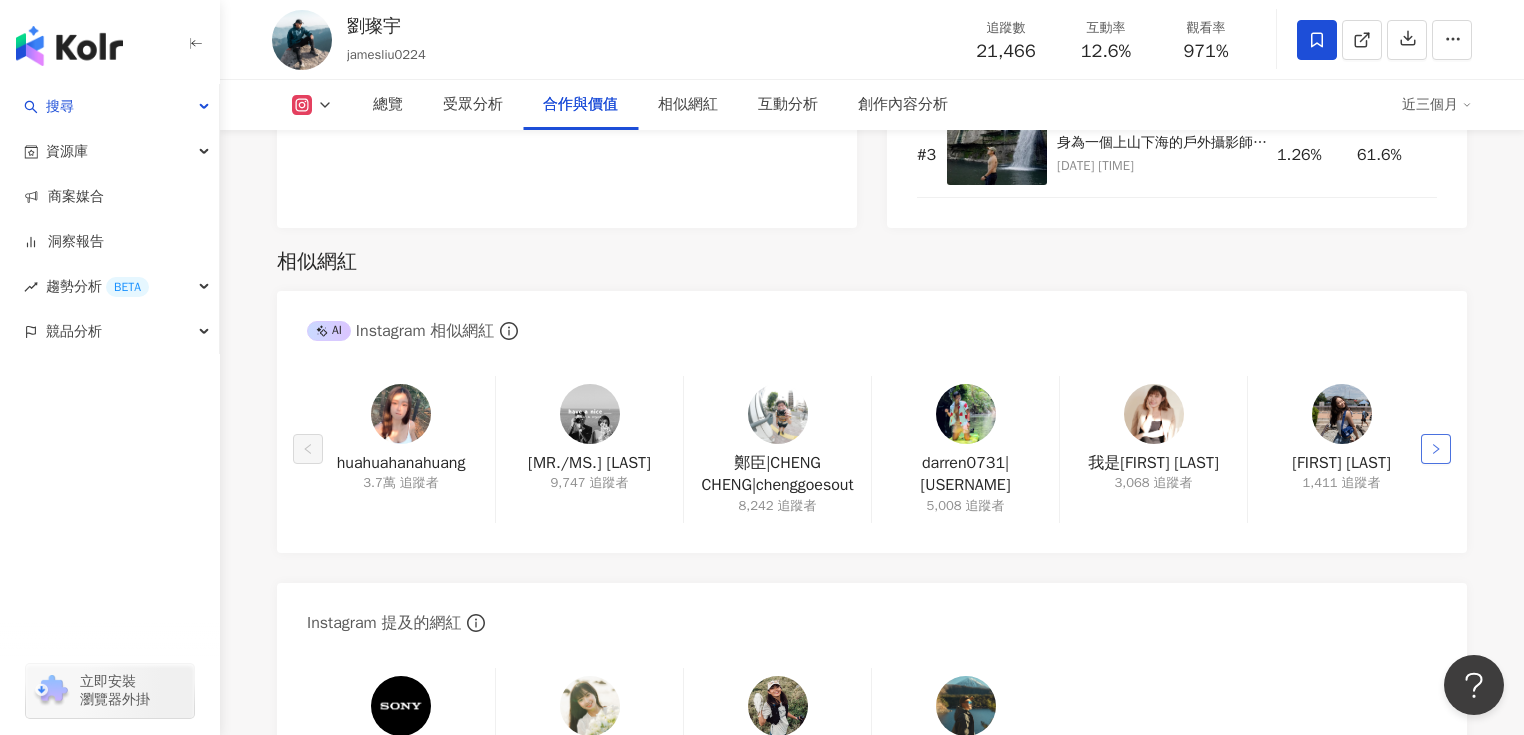 click at bounding box center [1436, 449] 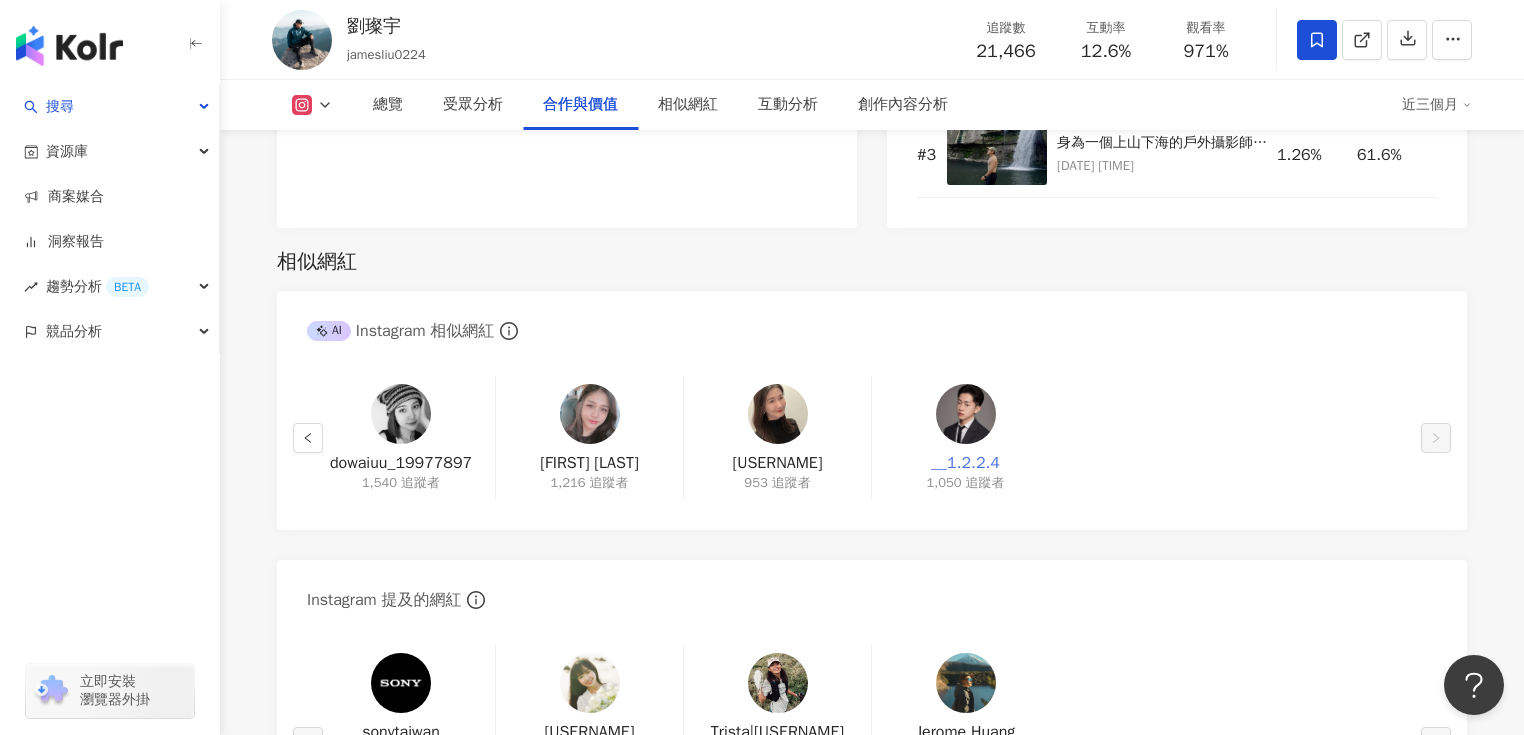 click on "__1.2.2.4" at bounding box center (965, 463) 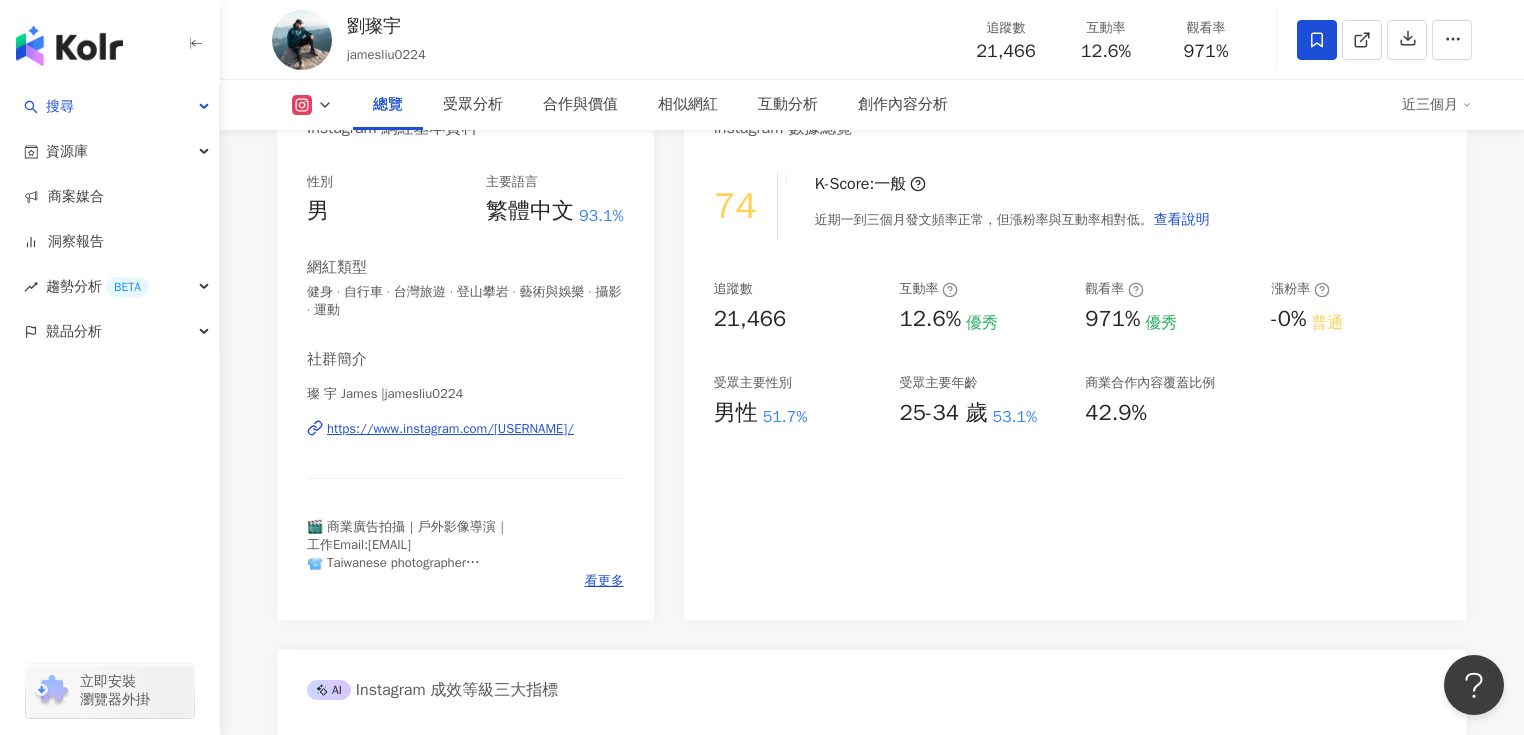 scroll, scrollTop: 240, scrollLeft: 0, axis: vertical 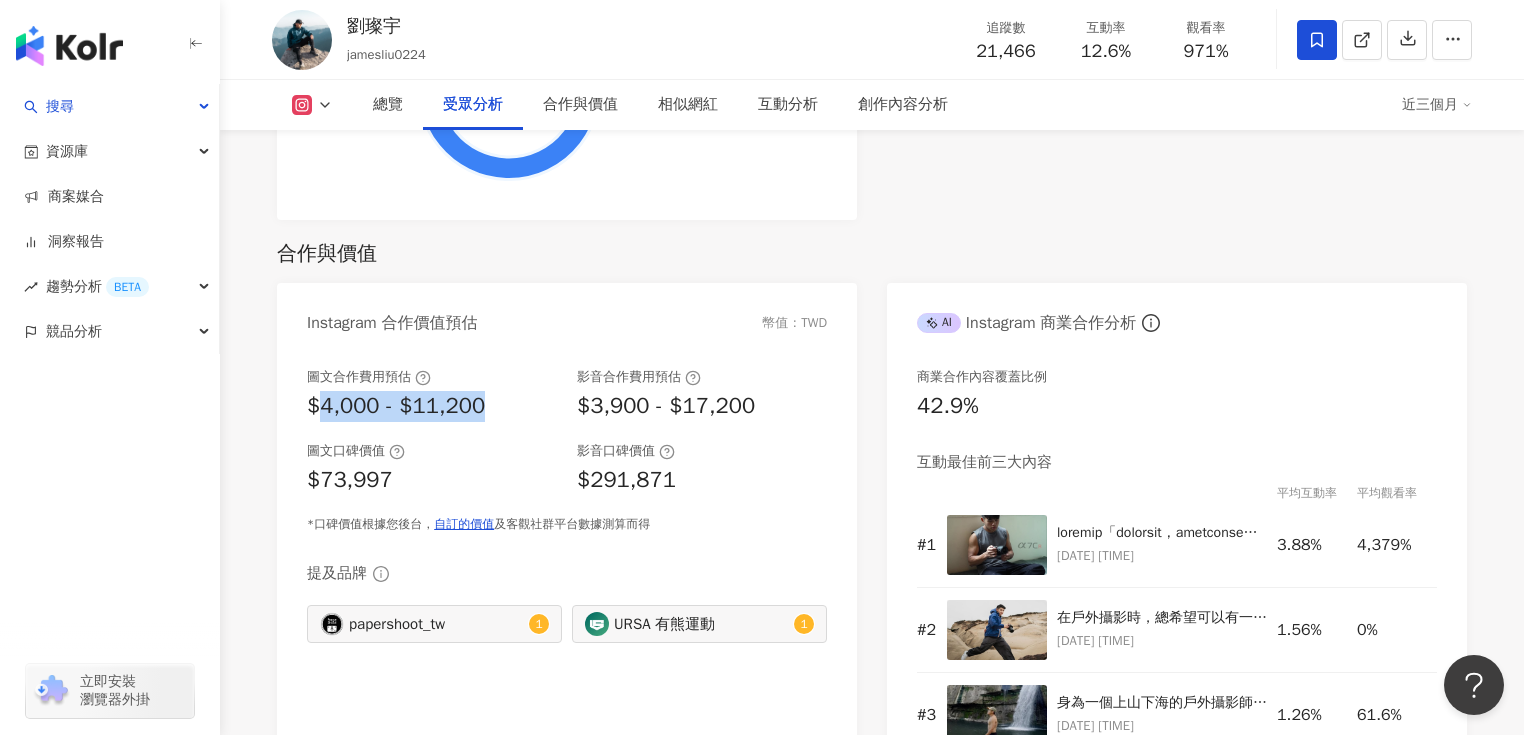 drag, startPoint x: 323, startPoint y: 402, endPoint x: 498, endPoint y: 423, distance: 176.2555 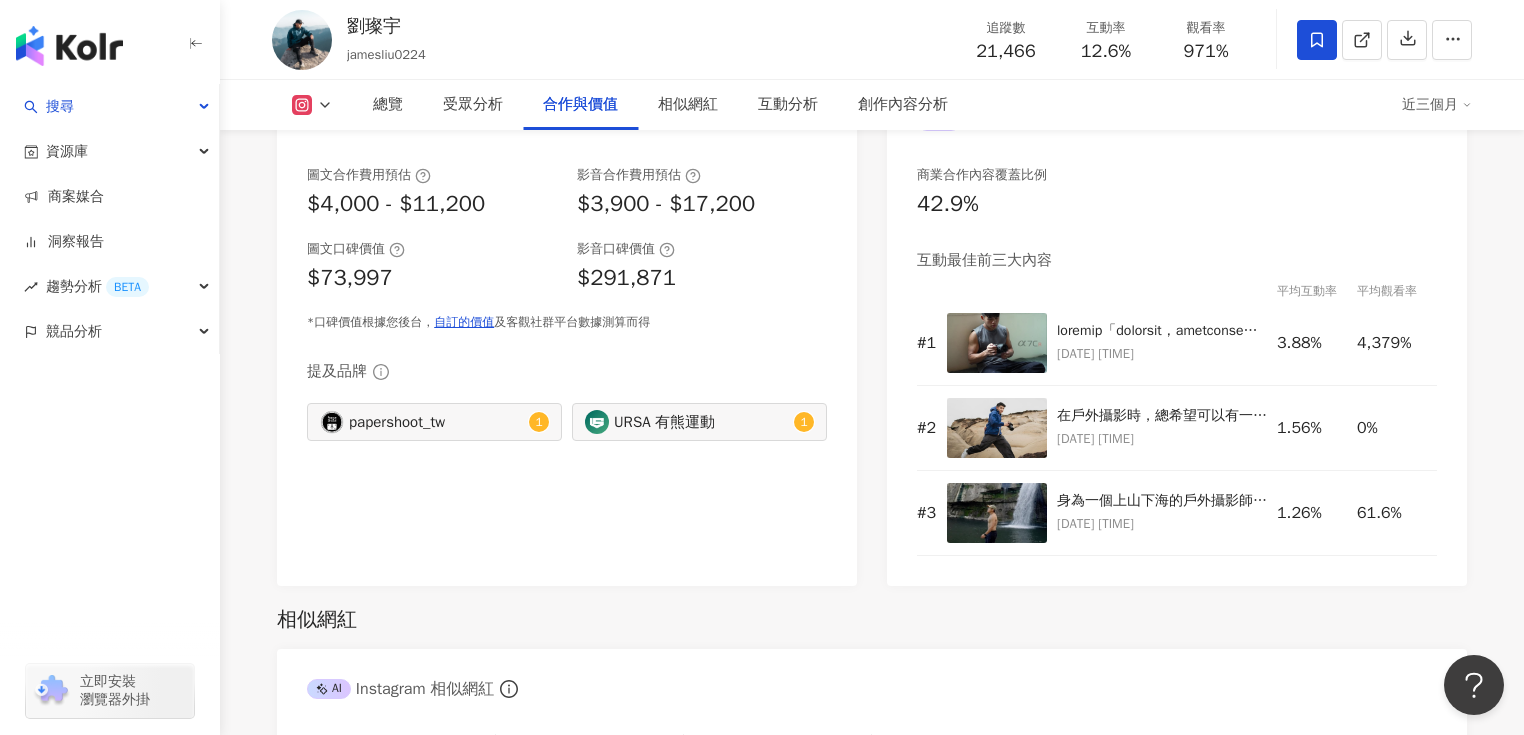 scroll, scrollTop: 2720, scrollLeft: 0, axis: vertical 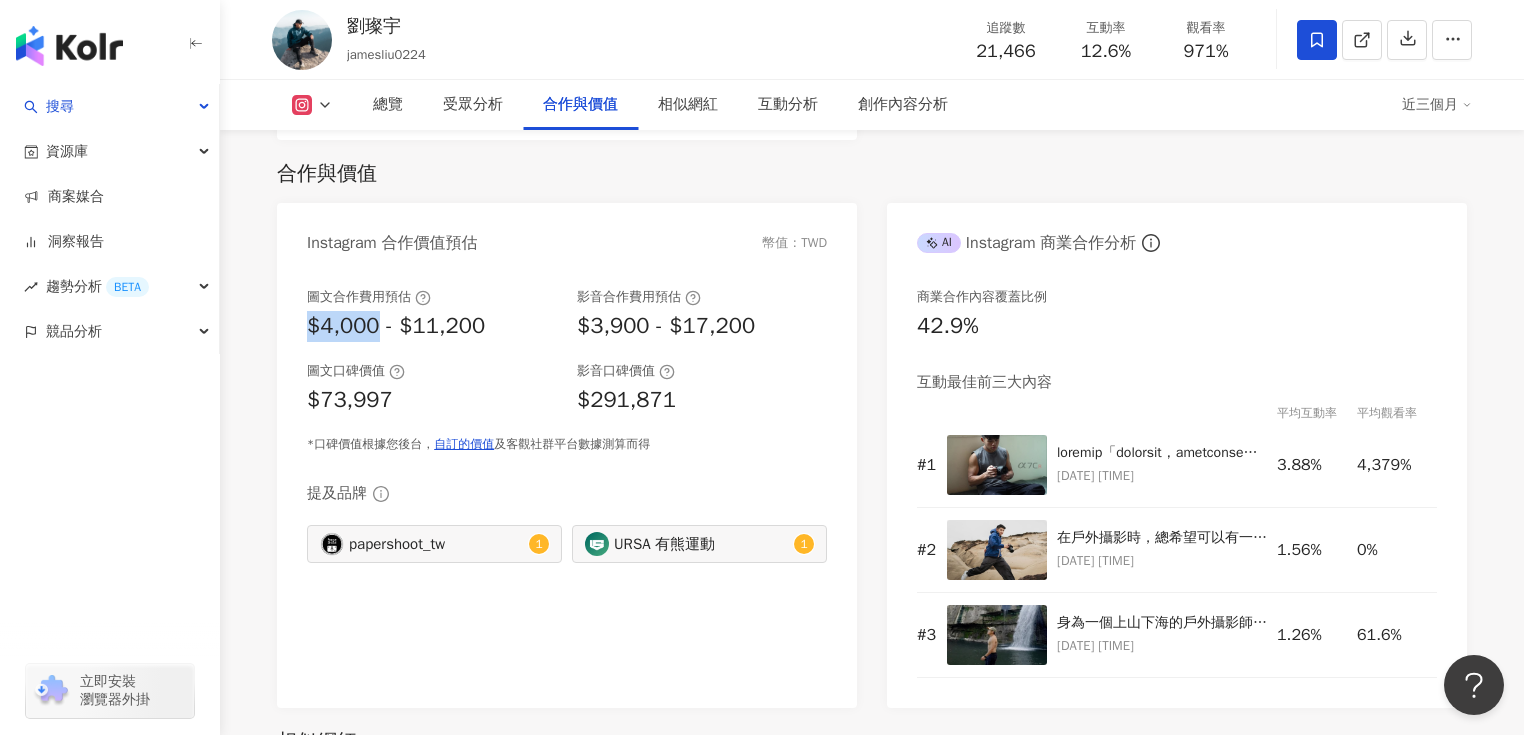 drag, startPoint x: 317, startPoint y: 326, endPoint x: 376, endPoint y: 336, distance: 59.841457 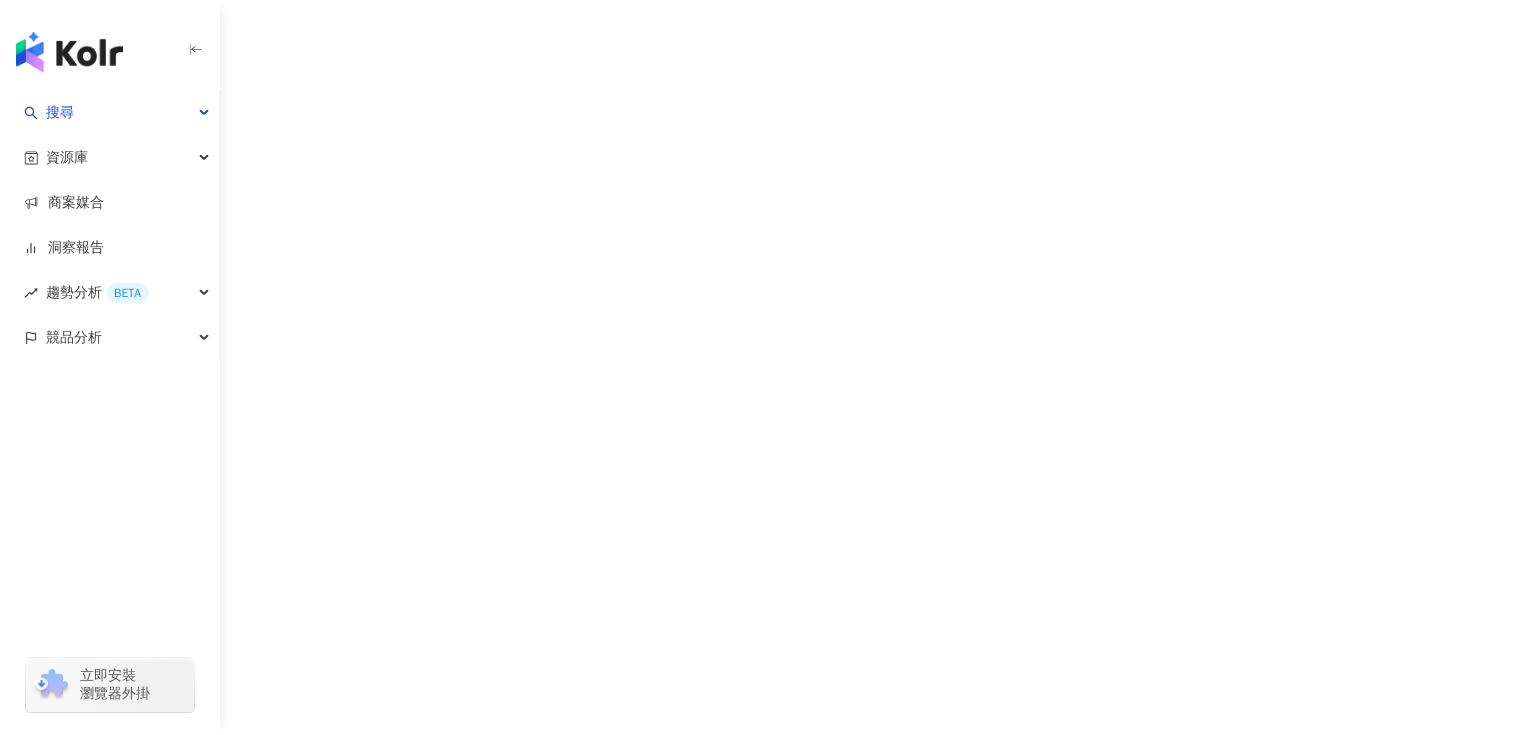 scroll, scrollTop: 0, scrollLeft: 0, axis: both 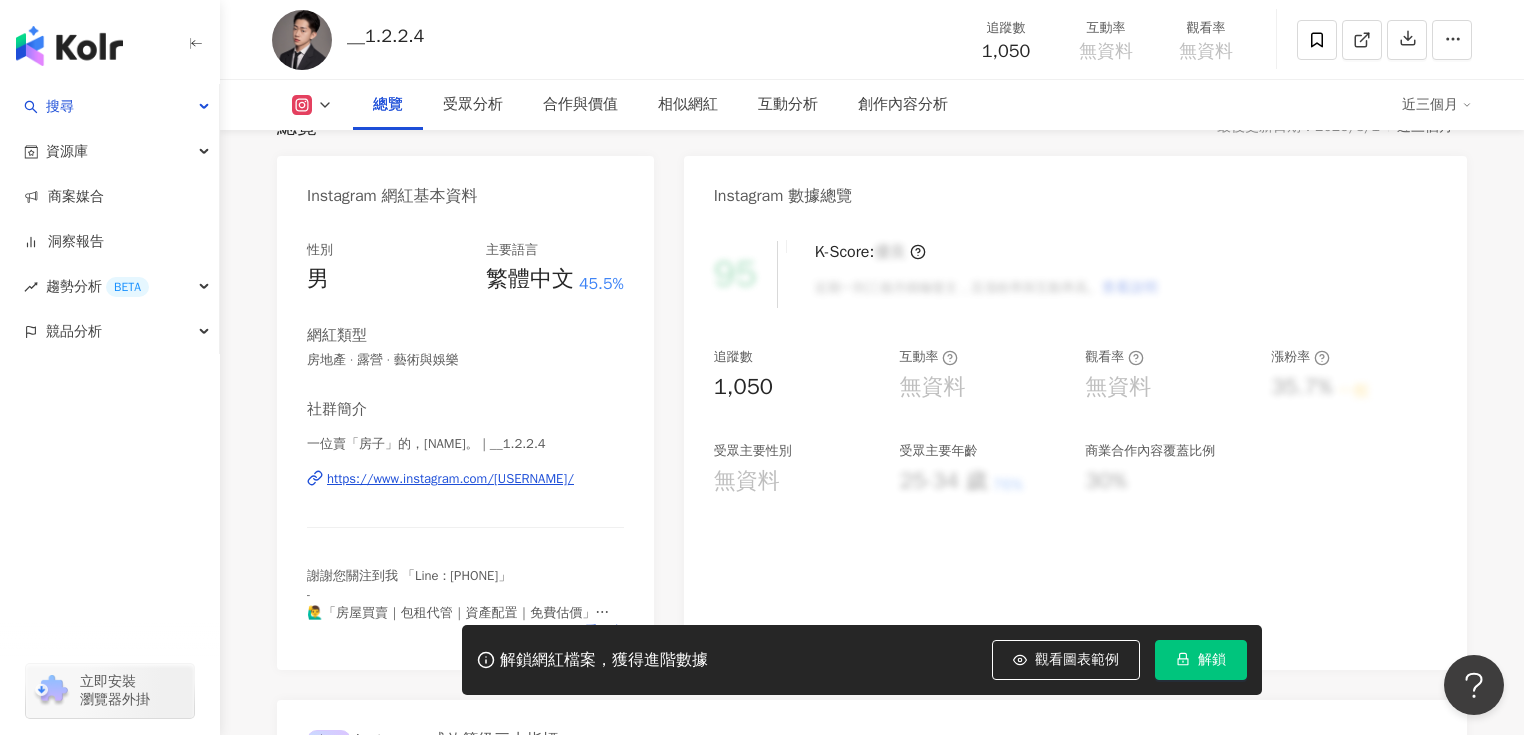click on "https://www.instagram.com/[USERNAME]/" at bounding box center (450, 479) 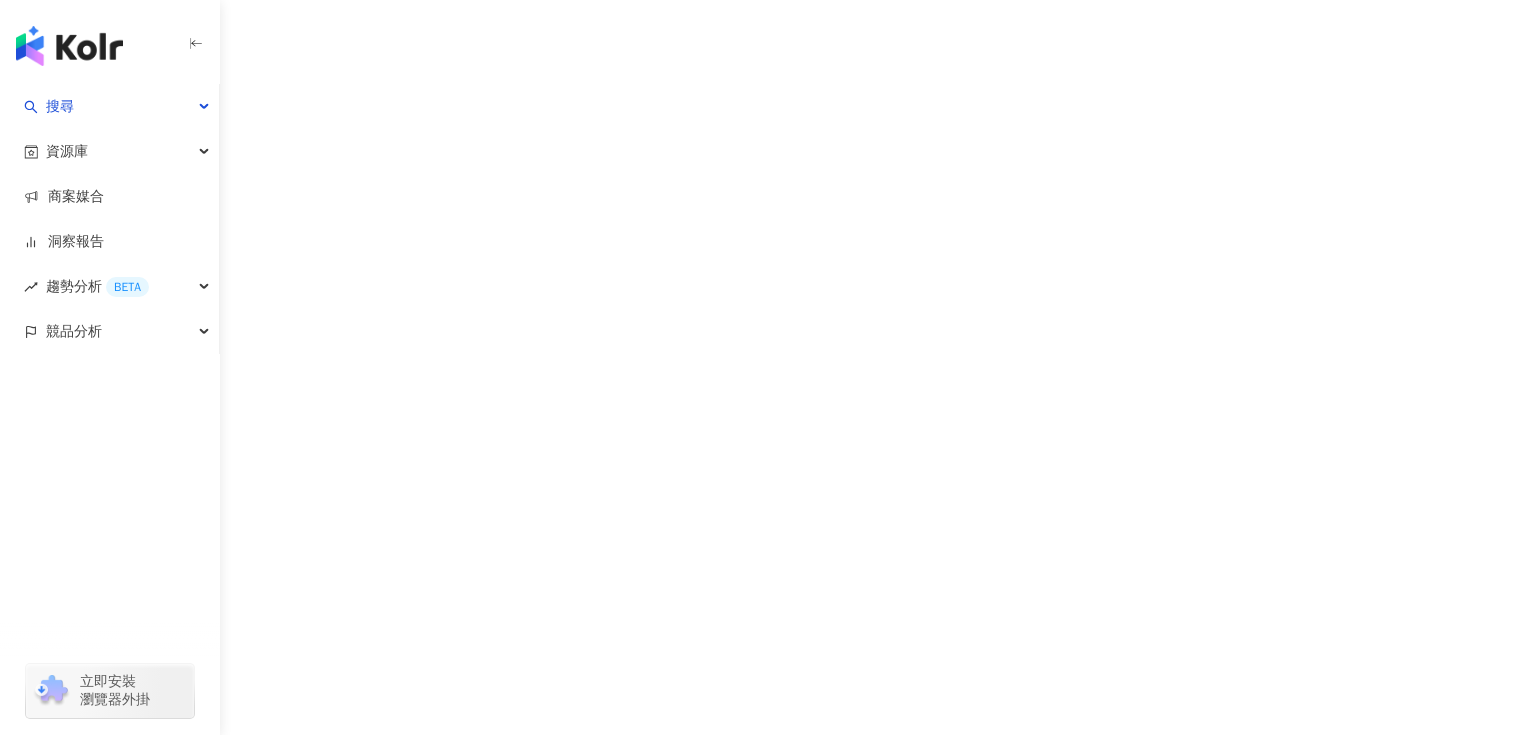 scroll, scrollTop: 0, scrollLeft: 0, axis: both 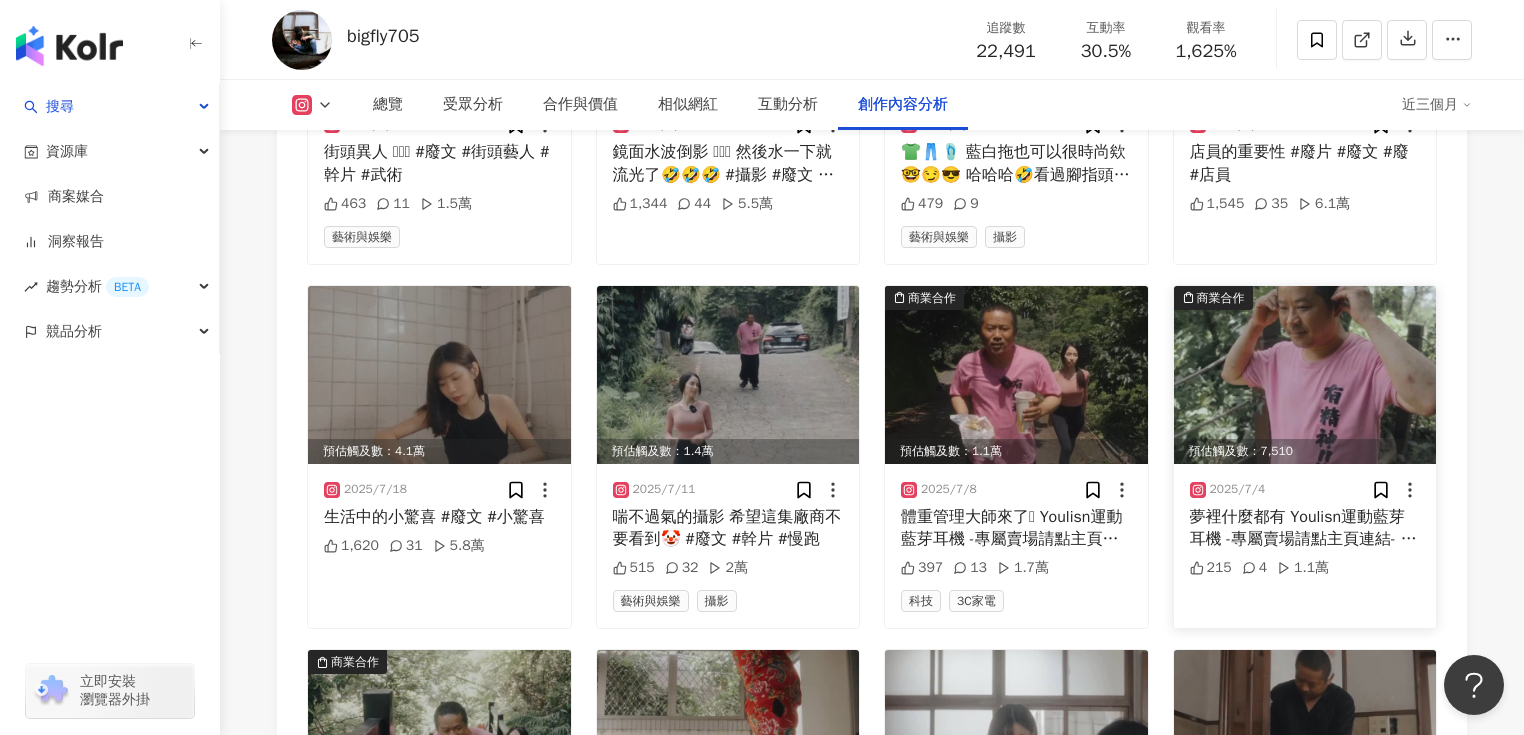 click on "夢裡什麼都有
Youlisn運動藍芽耳機
-專屬賣場請點主頁連結-
合作廠商:Youlisn優力神
#傑聯貿易 #jielie #youlisn #j11 #藍牙耳機  #運動藍牙耳機 #運動耳機 #跑步耳機 #防水耳機 #氣傳導耳機 #夜跑 #慢跑 #廢文" at bounding box center (1305, 528) 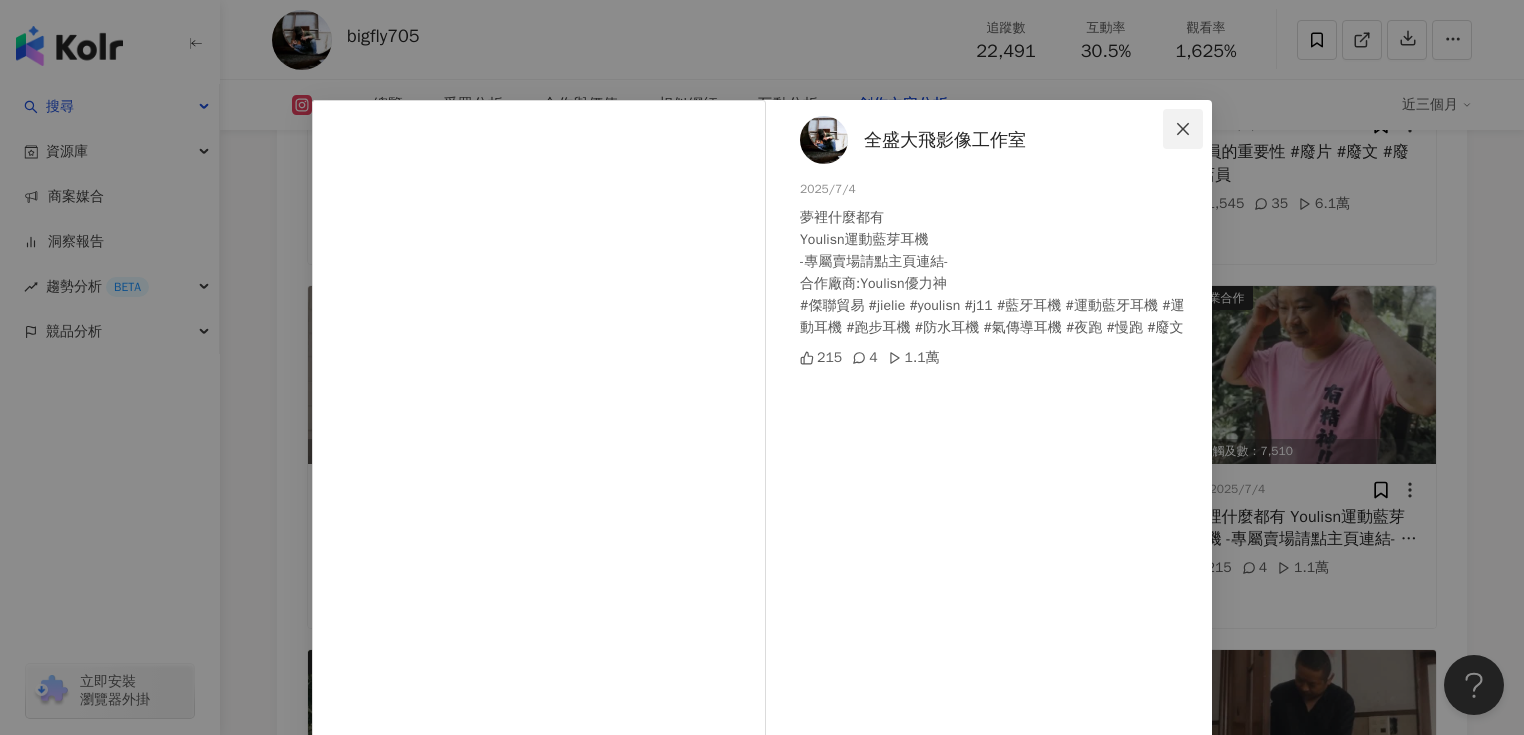 click 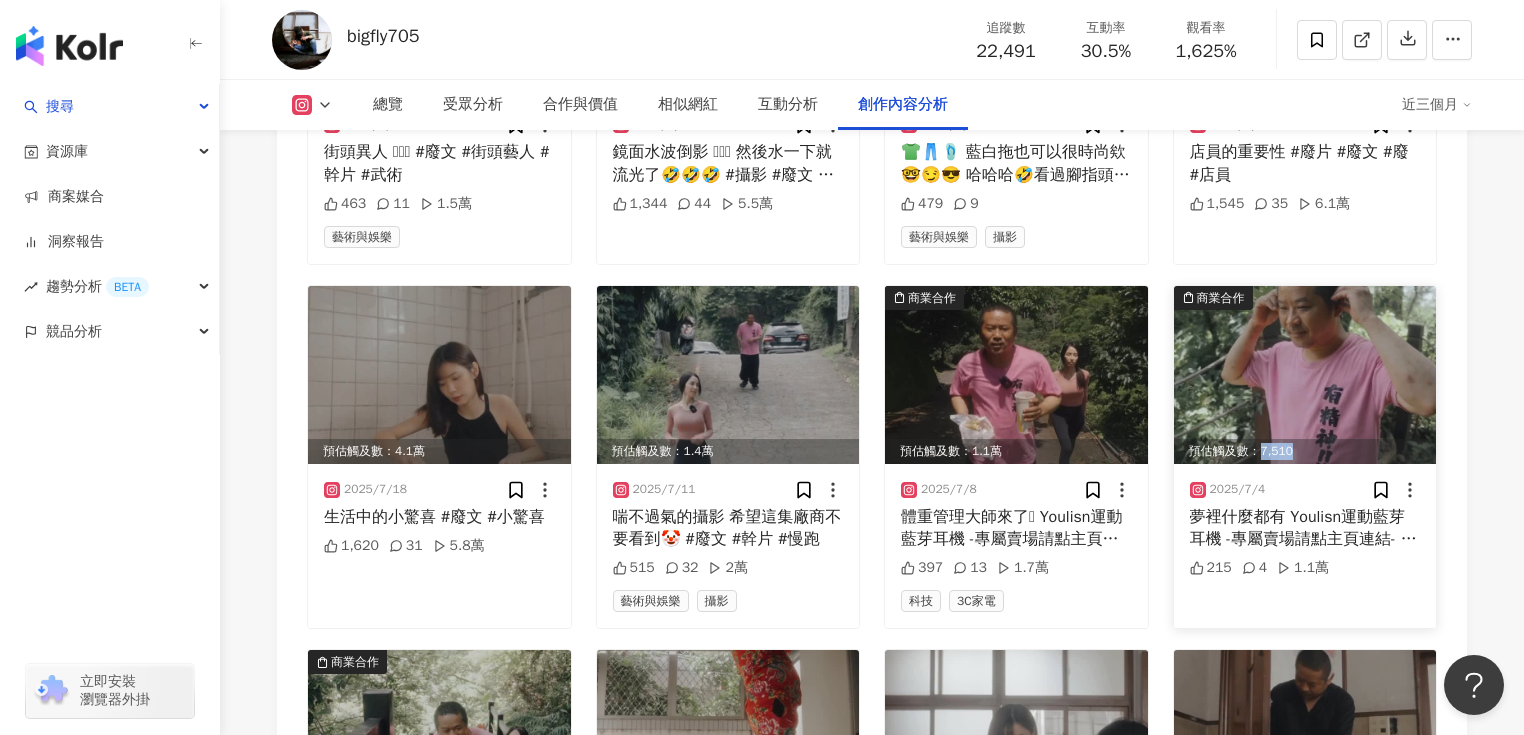 drag, startPoint x: 1256, startPoint y: 454, endPoint x: 1300, endPoint y: 460, distance: 44.407207 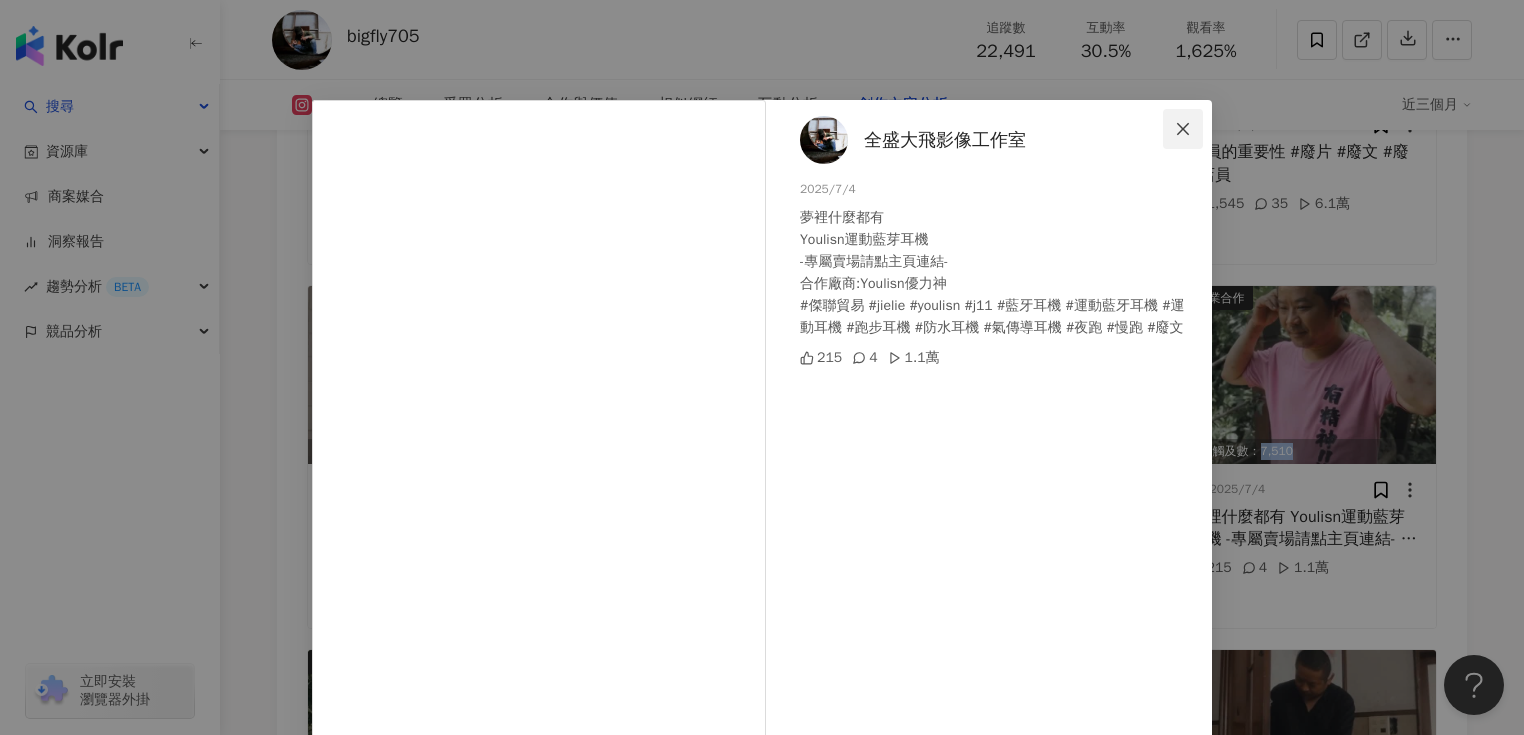 click 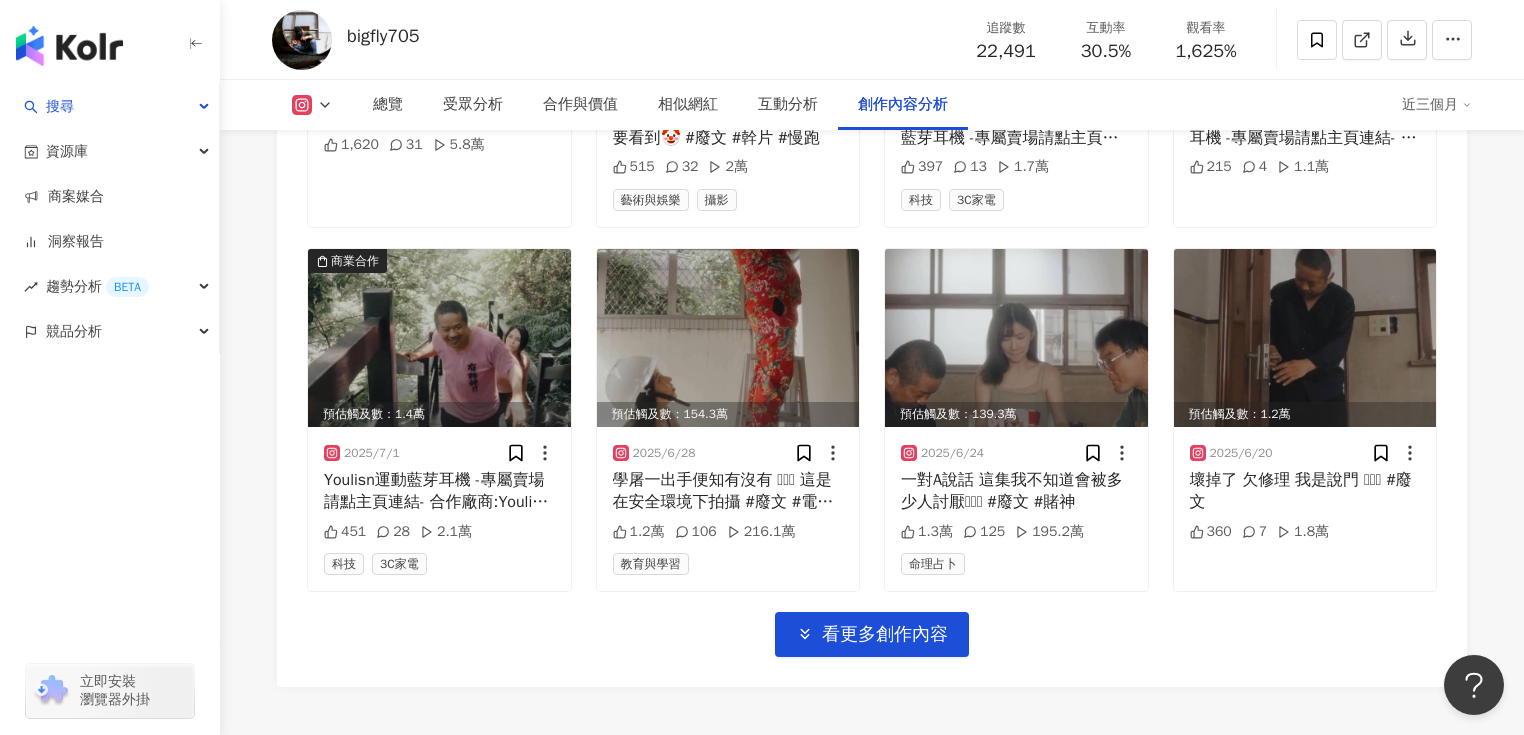 scroll, scrollTop: 7040, scrollLeft: 0, axis: vertical 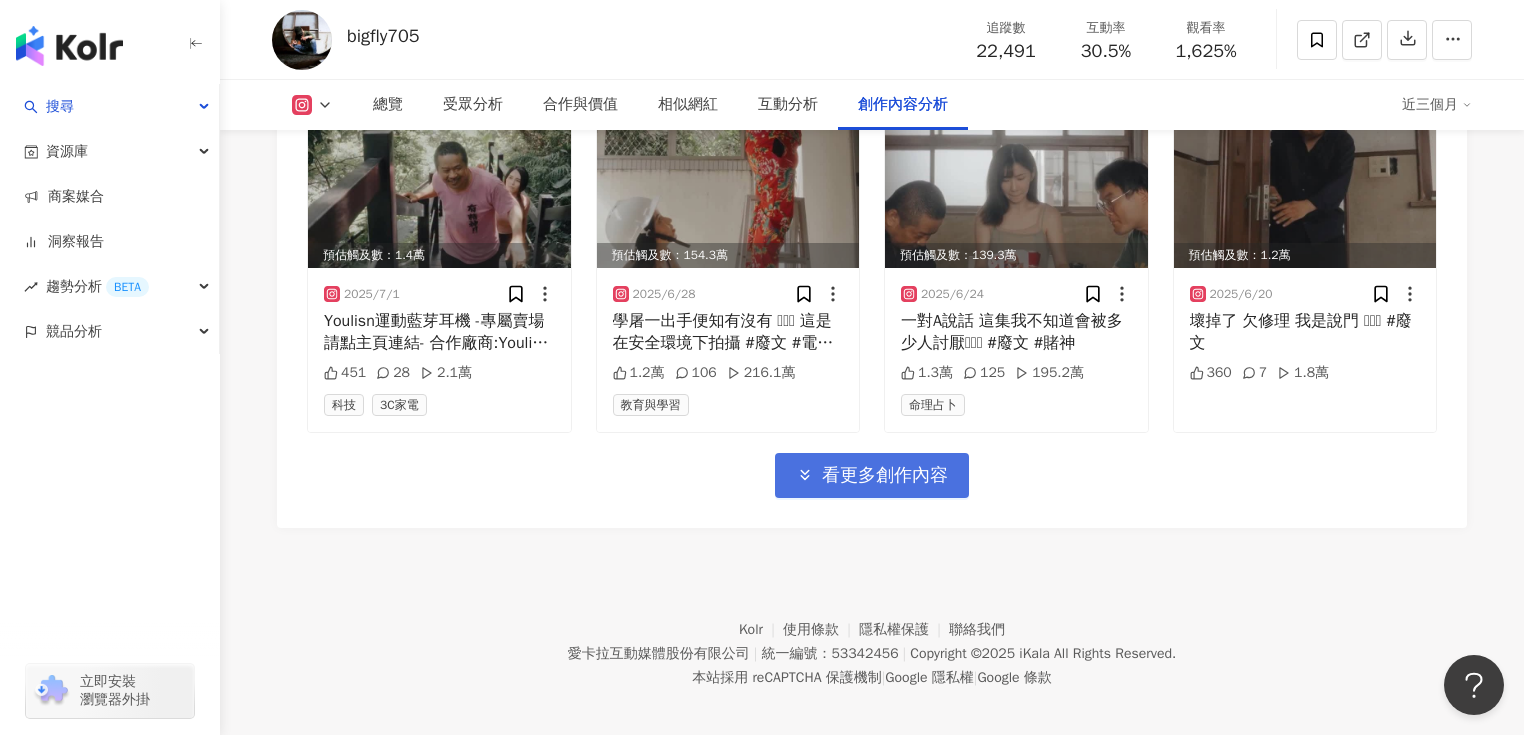 click on "看更多創作內容" at bounding box center [885, 476] 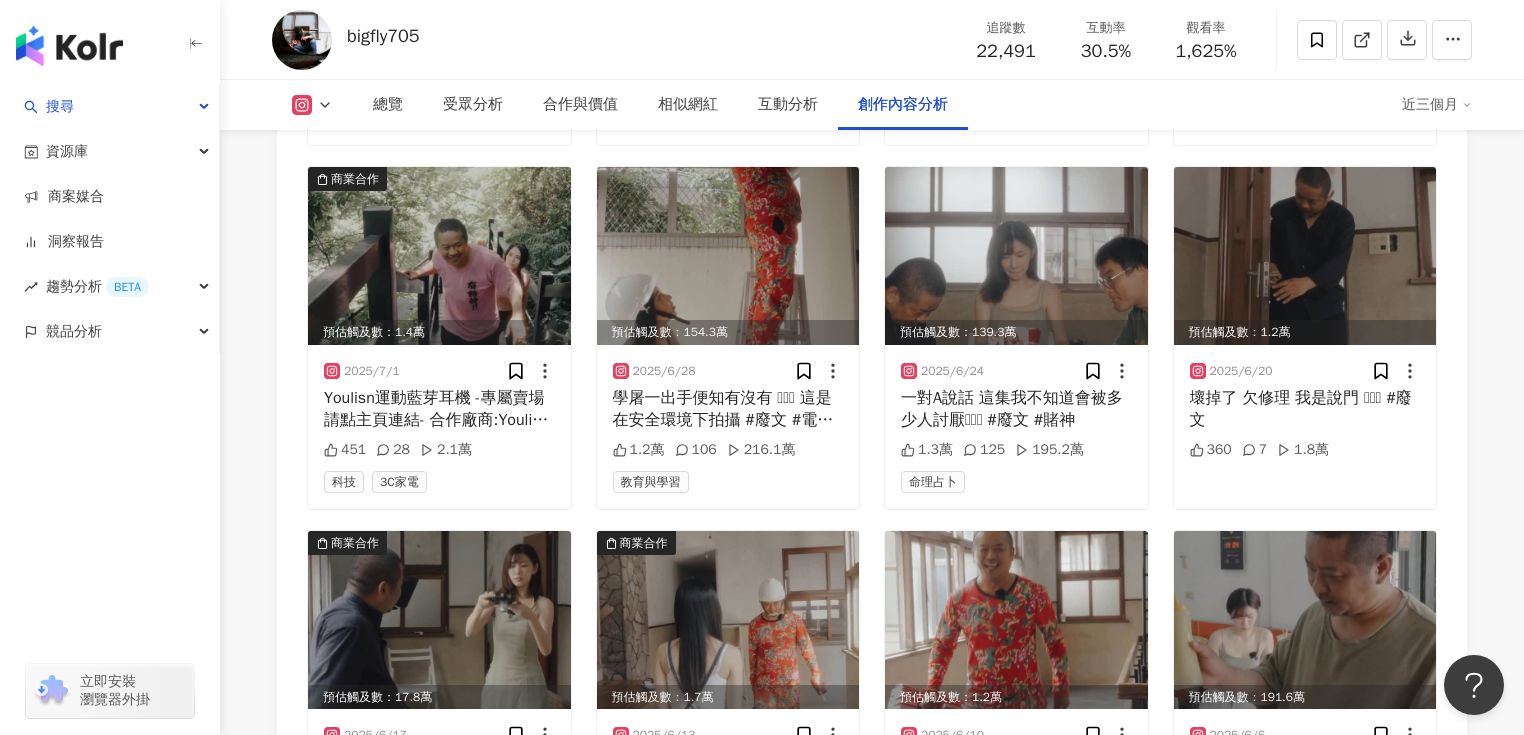 scroll, scrollTop: 6960, scrollLeft: 0, axis: vertical 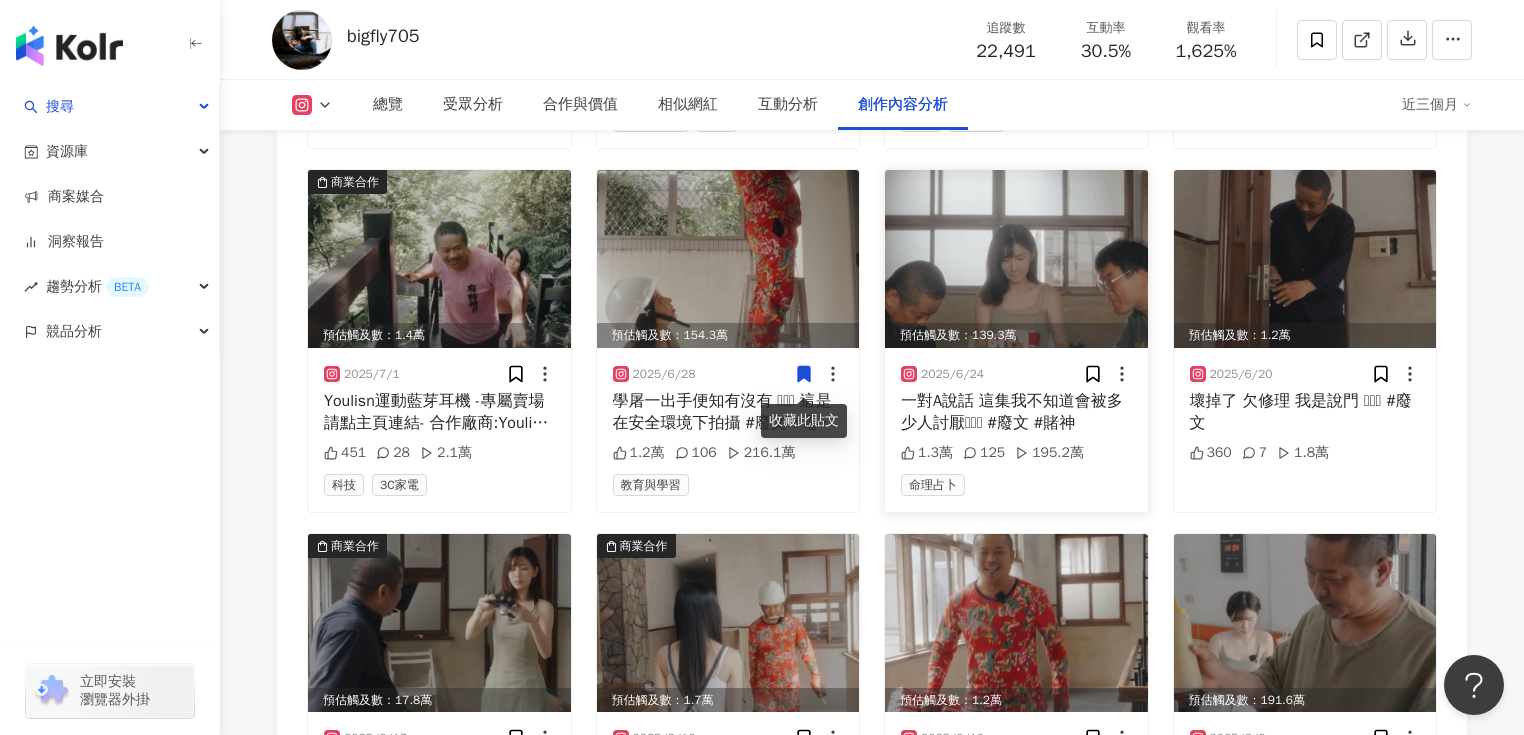 click at bounding box center (1016, 259) 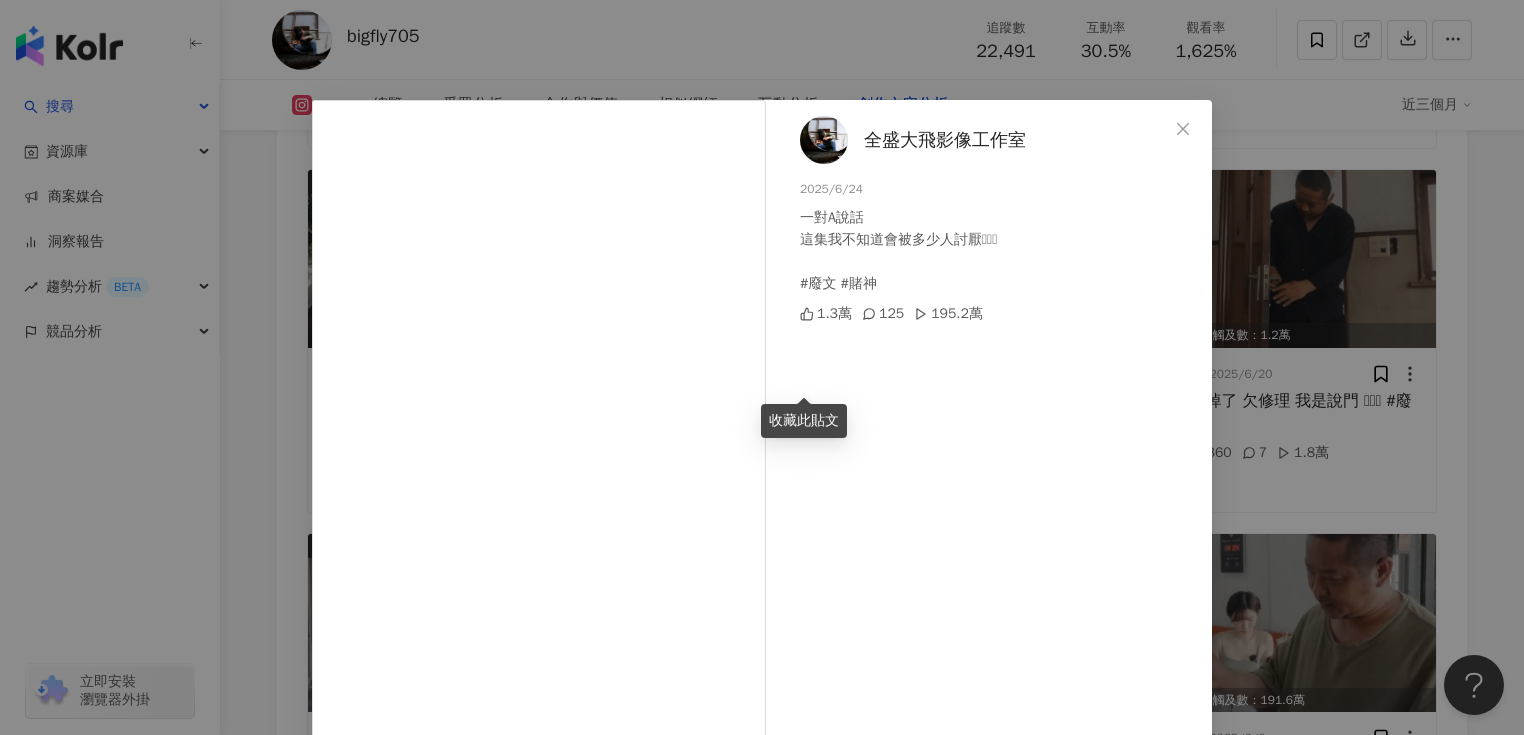 scroll, scrollTop: 80, scrollLeft: 0, axis: vertical 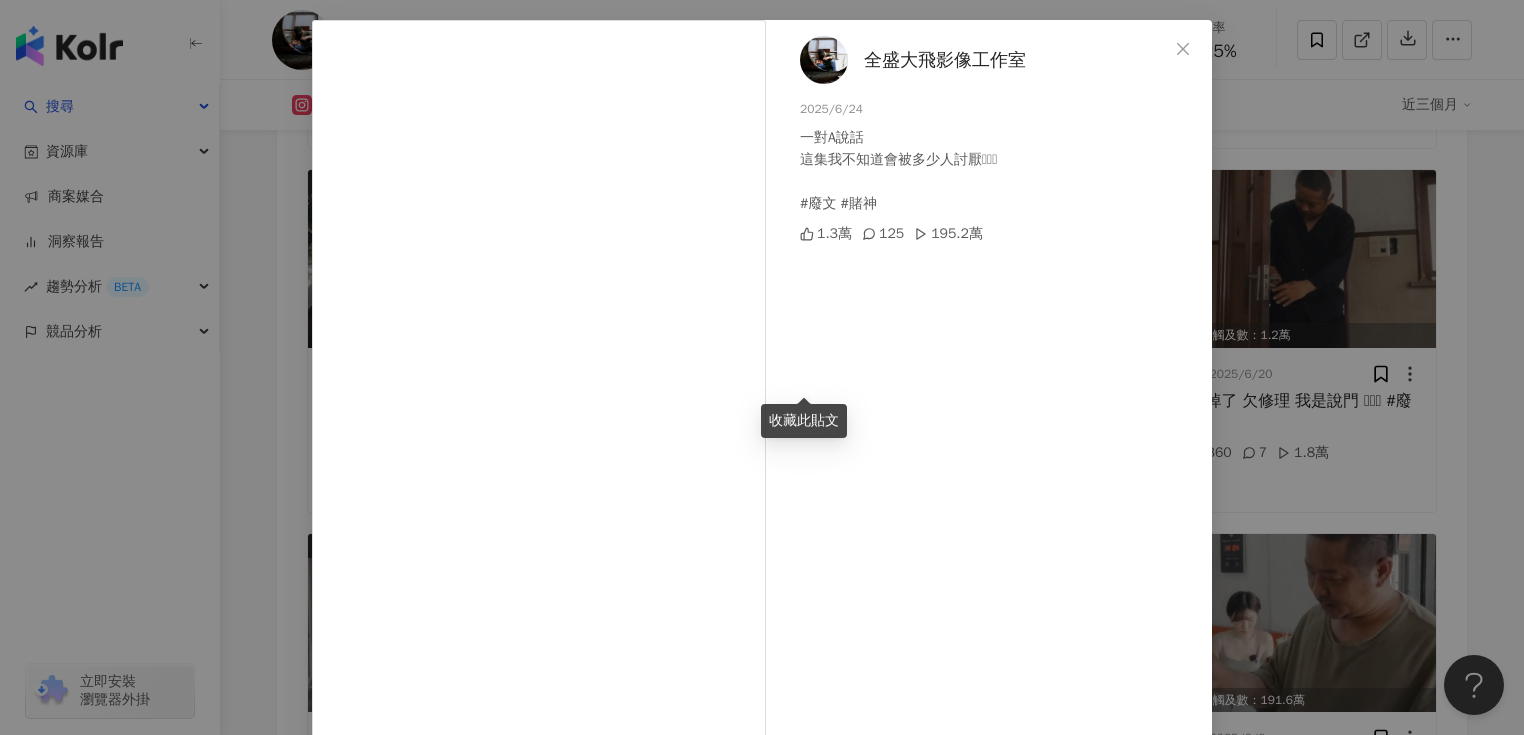 click on "全盛大飛影像工作室 2025/6/24 一對A說話
這集我不知道會被多少人討厭🫣🫣🫣
#廢文 #賭神 1.3萬 125 195.2萬 查看原始貼文" at bounding box center (762, 367) 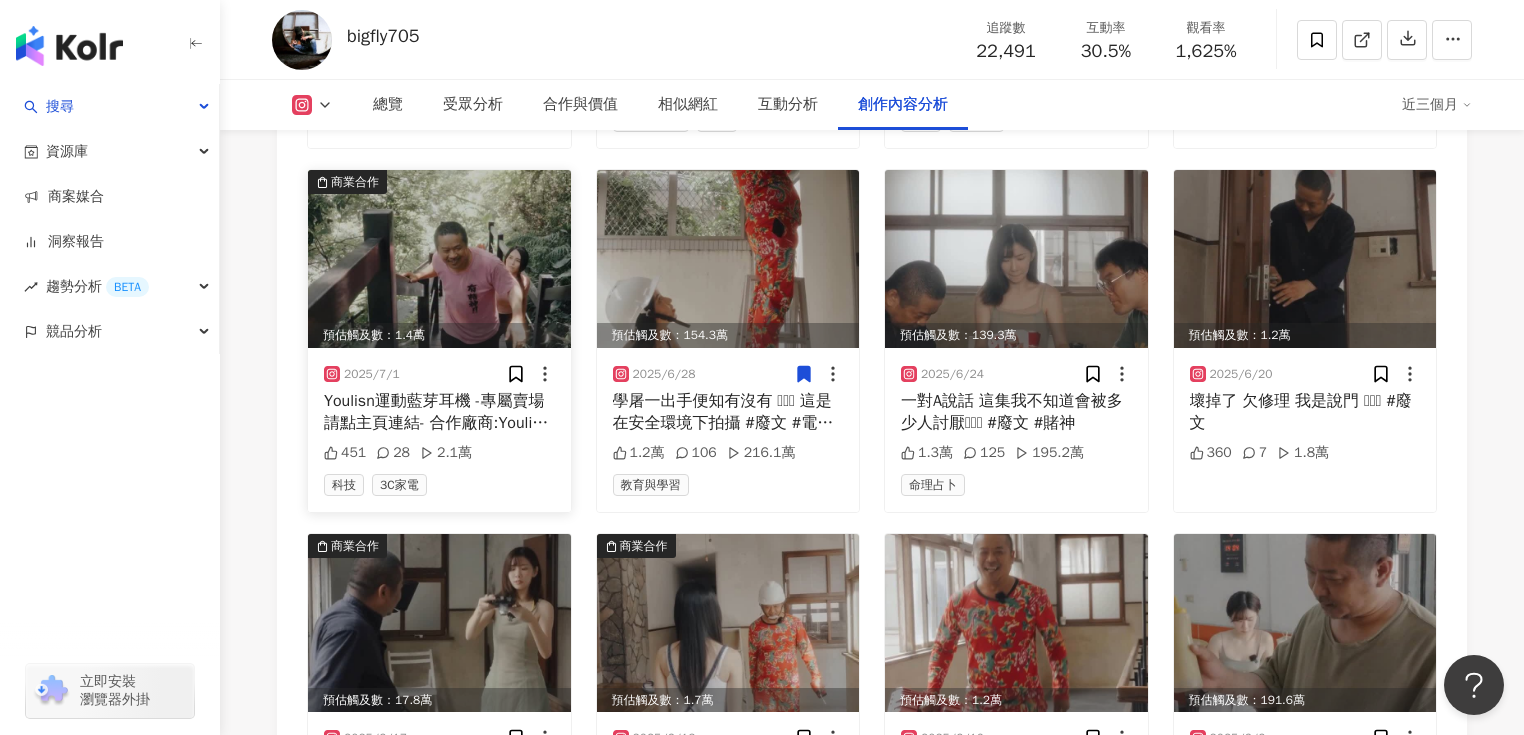 scroll, scrollTop: 7120, scrollLeft: 0, axis: vertical 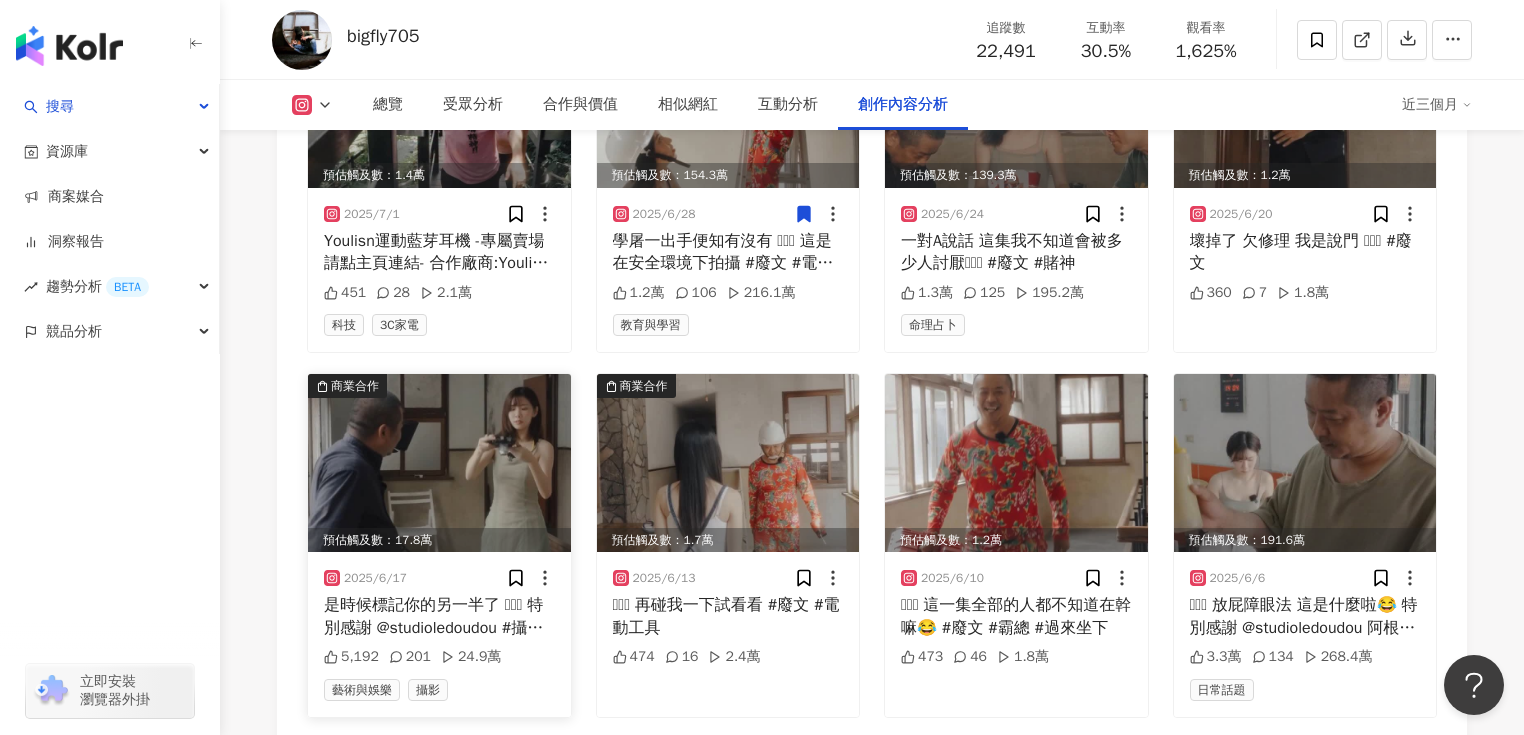 click at bounding box center (439, 463) 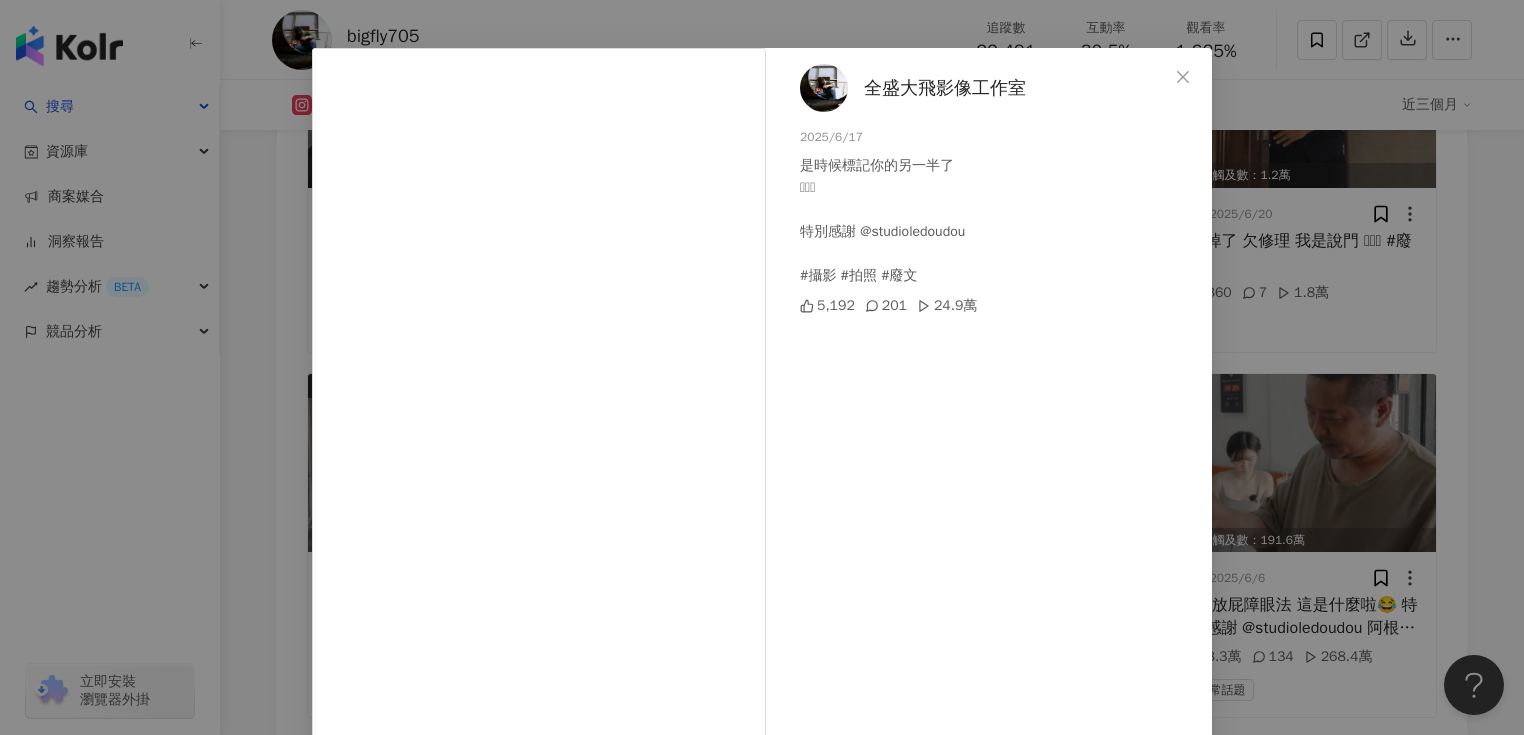 scroll, scrollTop: 80, scrollLeft: 0, axis: vertical 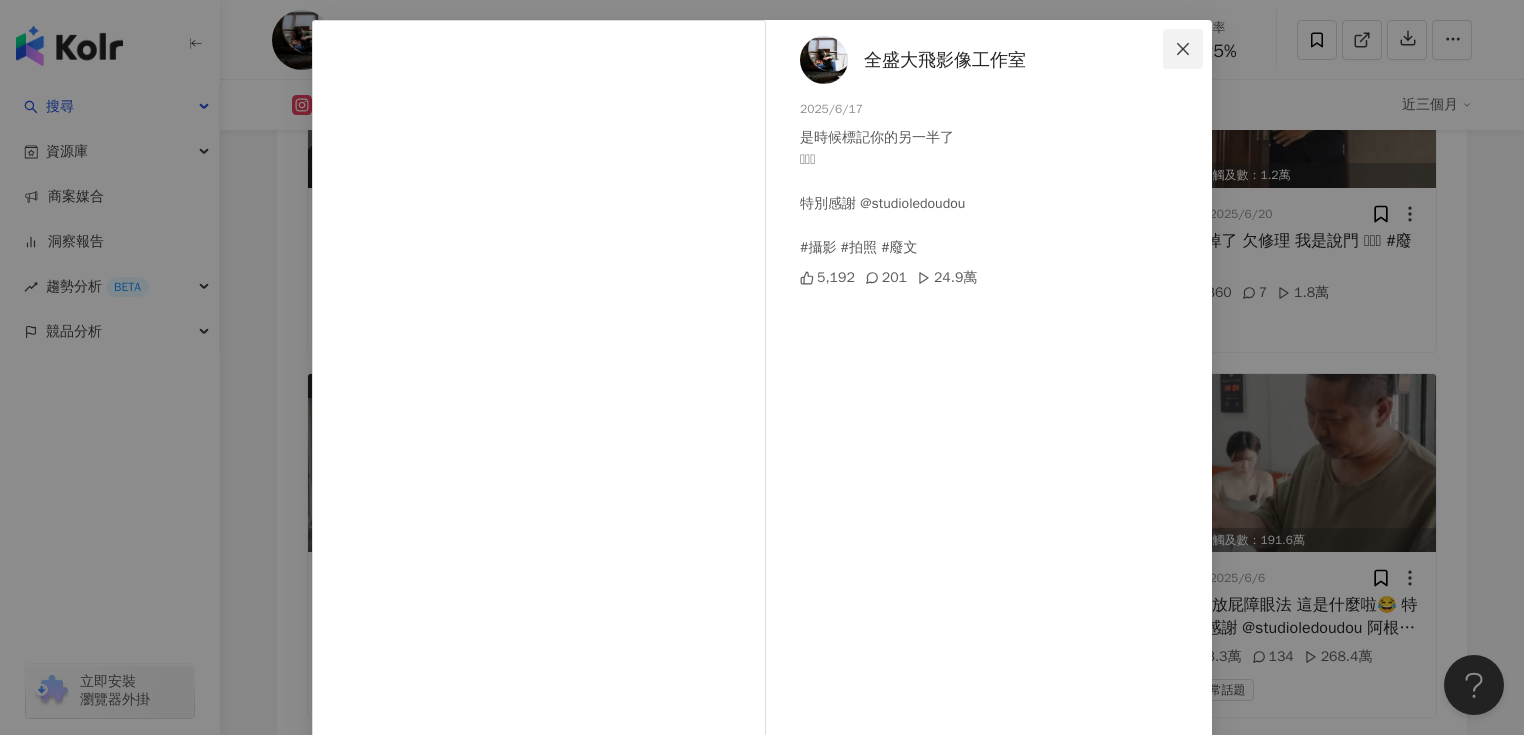 click 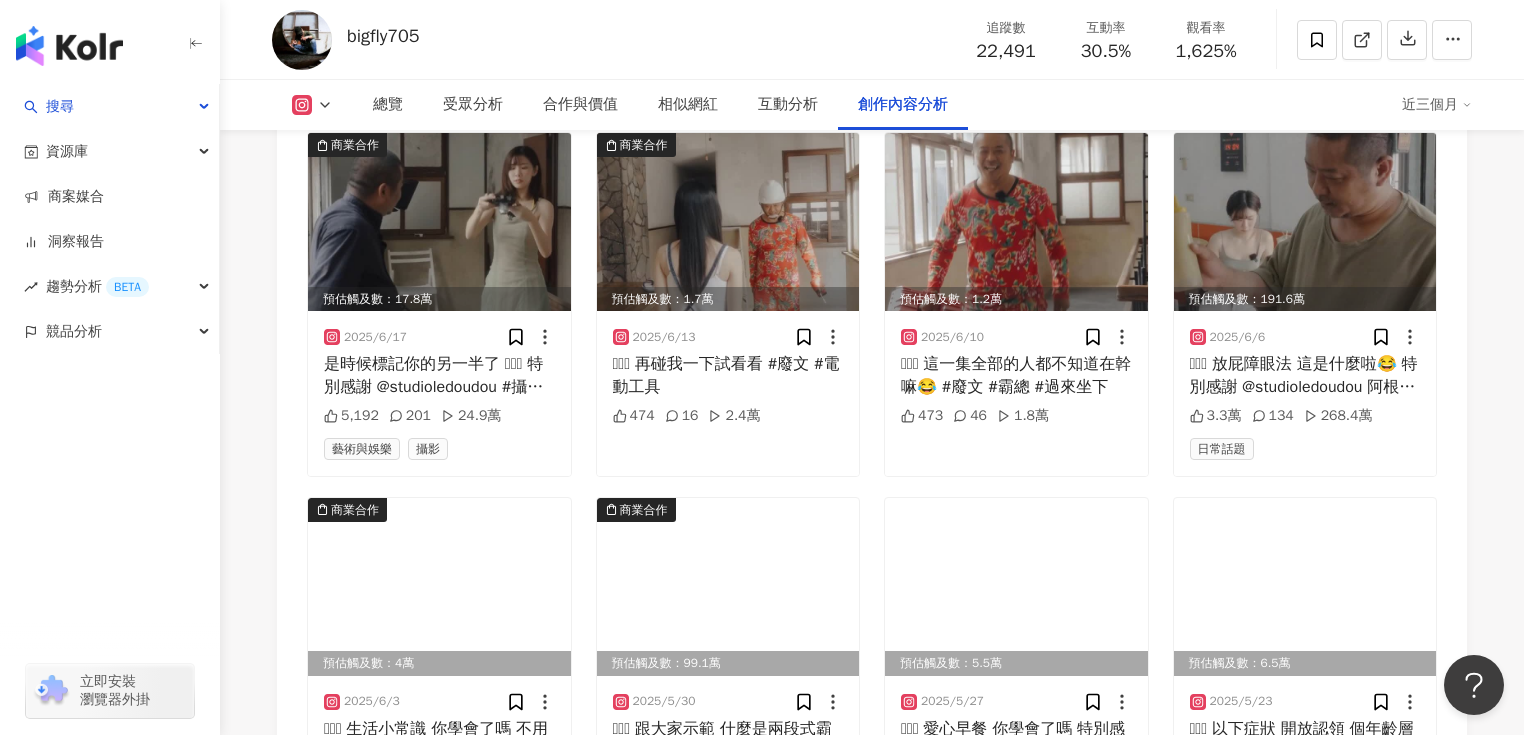 scroll, scrollTop: 7520, scrollLeft: 0, axis: vertical 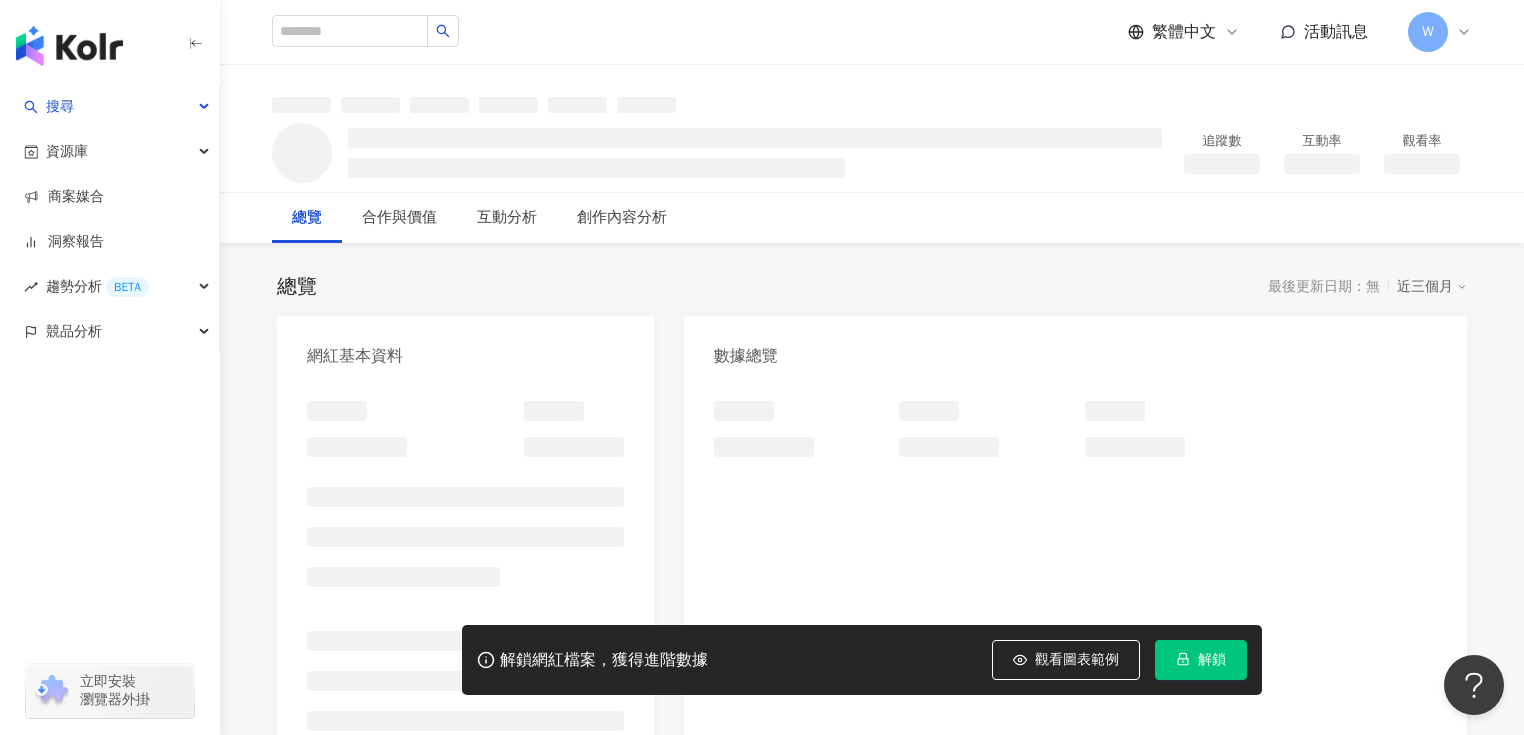 click on "解鎖" at bounding box center (1212, 660) 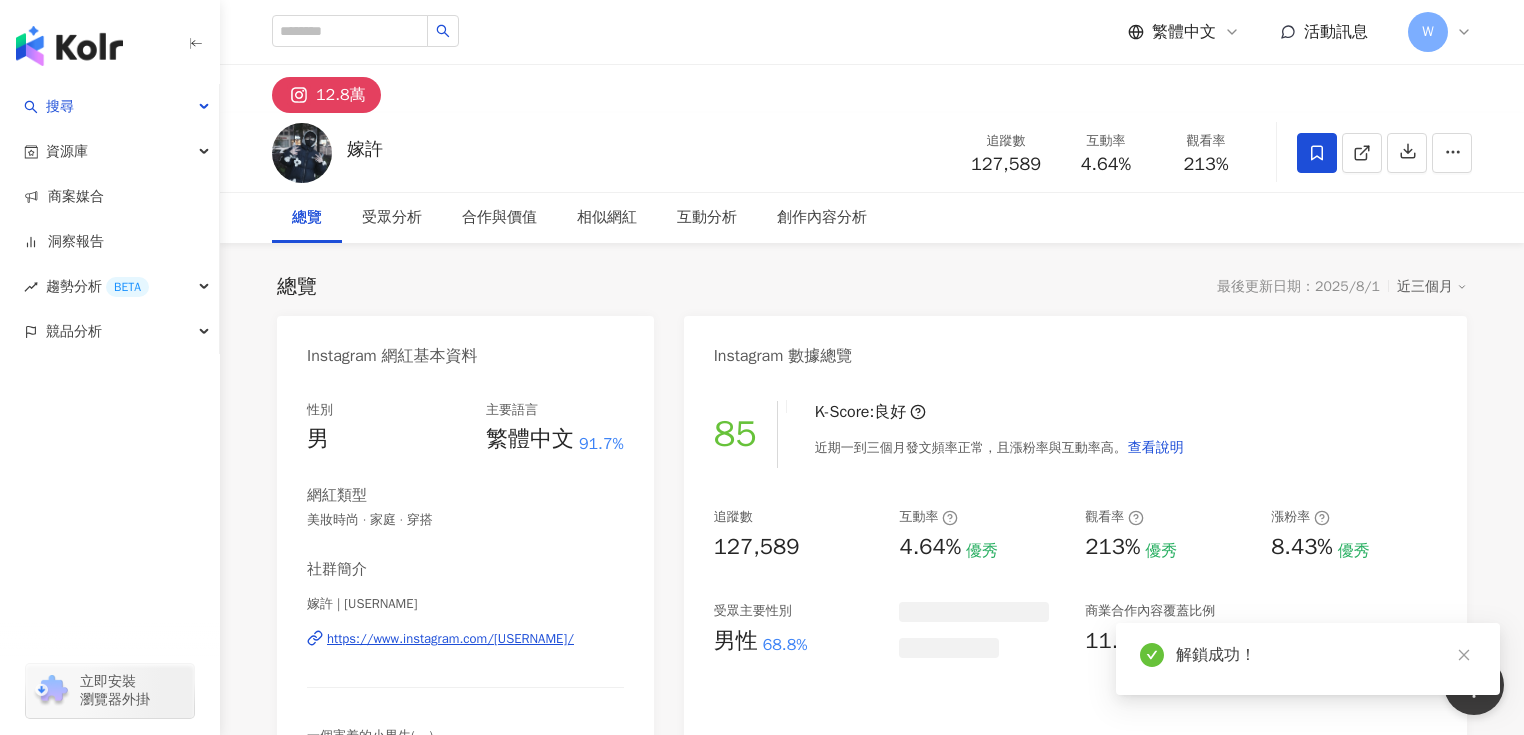 click 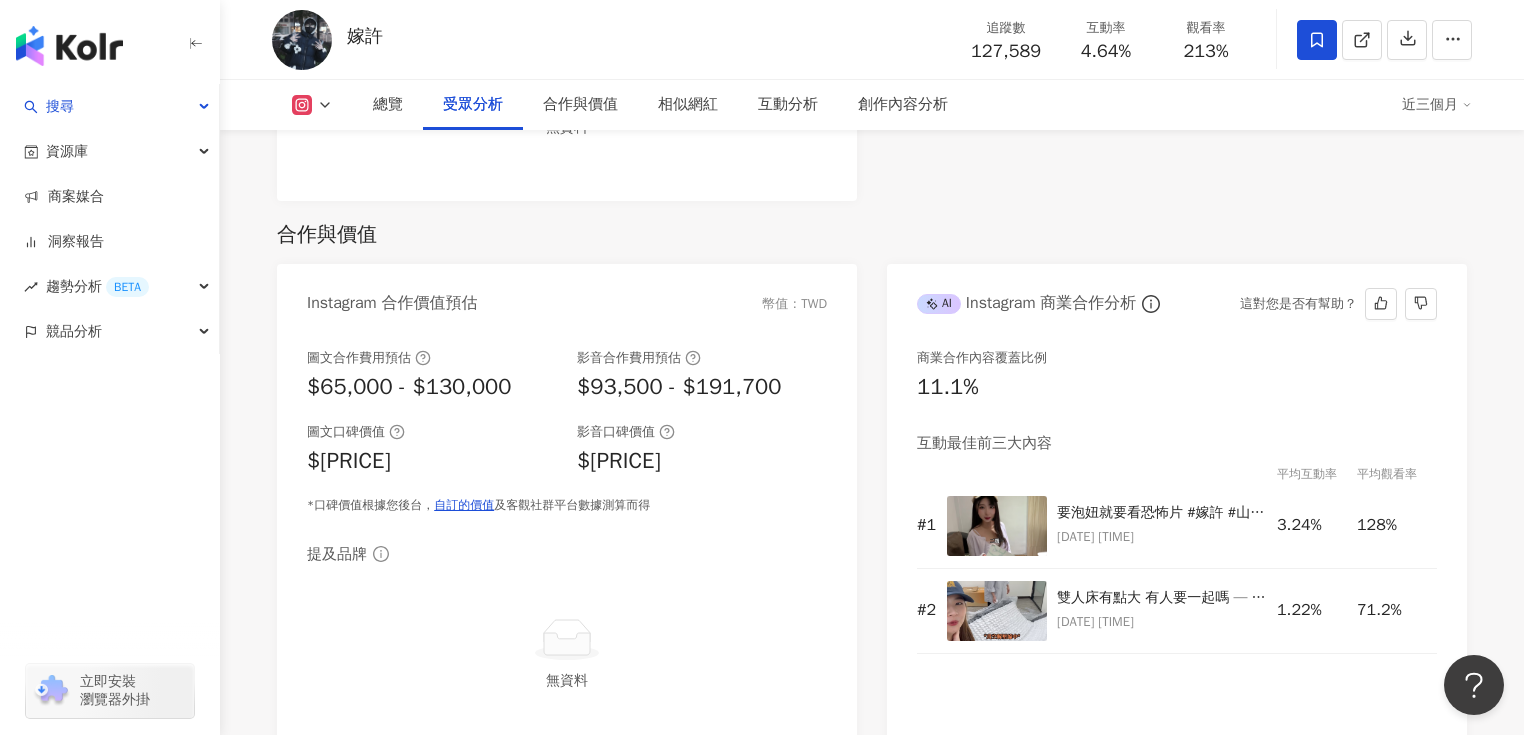 scroll, scrollTop: 2560, scrollLeft: 0, axis: vertical 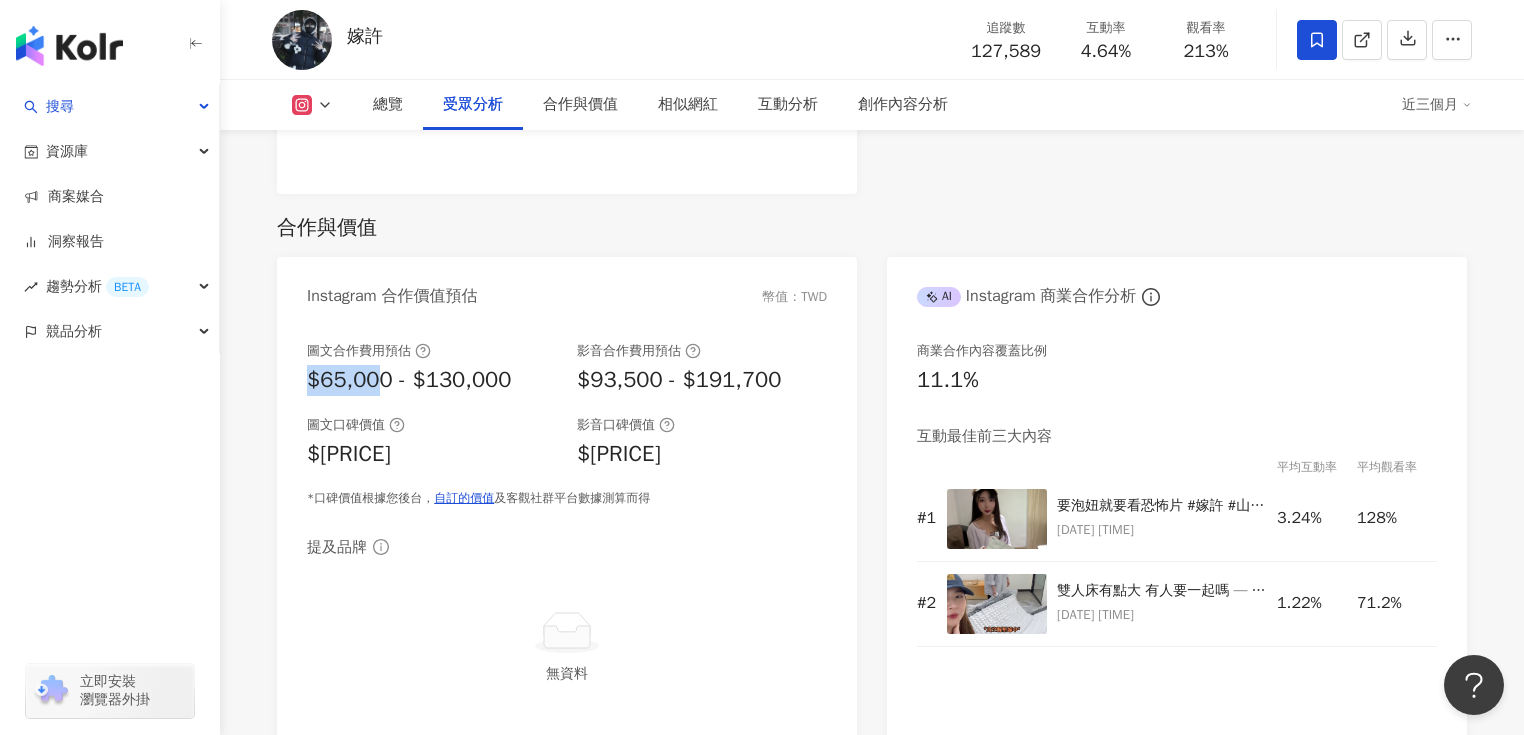 drag, startPoint x: 380, startPoint y: 375, endPoint x: 300, endPoint y: 377, distance: 80.024994 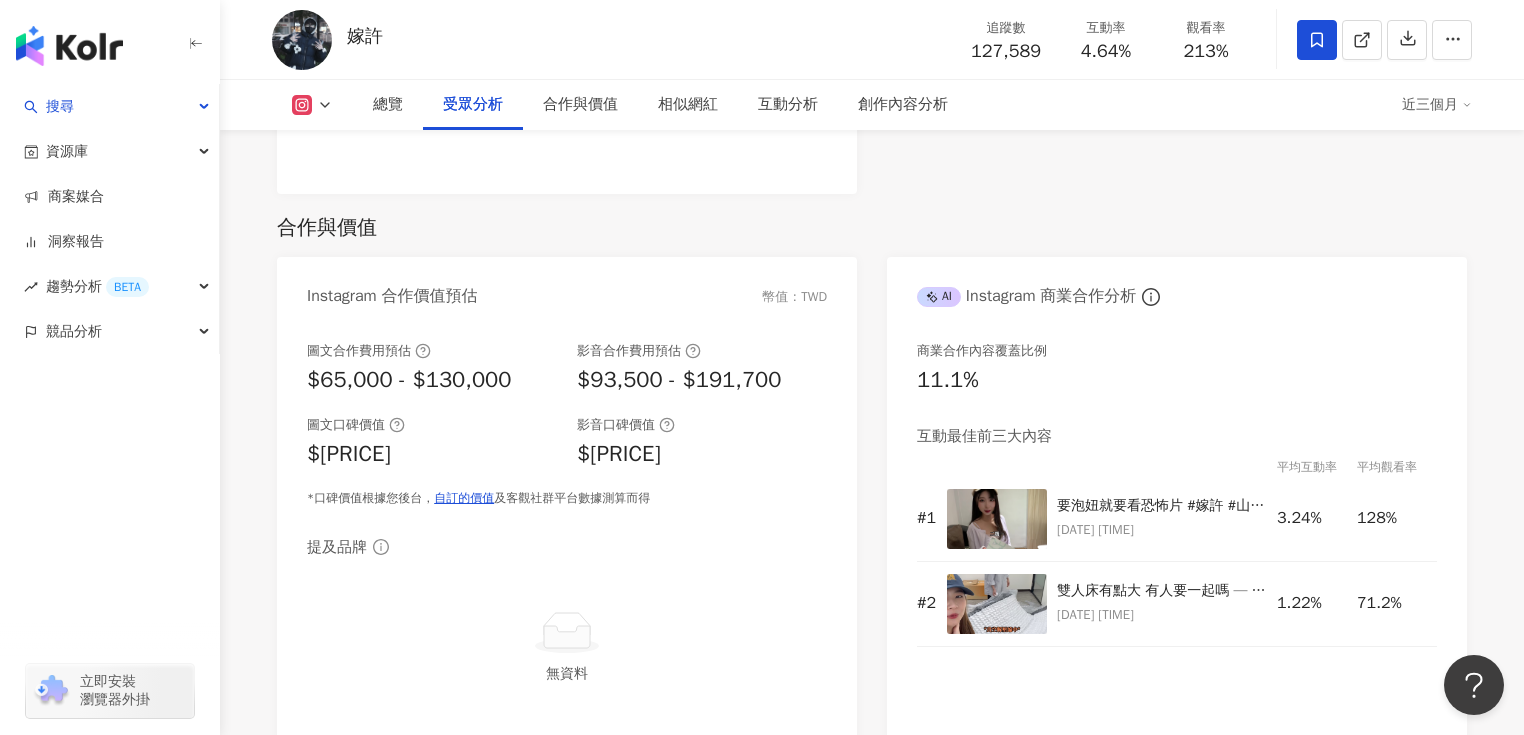 click on "$65,000 - $130,000" at bounding box center [409, 380] 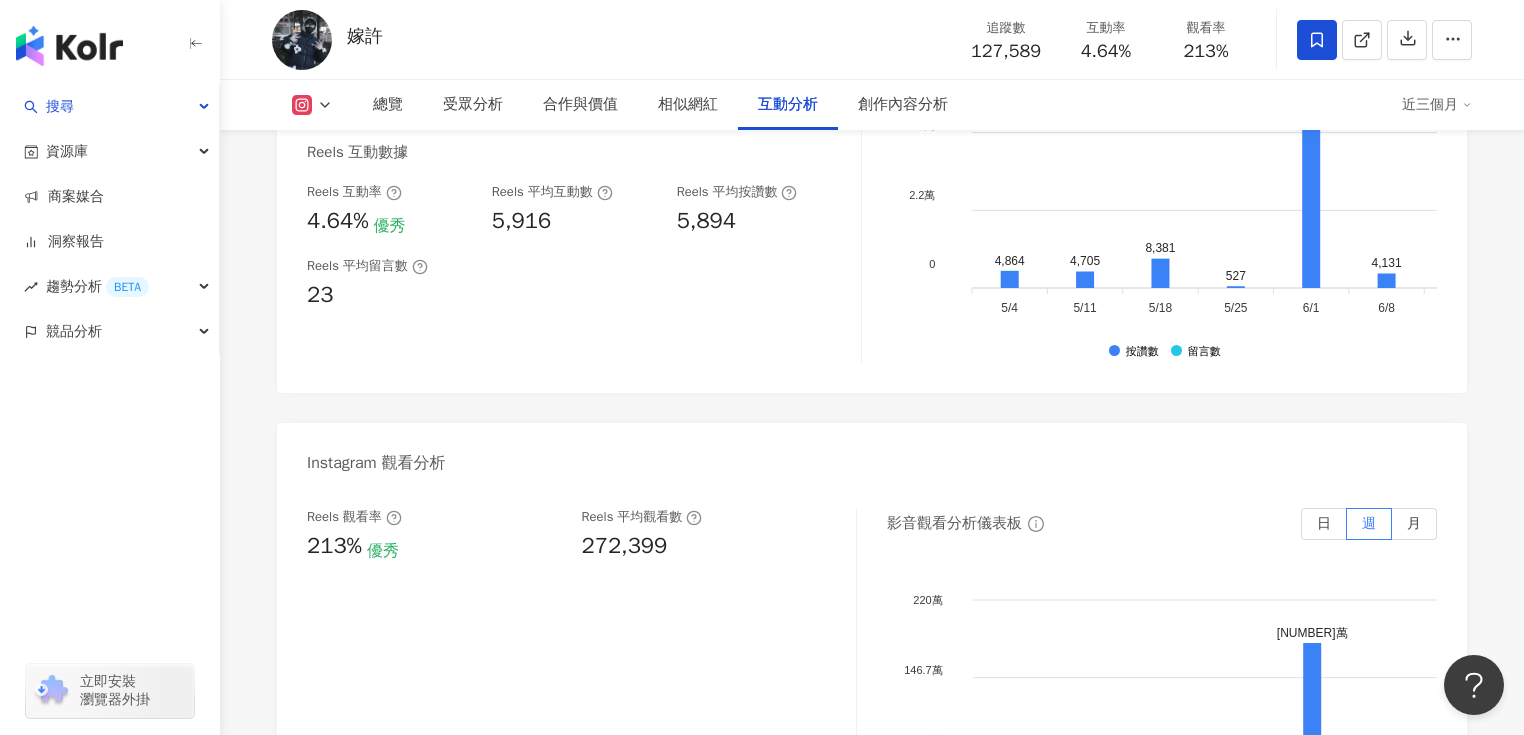 scroll, scrollTop: 4160, scrollLeft: 0, axis: vertical 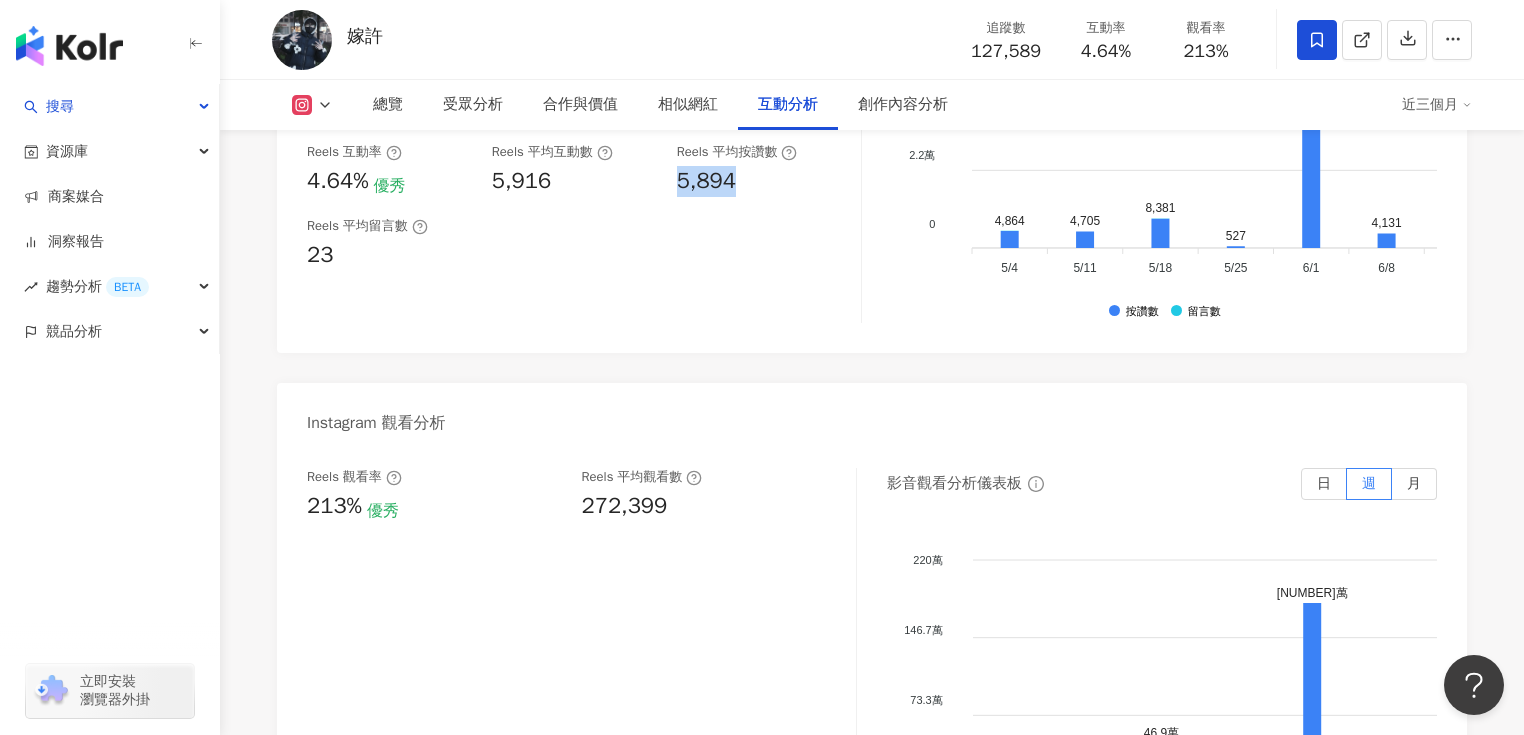 drag, startPoint x: 681, startPoint y: 205, endPoint x: 756, endPoint y: 228, distance: 78.44743 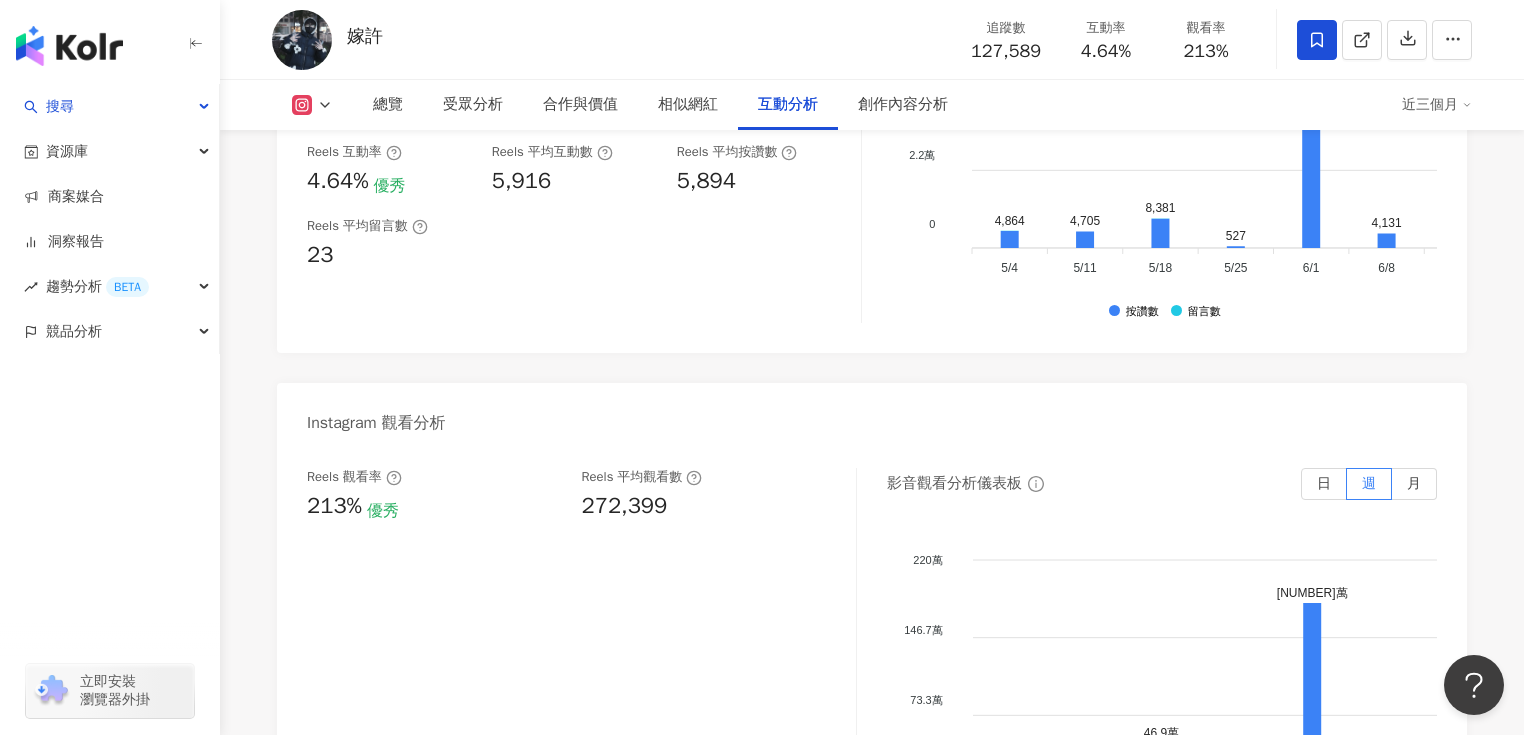 click on "互動率   4.64% 優秀 按讚評論比   0.38:100 不佳 平均互動數    5,916 平均按讚數   5,894 平均留言數   23 Reels 互動數據 Reels 互動率   4.64% 優秀 Reels 平均互動數   5,916 Reels 平均按讚數   5,894 Reels 平均留言數   23 互動分析儀表板 日 週 月 6.6萬 6.6萬 4.4萬 4.4萬 2.2萬 2.2萬 0 0 4,864 4,705 8,381 527 5.1萬 4,131 5,888 1.6萬 65 5/4 5/4 4,864 4,705 8,381 527 5.1萬 4,131 5,888 1.6萬 65 5/4 5/4 5/11 5/11 5/18 5/18 5/25 5/25 6/1 6/1 6/8 6/8 6/15 6/15 6/22 6/22 6/29 6/29 7/6 7/6 7/13 7/13 7/20 7/20 7/27 7/27 8/3 8/3   按讚數     留言數" at bounding box center (872, 128) 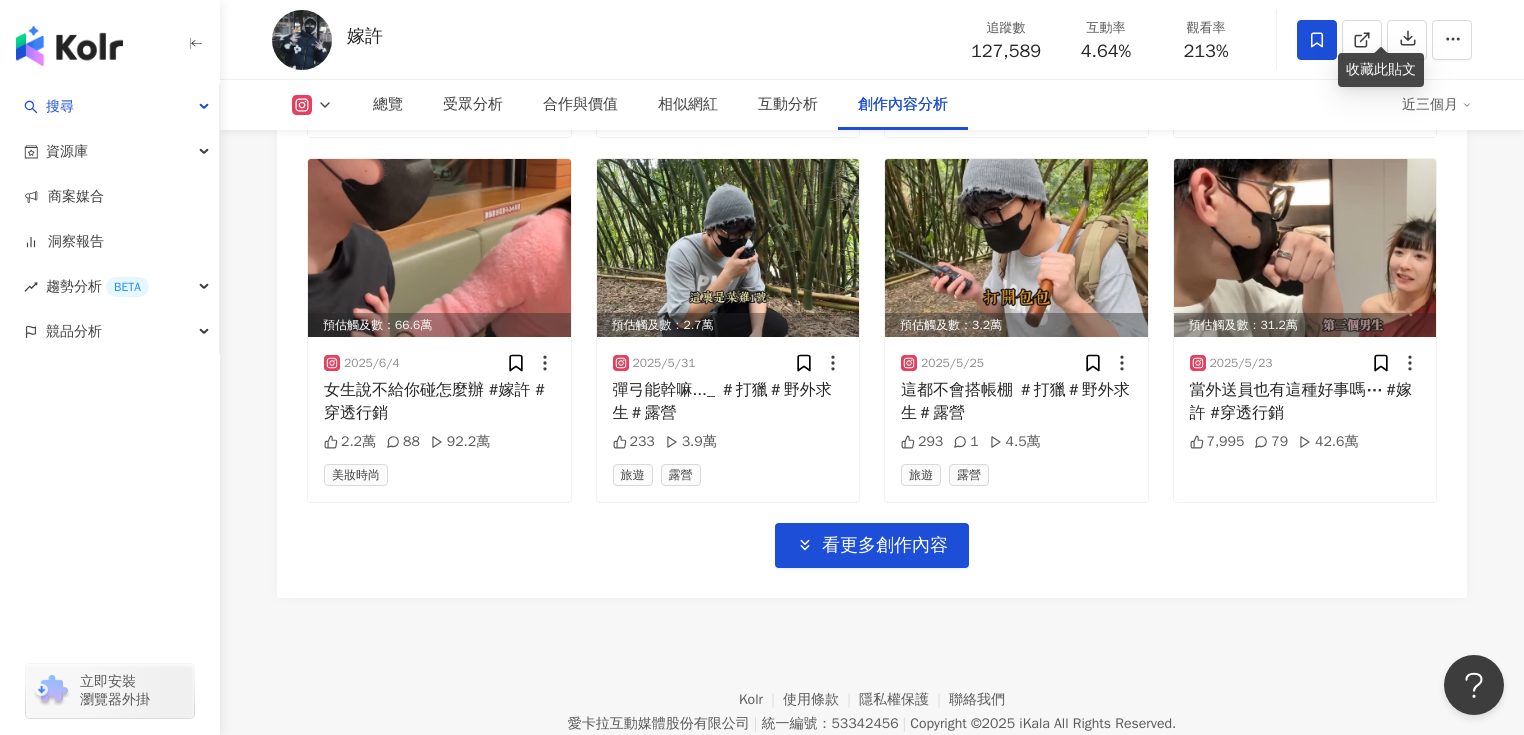 scroll, scrollTop: 6880, scrollLeft: 0, axis: vertical 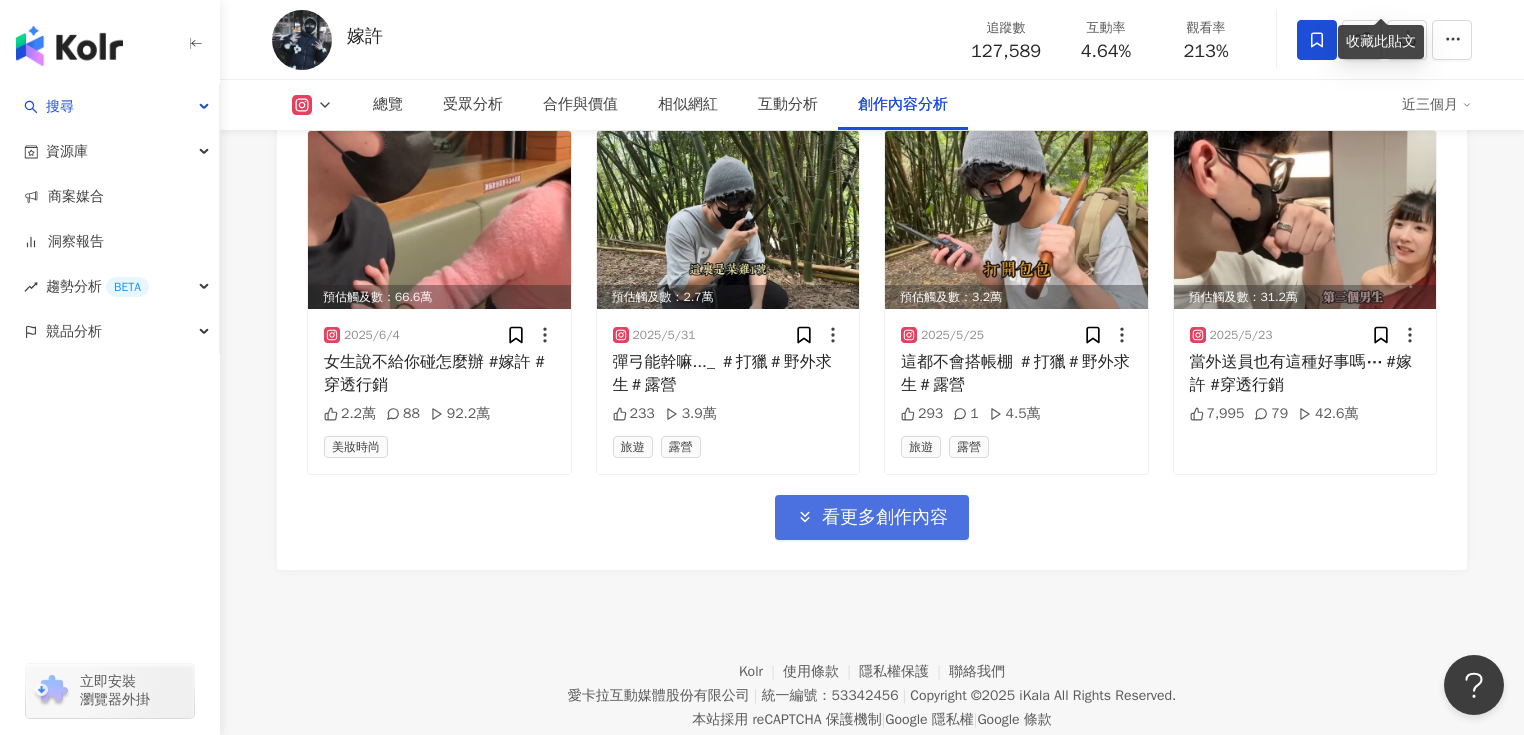 click on "看更多創作內容" at bounding box center (885, 518) 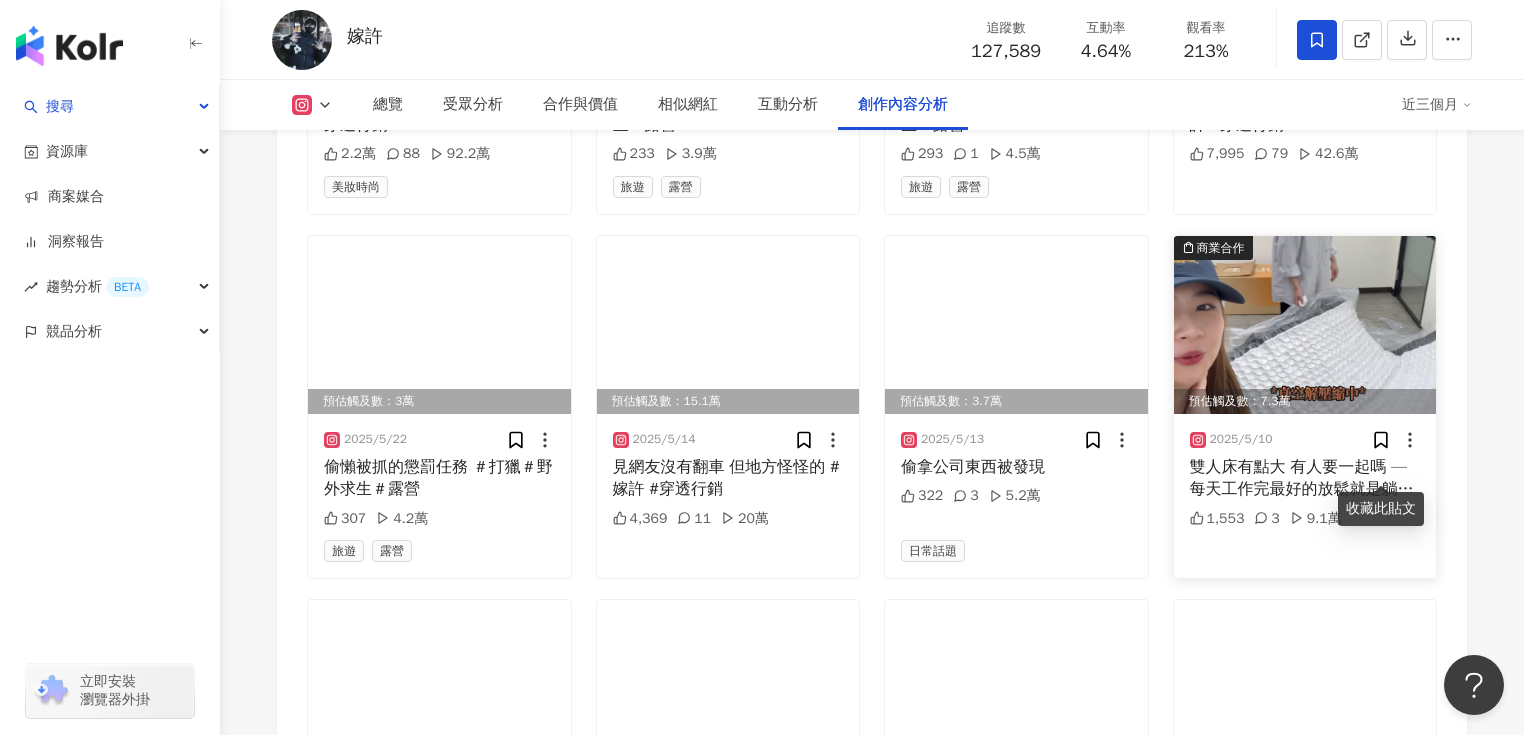 scroll, scrollTop: 7200, scrollLeft: 0, axis: vertical 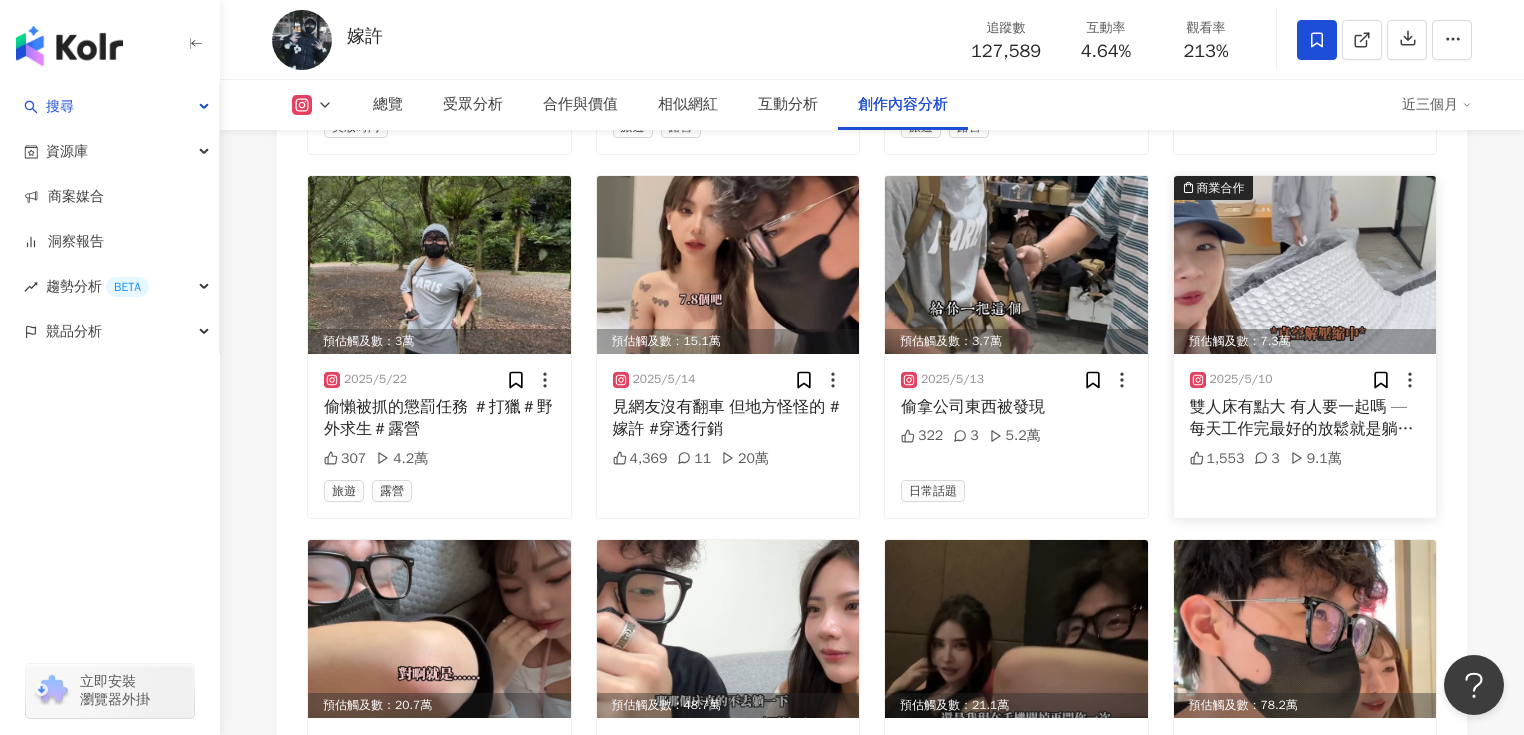 click on "雙人床有點大 有人要一起嗎
—
每天工作完最好的放鬆就是躺在一張舒服的床上
Hybrid 獨立筒床墊的5層分層設計很好貼合我的身體，完美釋放一天的壓力，而且因為他是獨立筒床墊，怎麼翻身都能很好的接住你👌🏻不會腰酸背痛
枕頭也不得了，分層的枕芯可以隨時拆換，趴睡側睡頸椎都有很好的支撐，髒了丟洗衣機洗超方便
現在官網母親節活動52折外，再輸入我的折扣碼【josh2025】還可以再打九折，兄弟們還不快買一張找人陪你睡
連結：https://links.emma-sleep.com.tw/igjosh2025
#德國Emma #Emma床墊 #emma床墊100日試睡#床墊推薦 #床墊評測" at bounding box center [1305, 418] 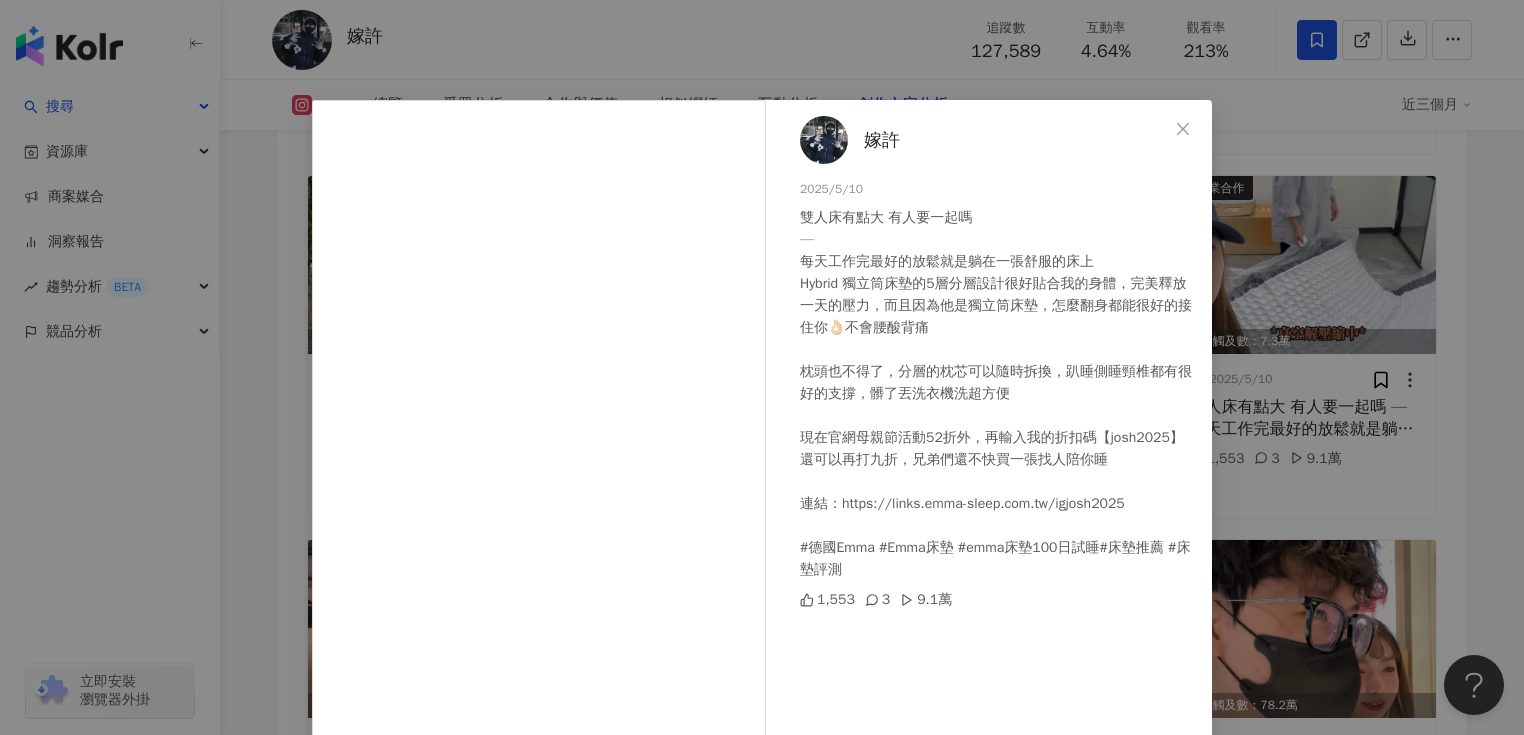 scroll, scrollTop: 80, scrollLeft: 0, axis: vertical 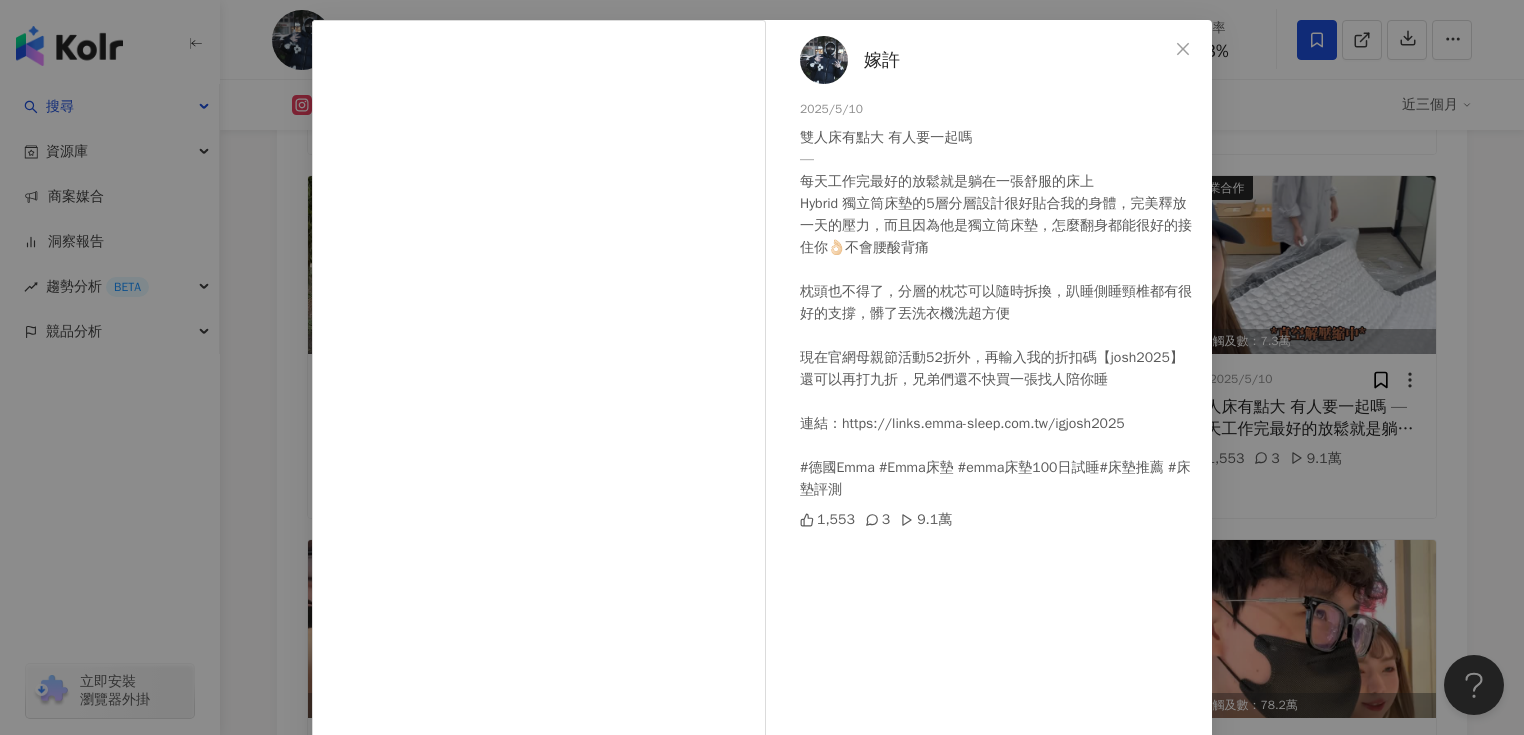 drag, startPoint x: 877, startPoint y: 519, endPoint x: 860, endPoint y: 519, distance: 17 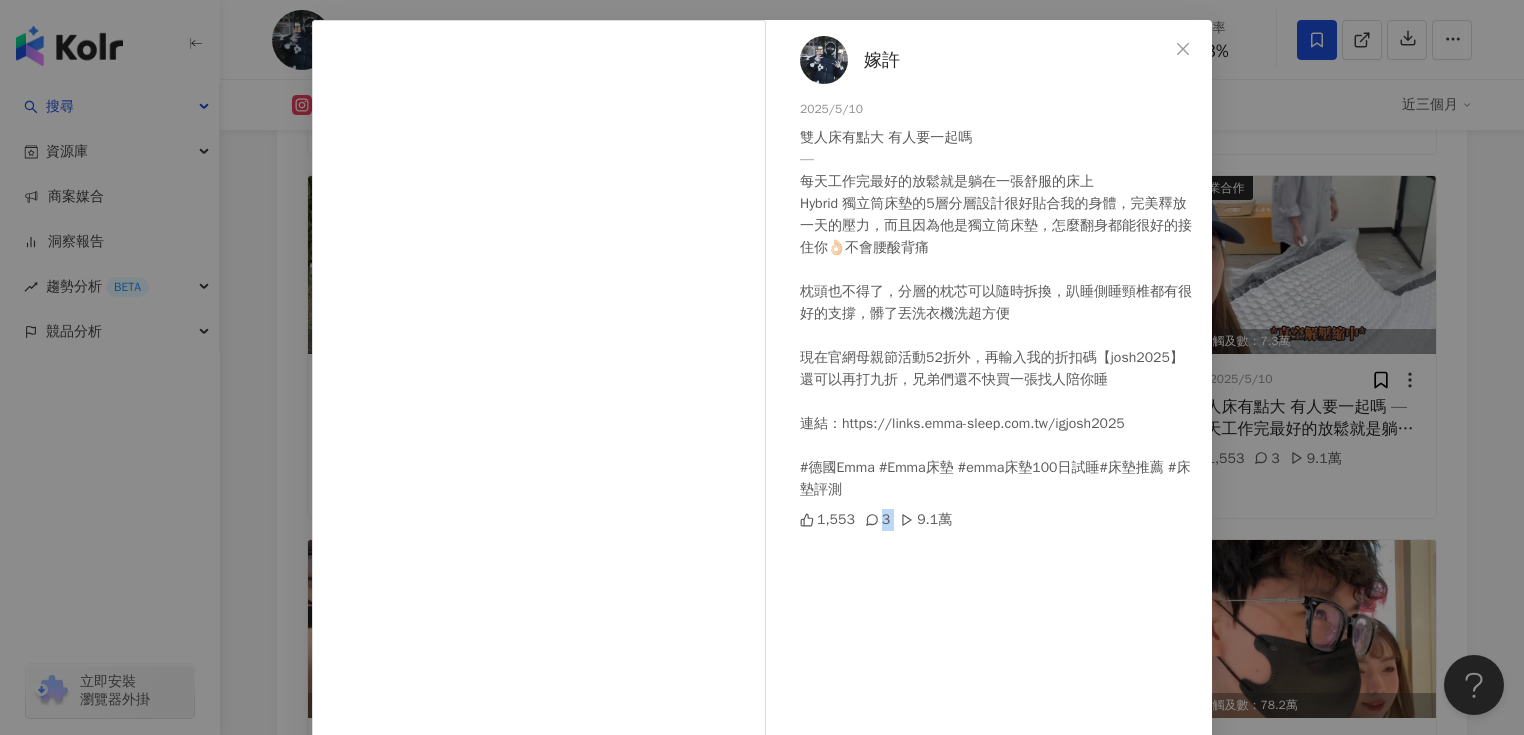 drag, startPoint x: 855, startPoint y: 516, endPoint x: 887, endPoint y: 524, distance: 32.984844 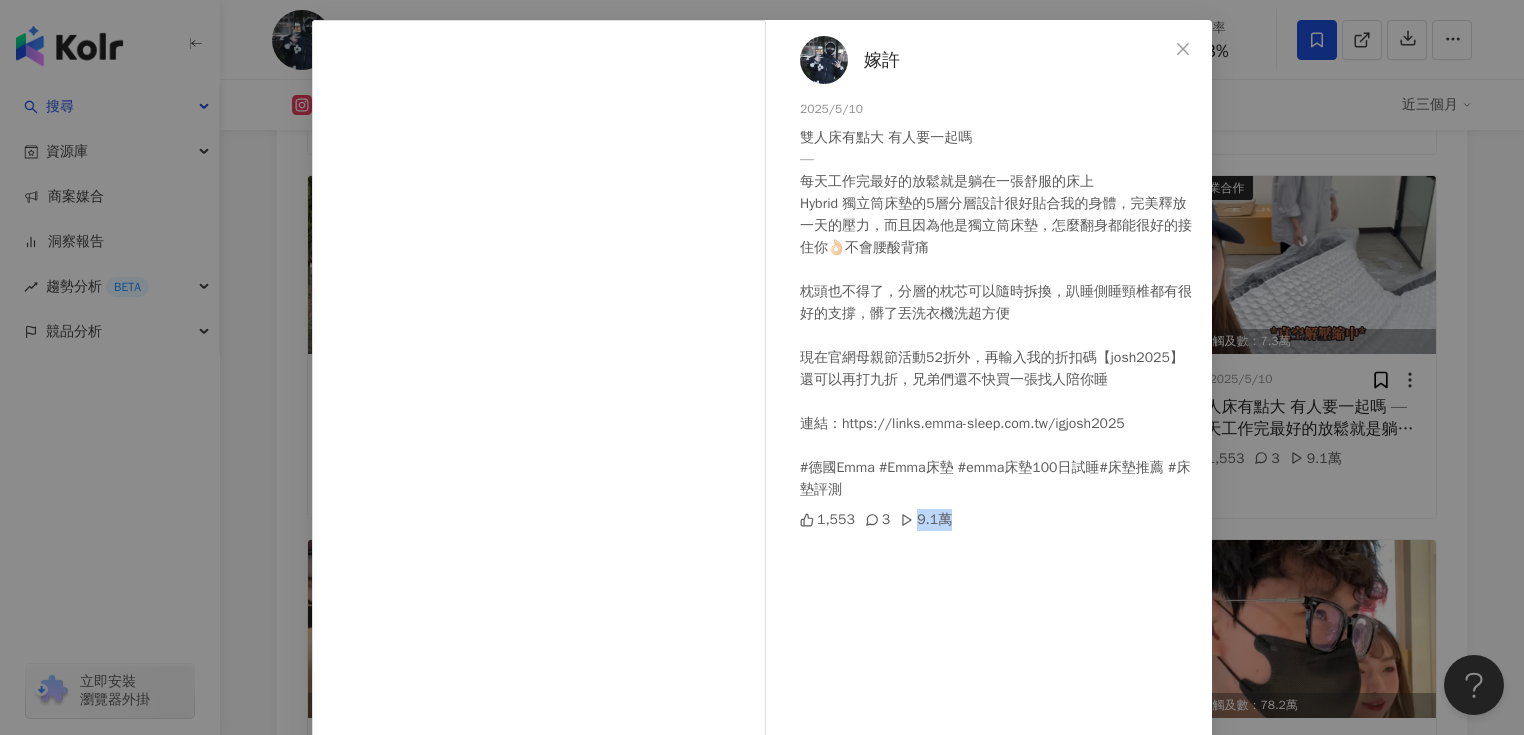 drag, startPoint x: 949, startPoint y: 528, endPoint x: 912, endPoint y: 520, distance: 37.85499 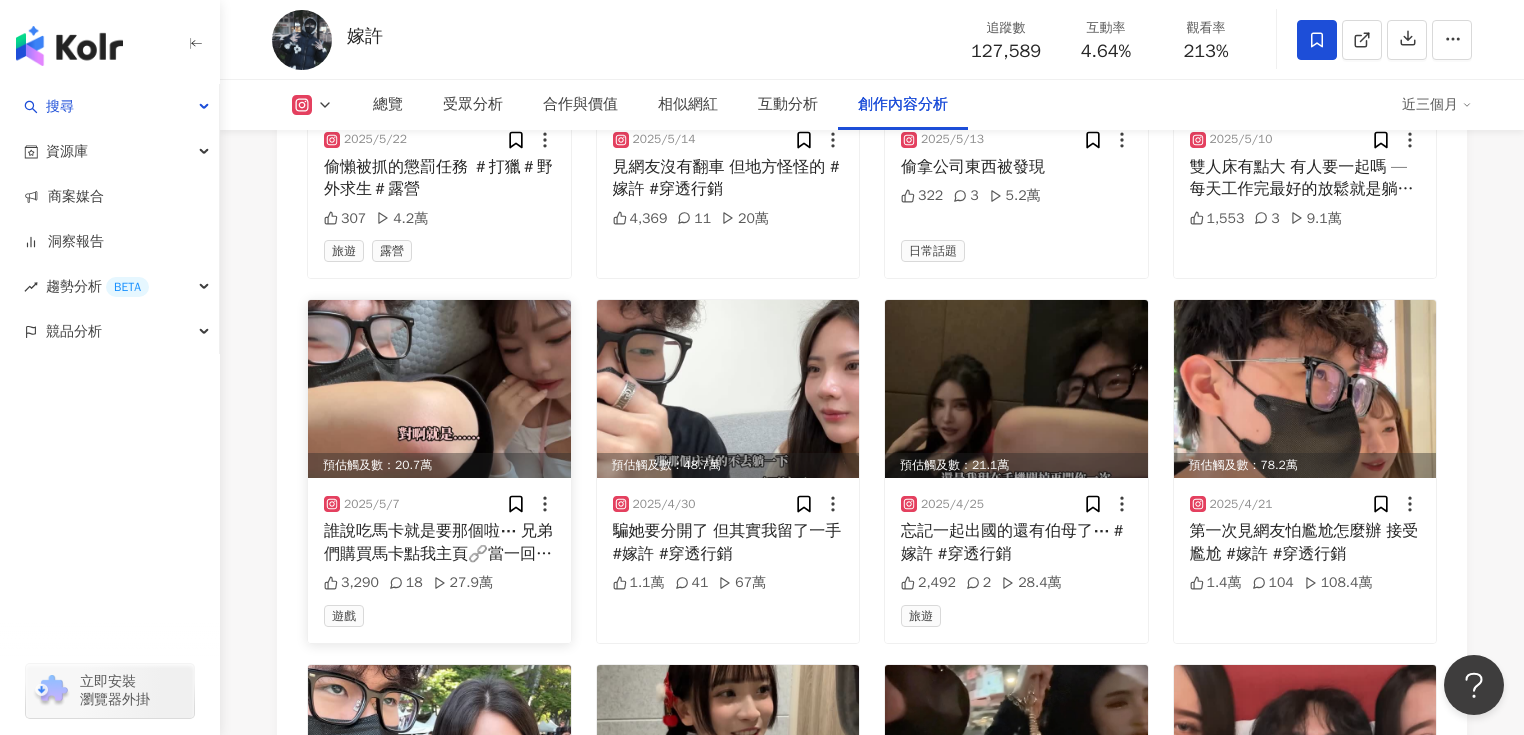scroll, scrollTop: 7520, scrollLeft: 0, axis: vertical 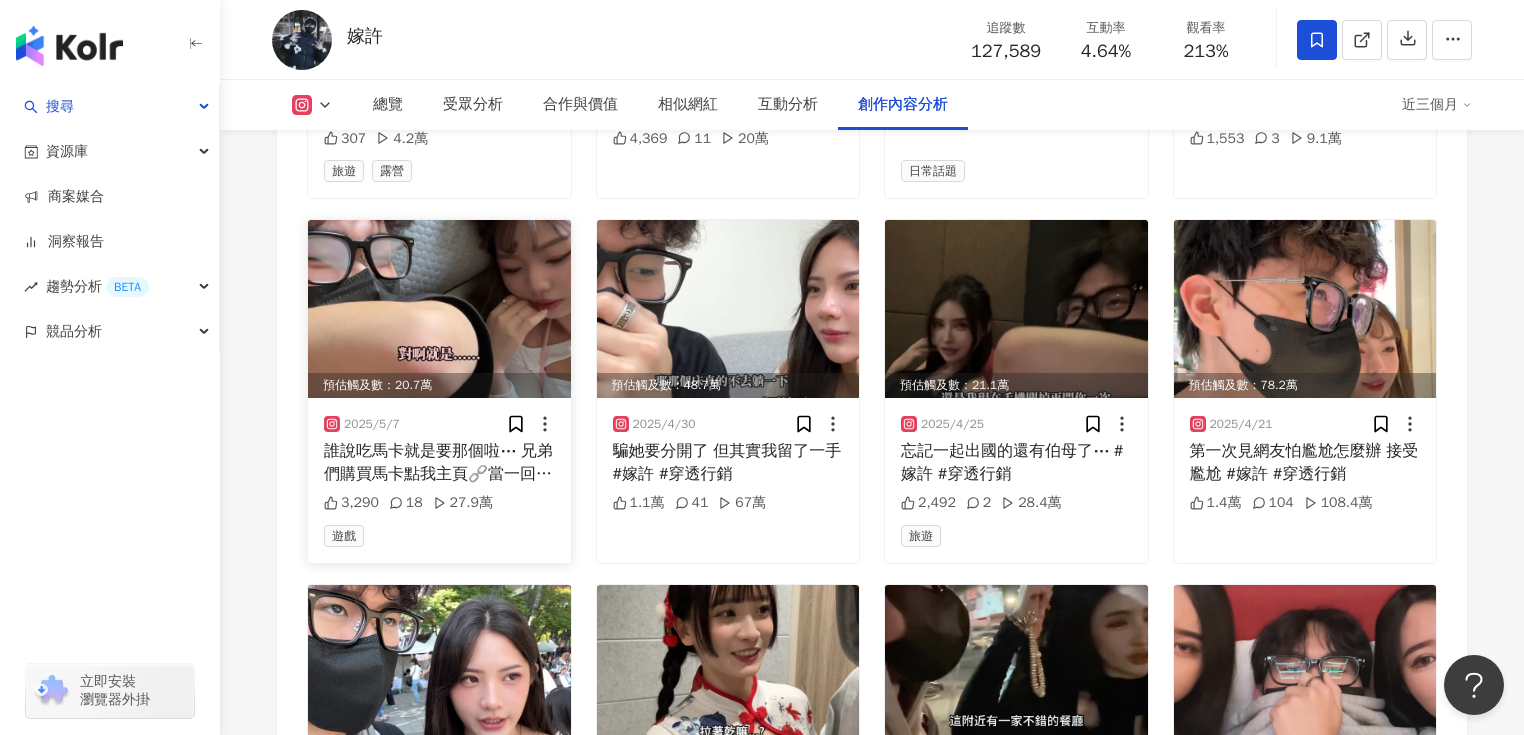 click on "誰說吃馬卡就是要那個啦⋯
兄弟們購買馬卡點我主頁🔗當一回猛男
#嫁許 #穿透行銷" at bounding box center [439, 462] 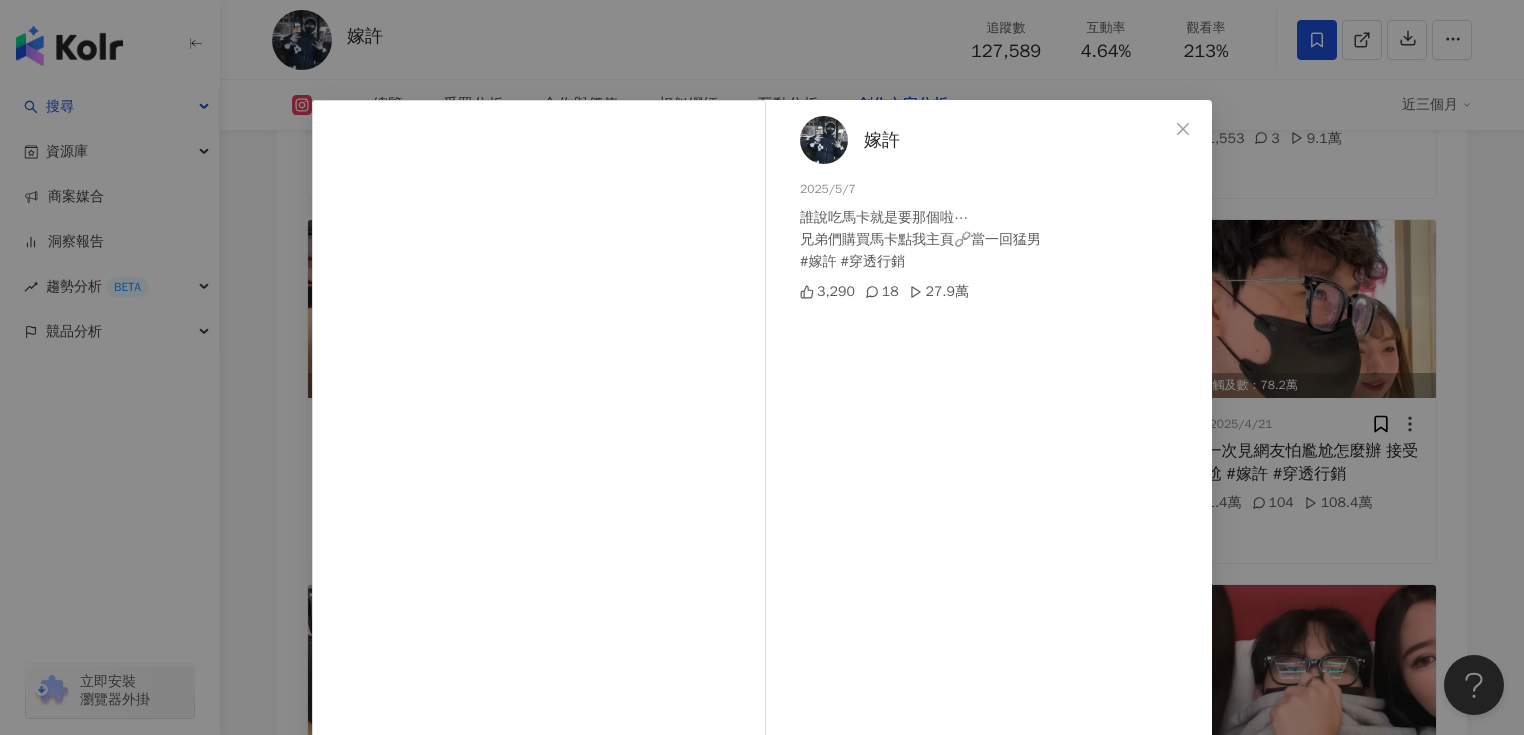 scroll, scrollTop: 80, scrollLeft: 0, axis: vertical 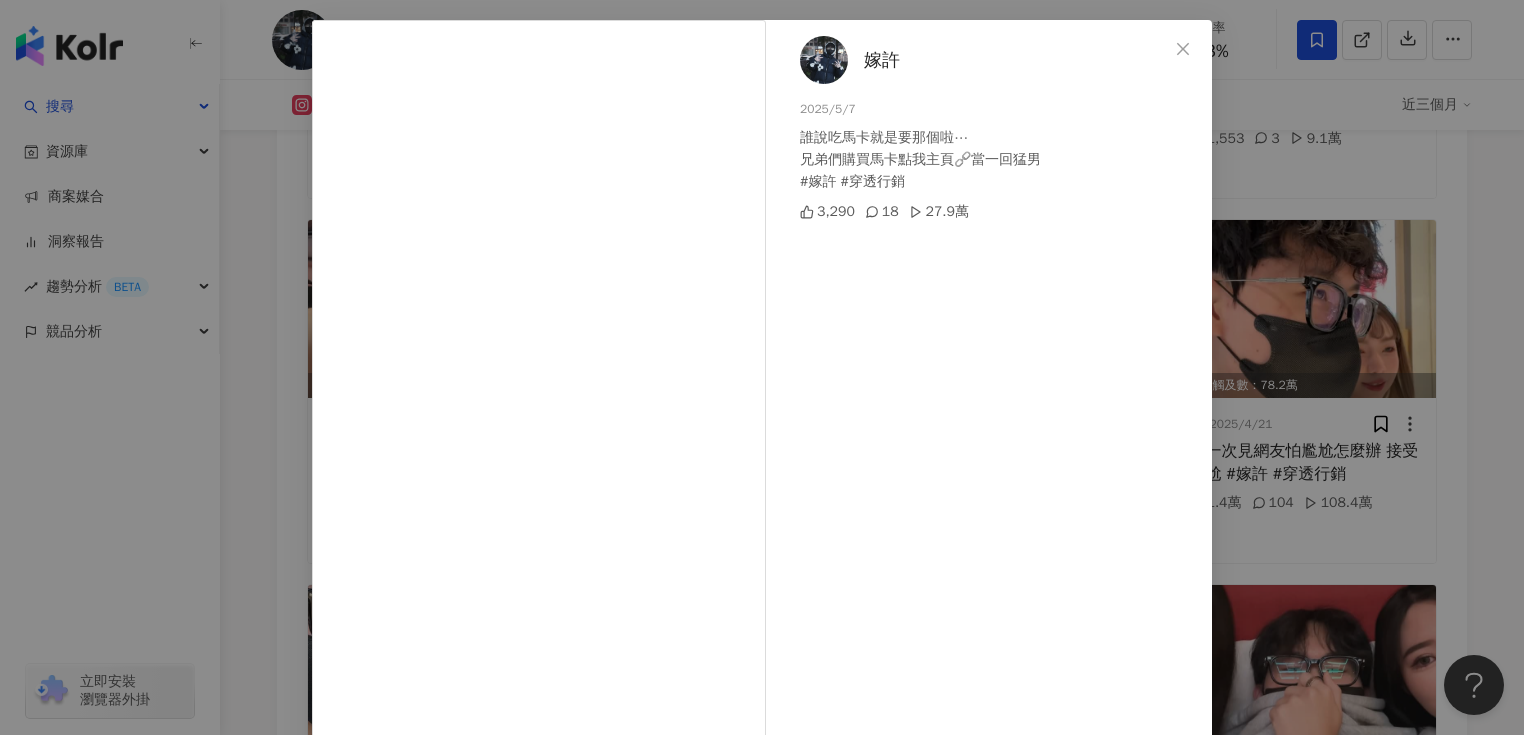click on "嫁許 [DATE] 誰說吃馬卡就是要那個啦⋯
兄弟們購買馬卡點我主頁🔗當一回猛男
#嫁許 #穿透行銷 [NUMBER] [NUMBER] [NUMBER]萬 查看原始貼文" at bounding box center [762, 367] 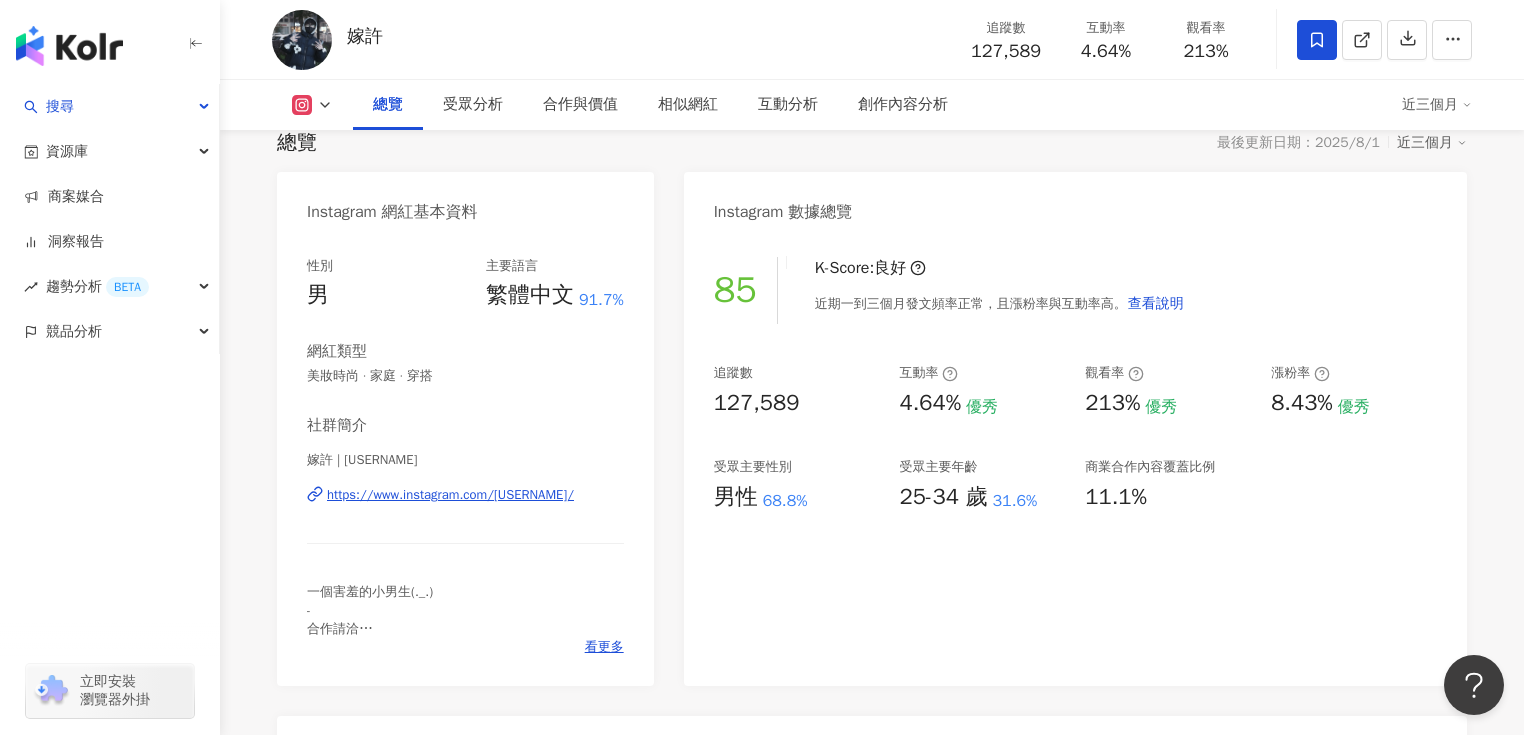 scroll, scrollTop: 160, scrollLeft: 0, axis: vertical 